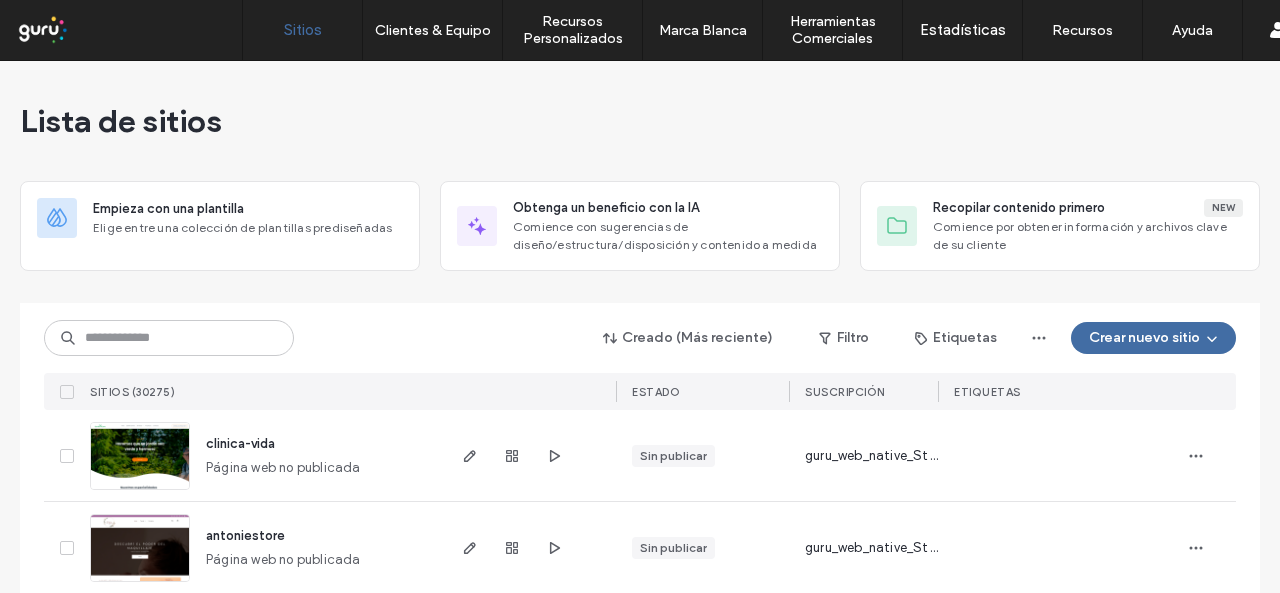 scroll, scrollTop: 0, scrollLeft: 0, axis: both 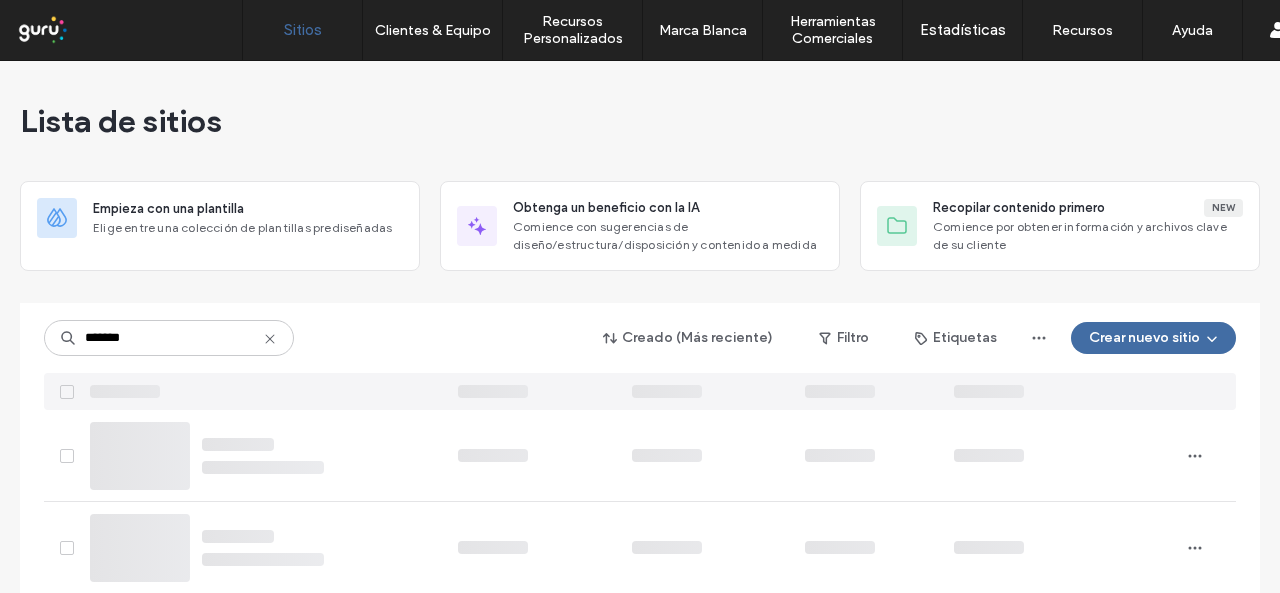 drag, startPoint x: 201, startPoint y: 325, endPoint x: 0, endPoint y: 313, distance: 201.3579 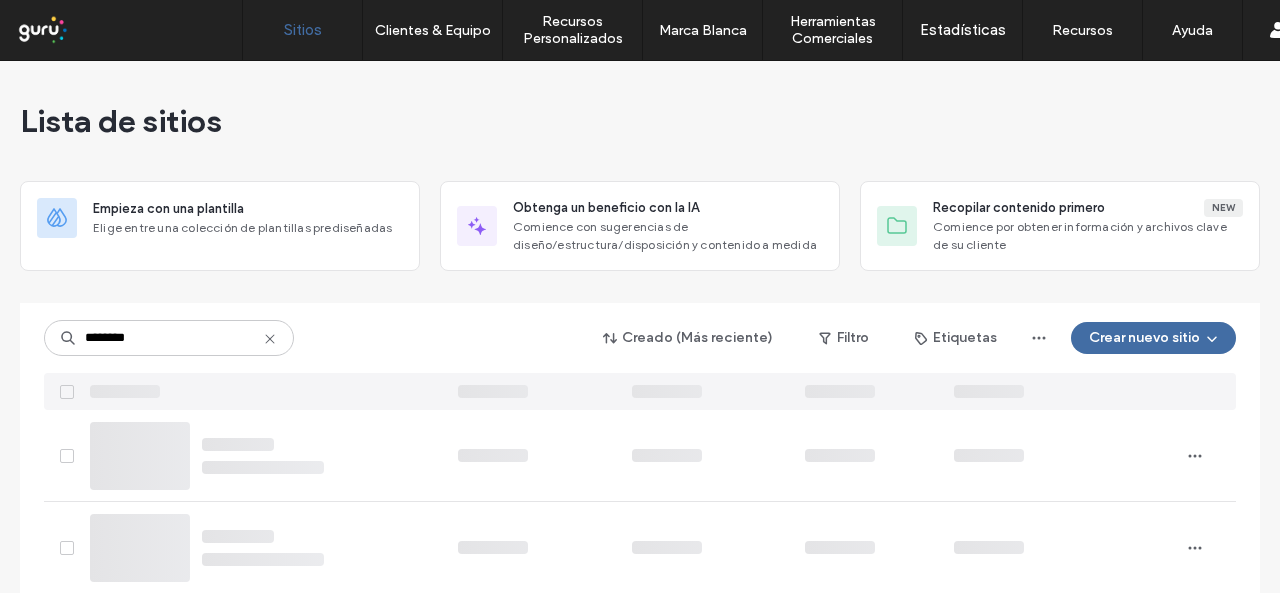 drag, startPoint x: 188, startPoint y: 341, endPoint x: 32, endPoint y: 323, distance: 157.03503 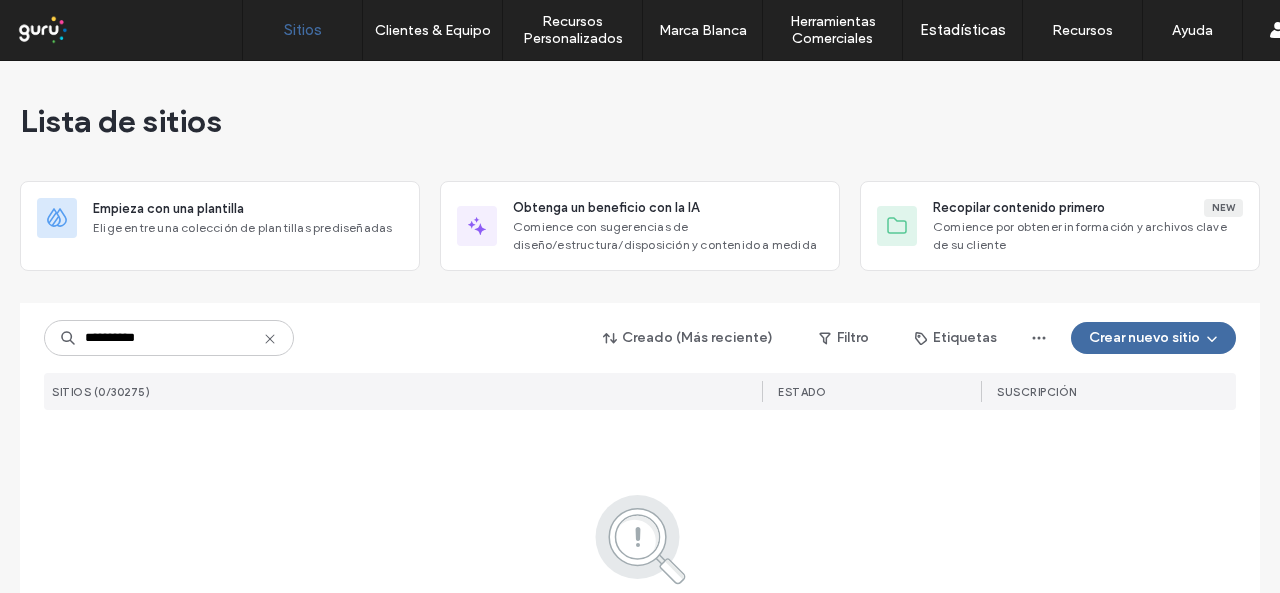 drag, startPoint x: 187, startPoint y: 339, endPoint x: 30, endPoint y: 350, distance: 157.38487 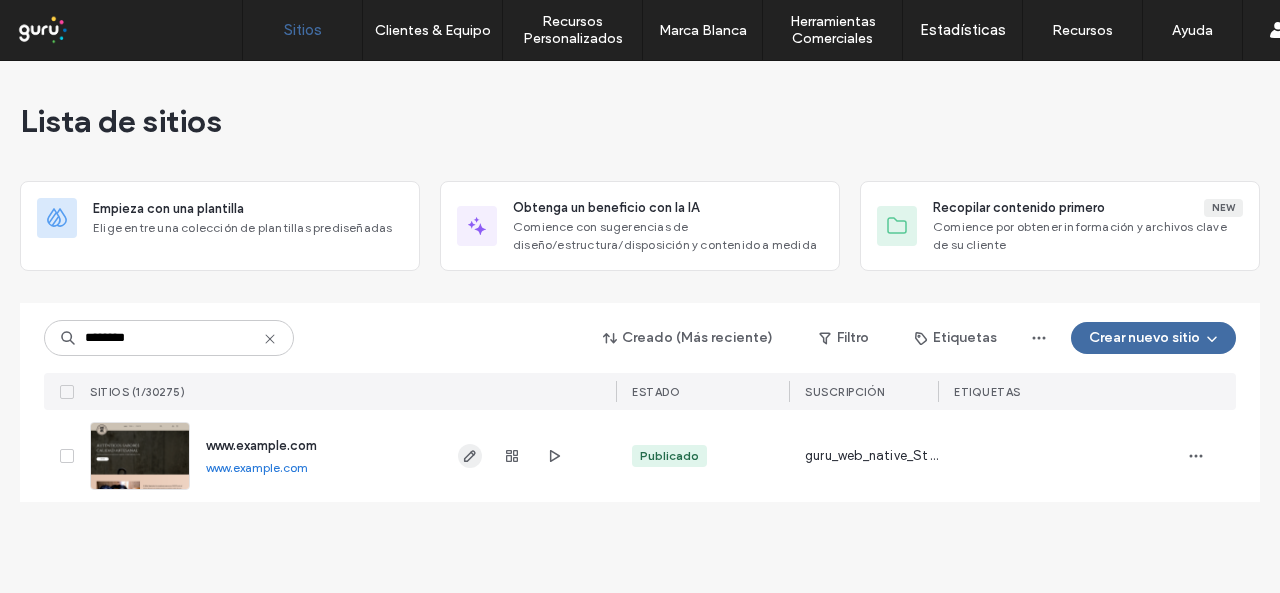 type on "********" 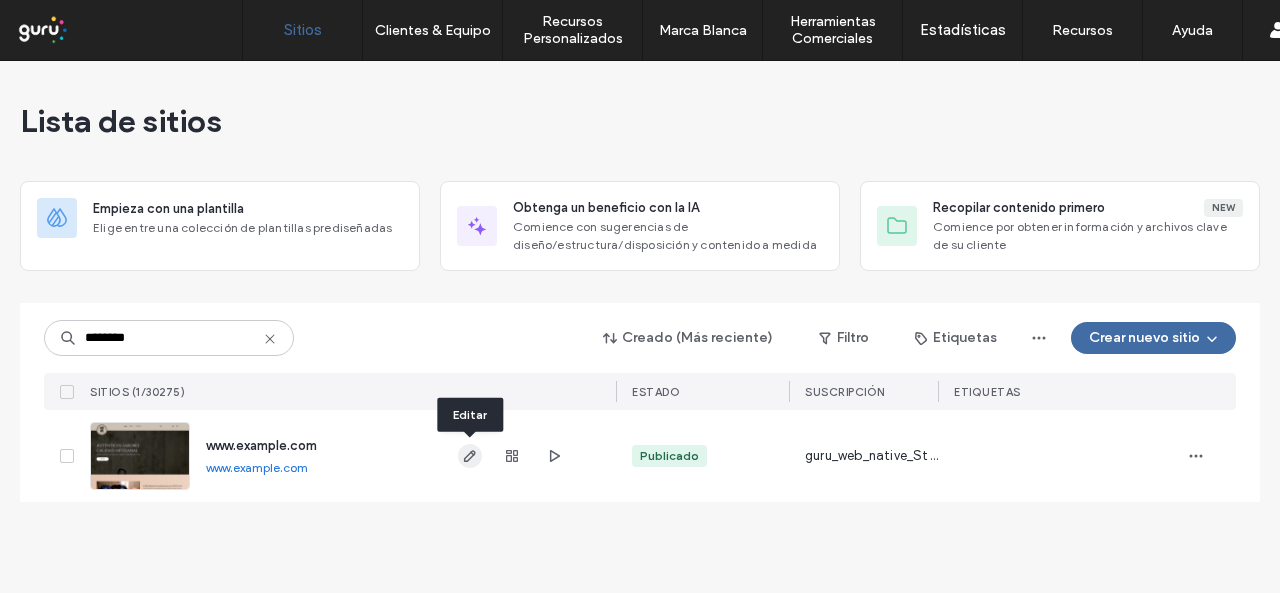 click 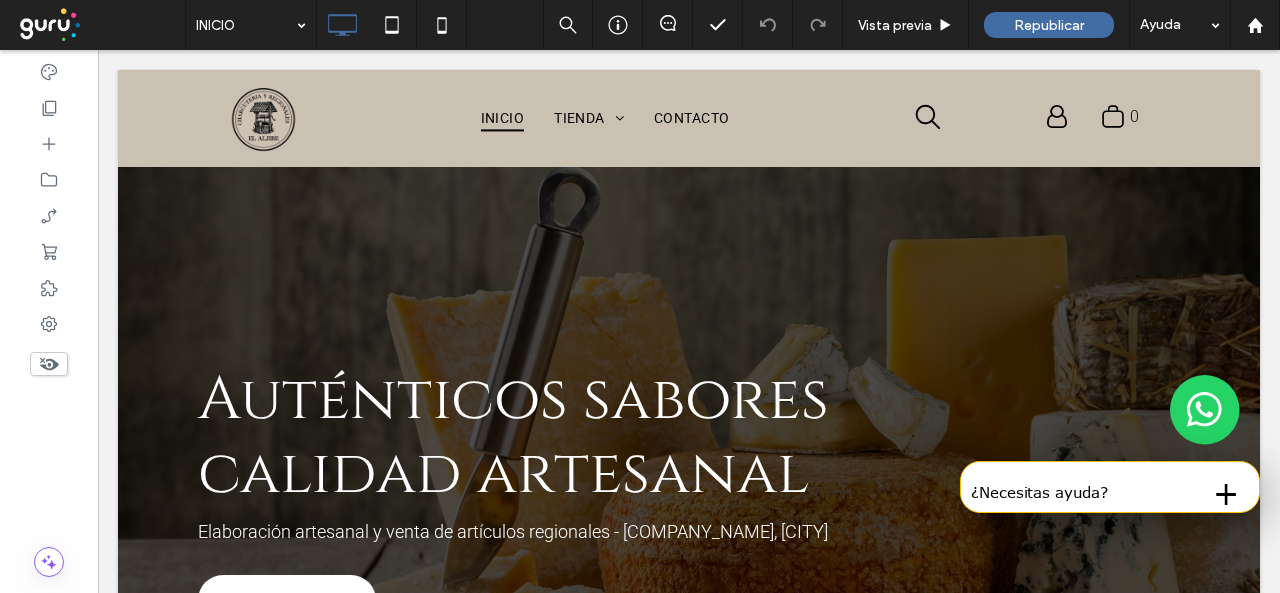 scroll, scrollTop: 2794, scrollLeft: 0, axis: vertical 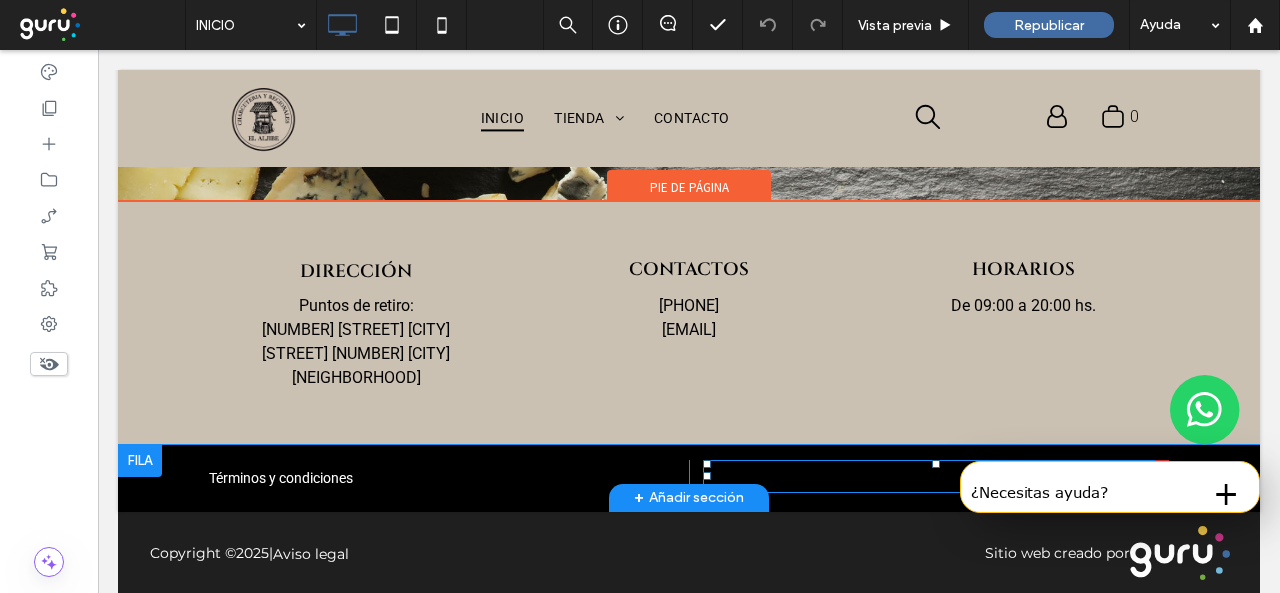 click at bounding box center (936, 476) 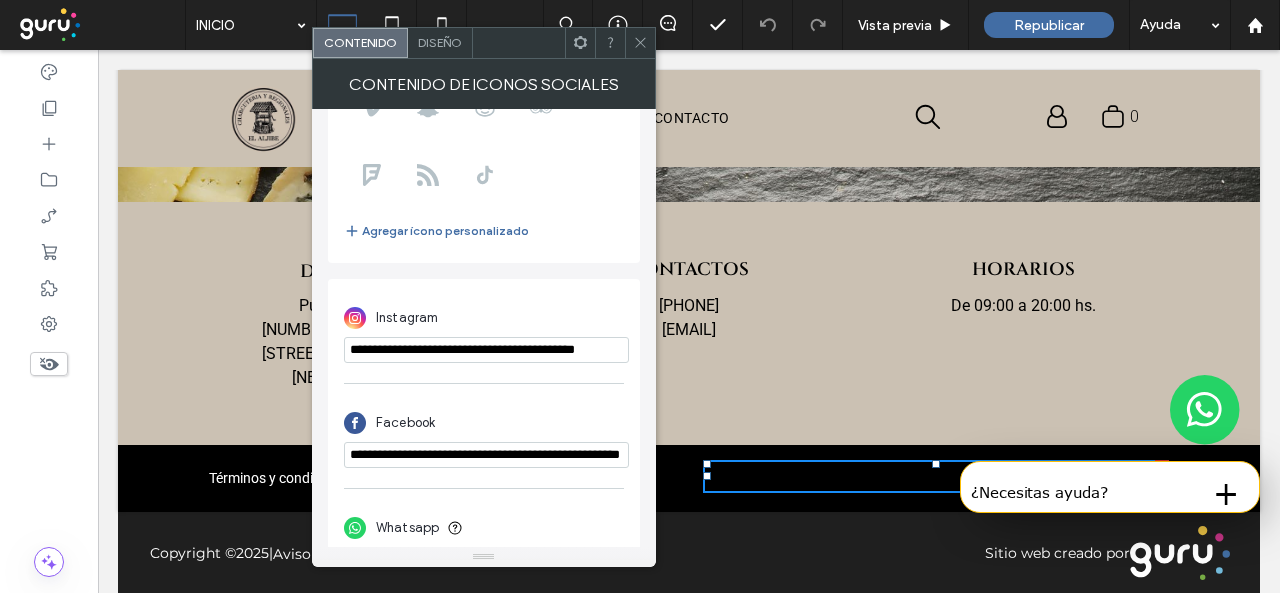 scroll, scrollTop: 348, scrollLeft: 0, axis: vertical 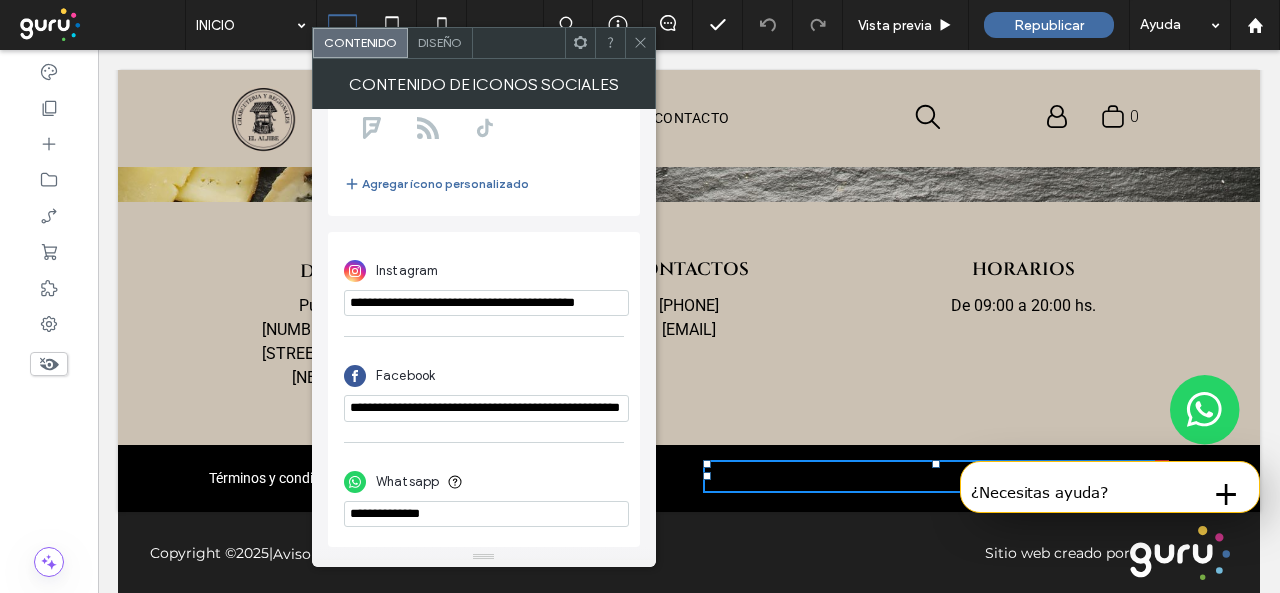drag, startPoint x: 445, startPoint y: 458, endPoint x: 775, endPoint y: 407, distance: 333.91766 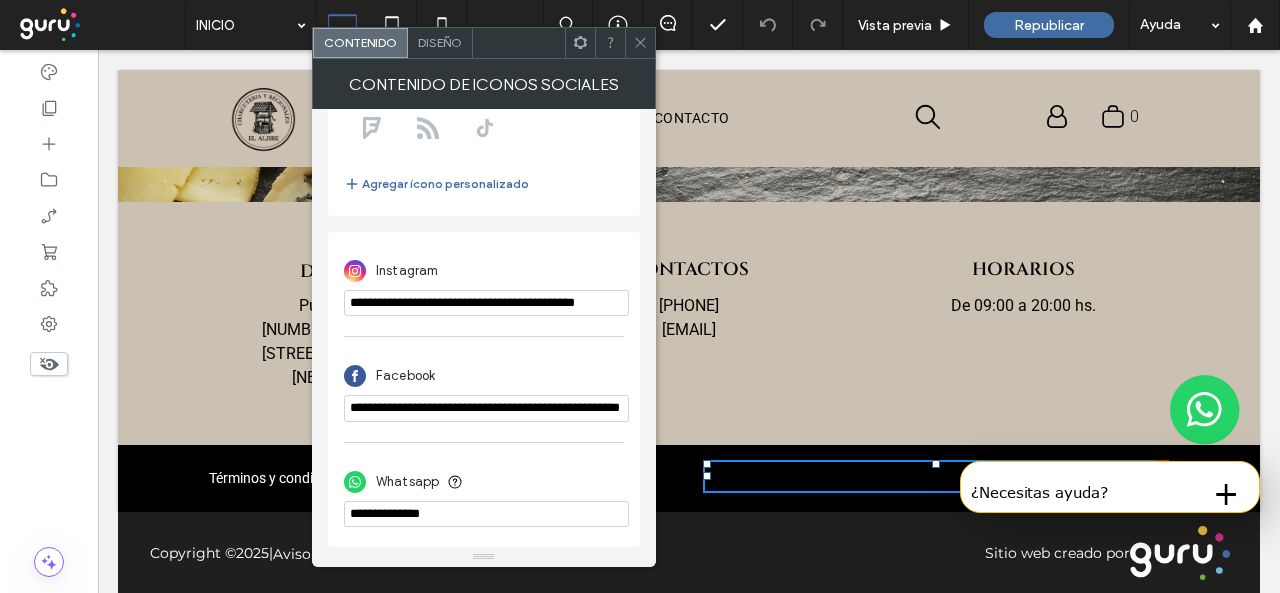 paste on "**********" 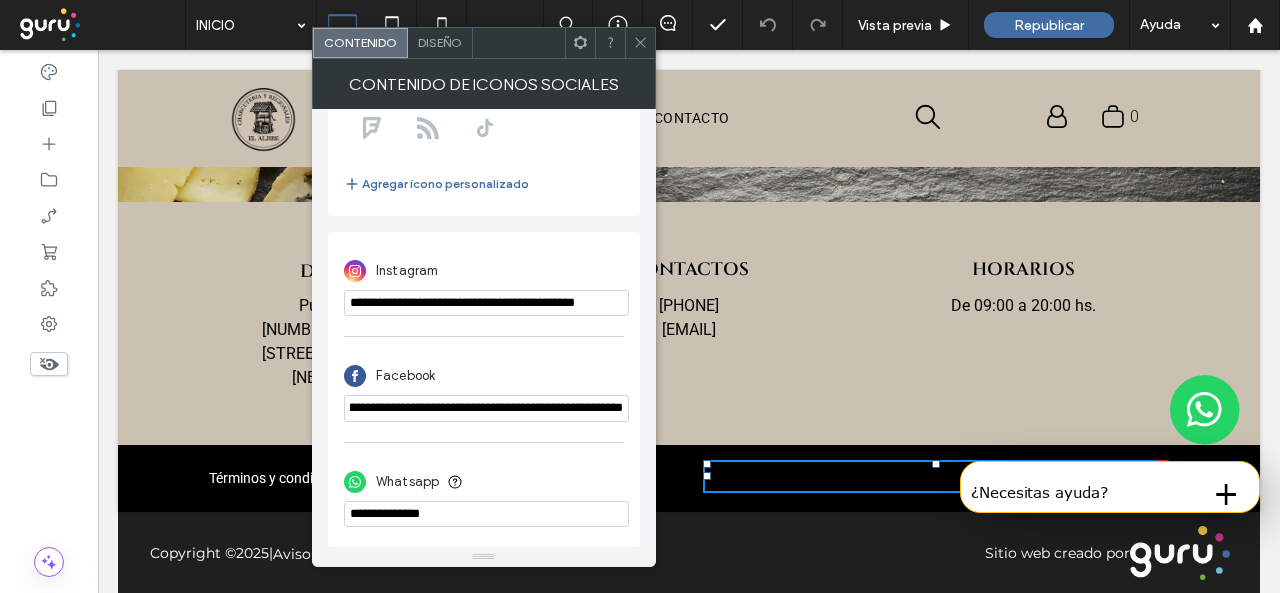 scroll, scrollTop: 0, scrollLeft: 203, axis: horizontal 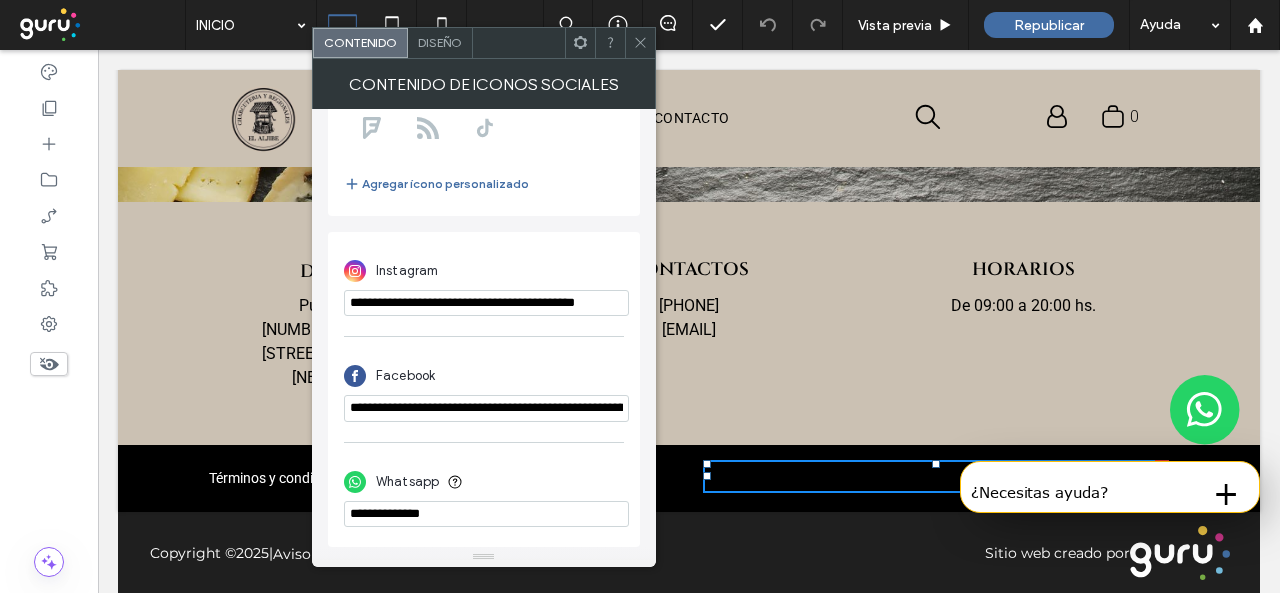 click on "Facebook" at bounding box center [484, 376] 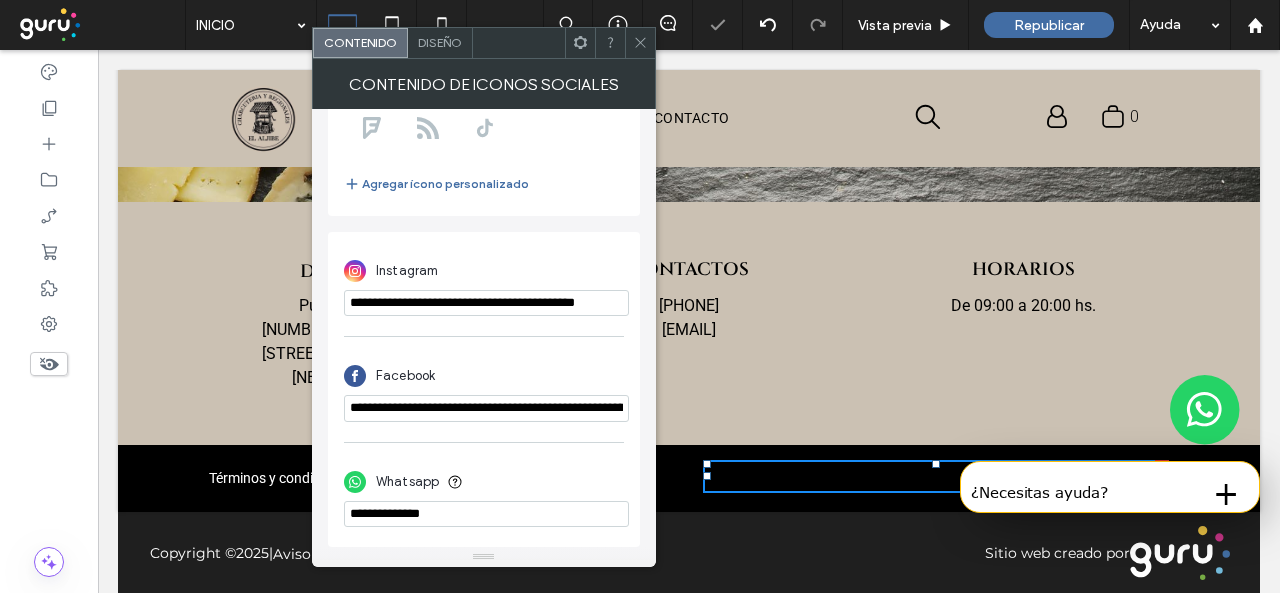 click on "Facebook" at bounding box center (484, 376) 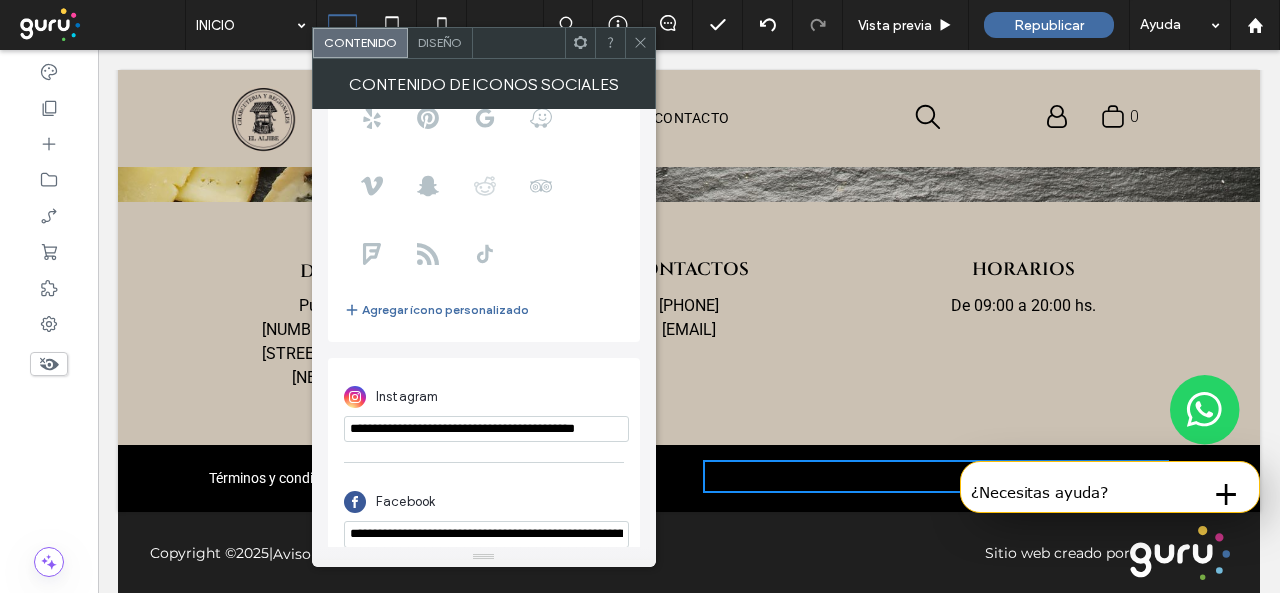 scroll, scrollTop: 148, scrollLeft: 0, axis: vertical 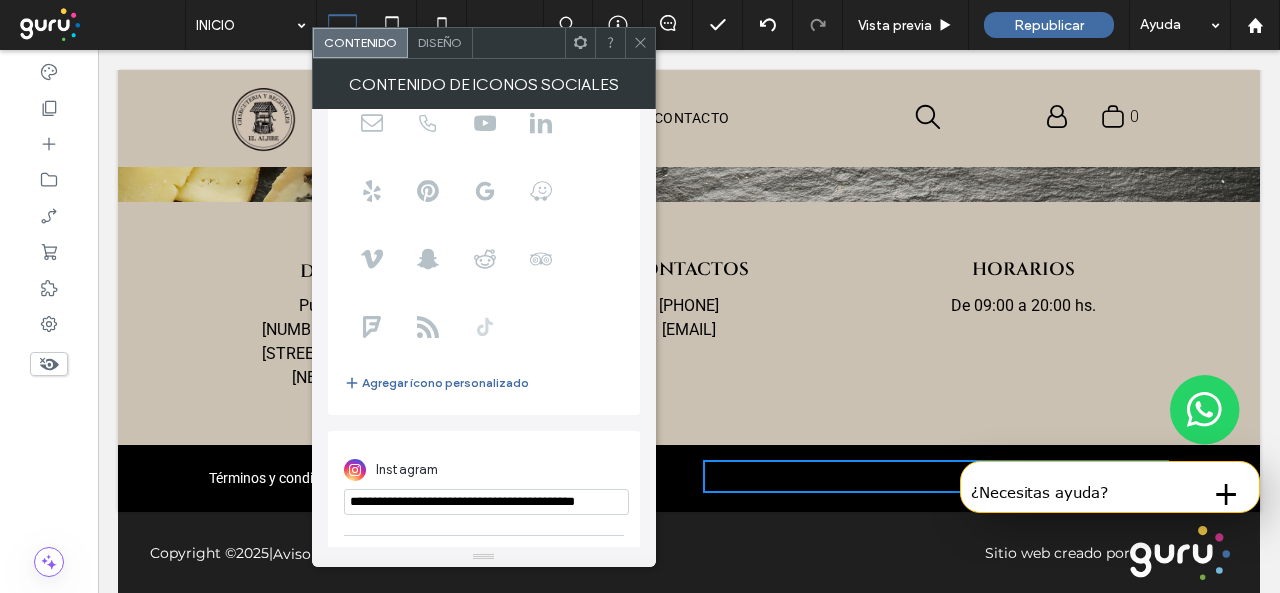 click 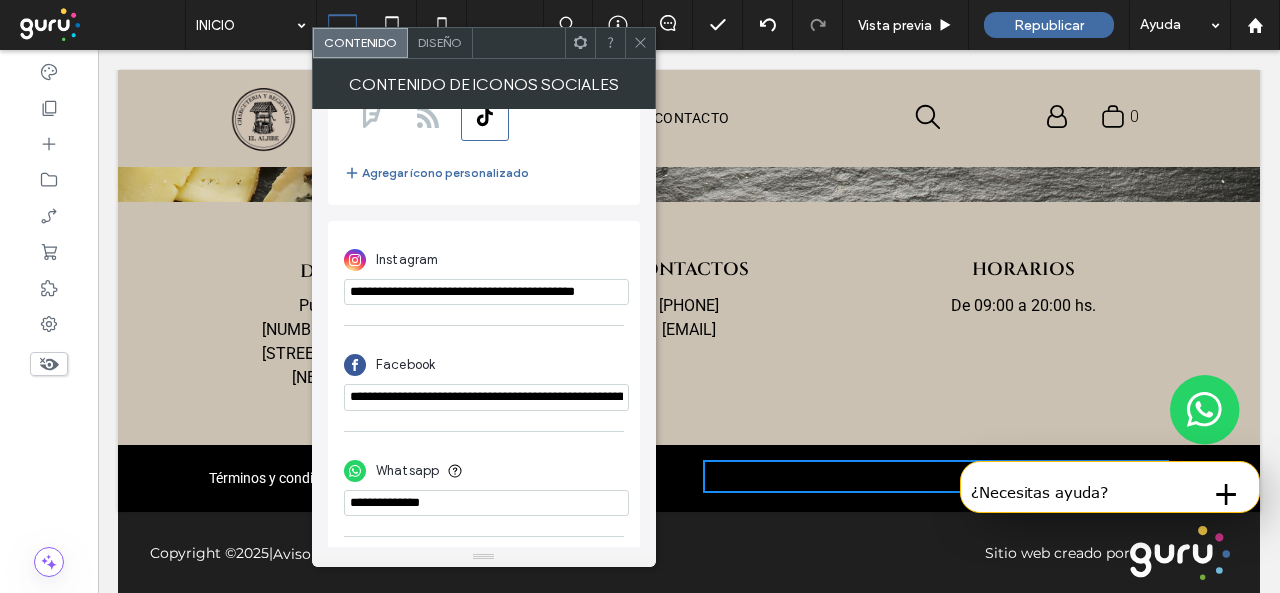 scroll, scrollTop: 454, scrollLeft: 0, axis: vertical 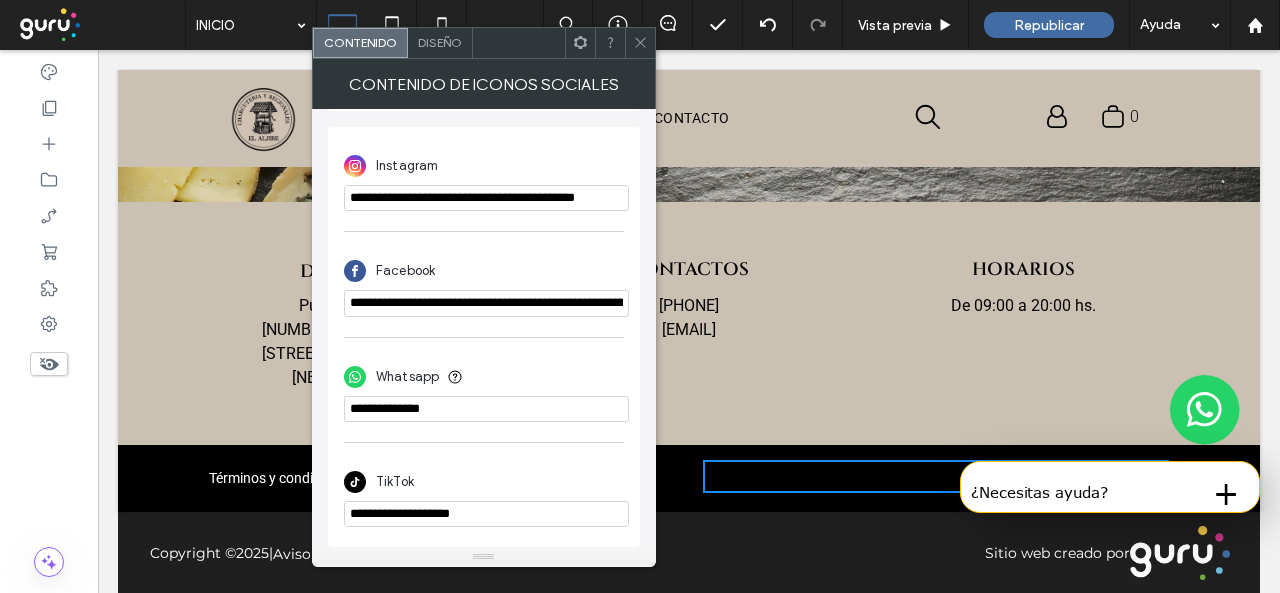 drag, startPoint x: 626, startPoint y: 563, endPoint x: 276, endPoint y: 513, distance: 353.5534 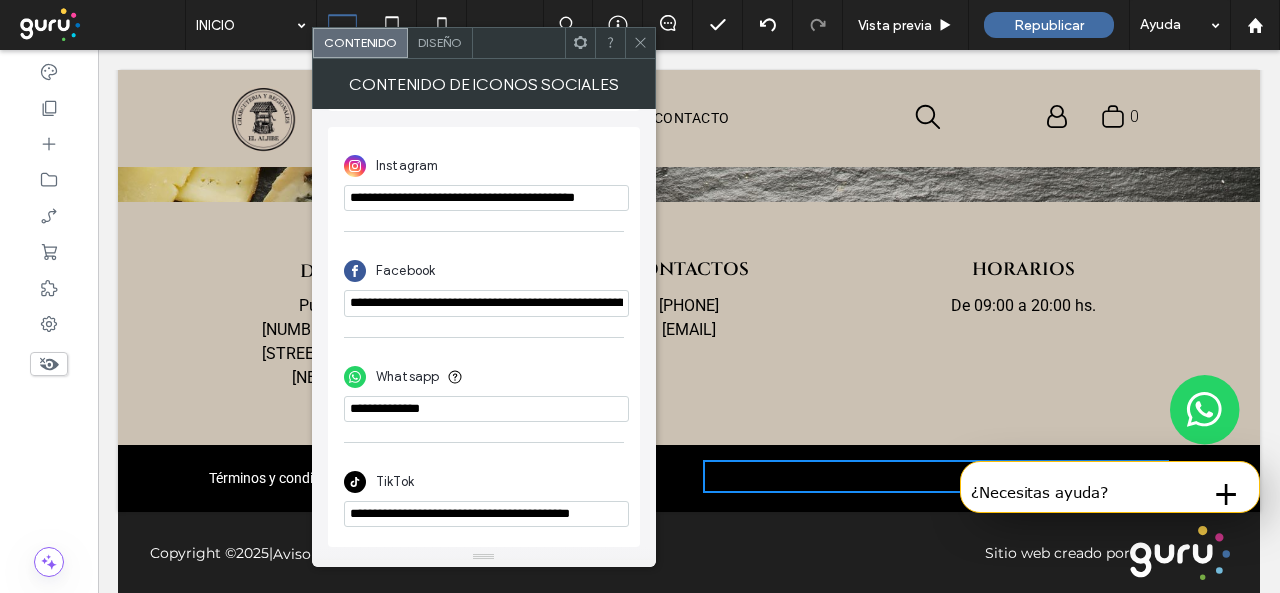type on "**********" 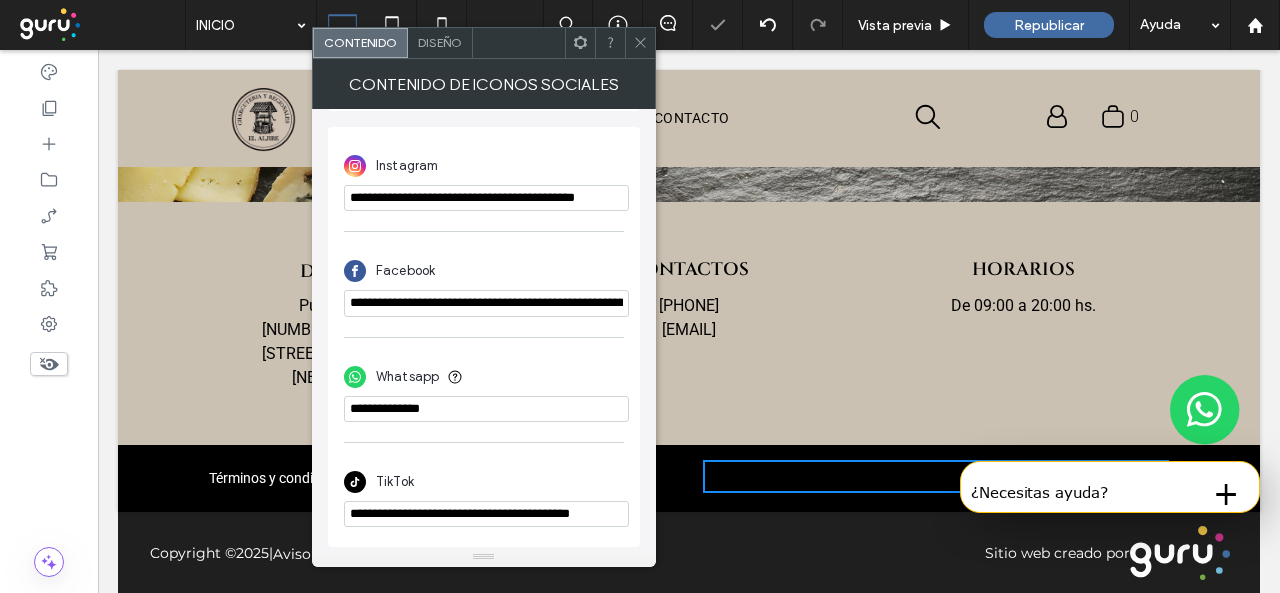 click 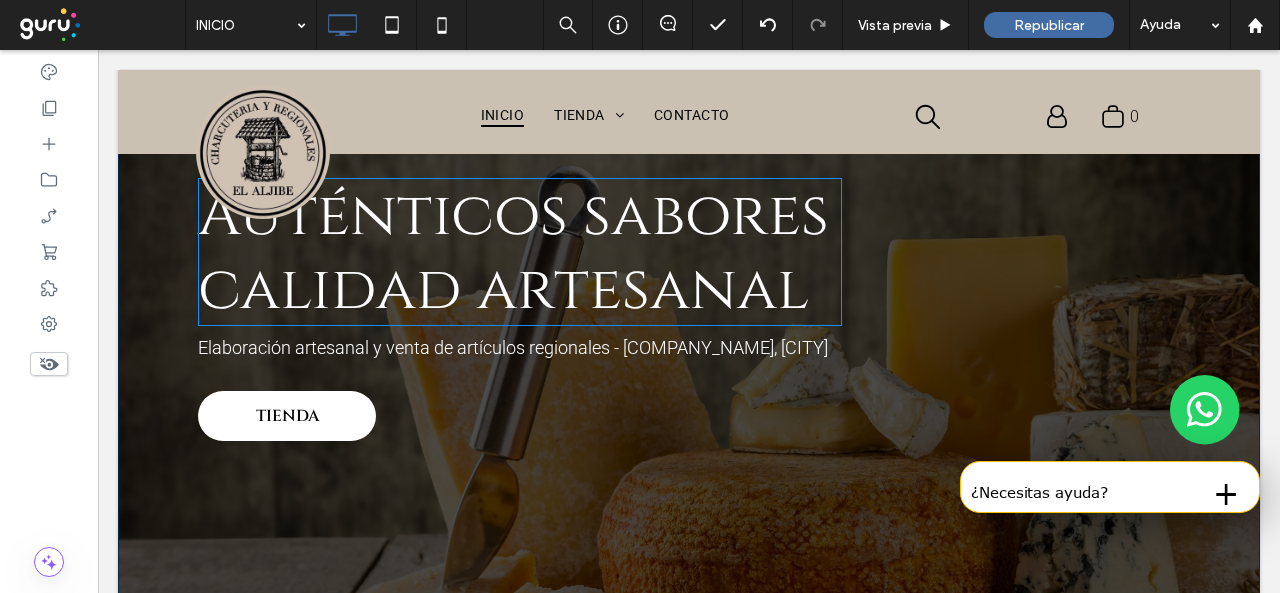 scroll, scrollTop: 0, scrollLeft: 0, axis: both 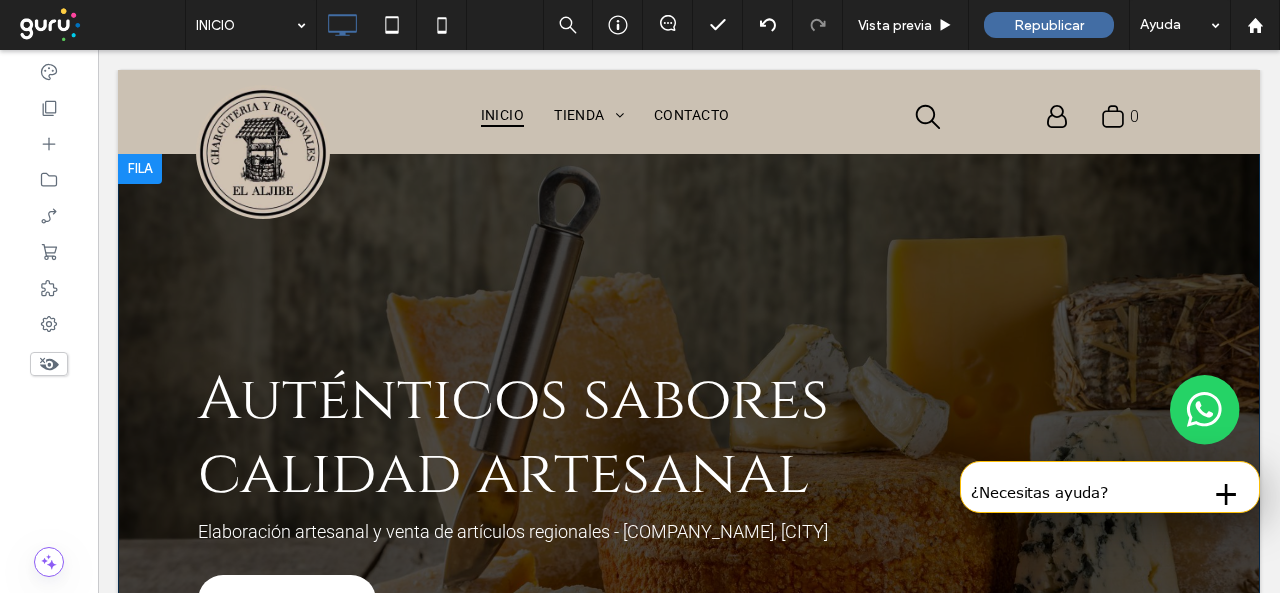 click on "Auténticos sabores
calidad artesanal
Elaboración artesanal y venta de artículos regionales - [COMPANY_NAME], [CITY]
TIENDA
Click To Paste
Fila + Añadir sección" at bounding box center (689, 489) 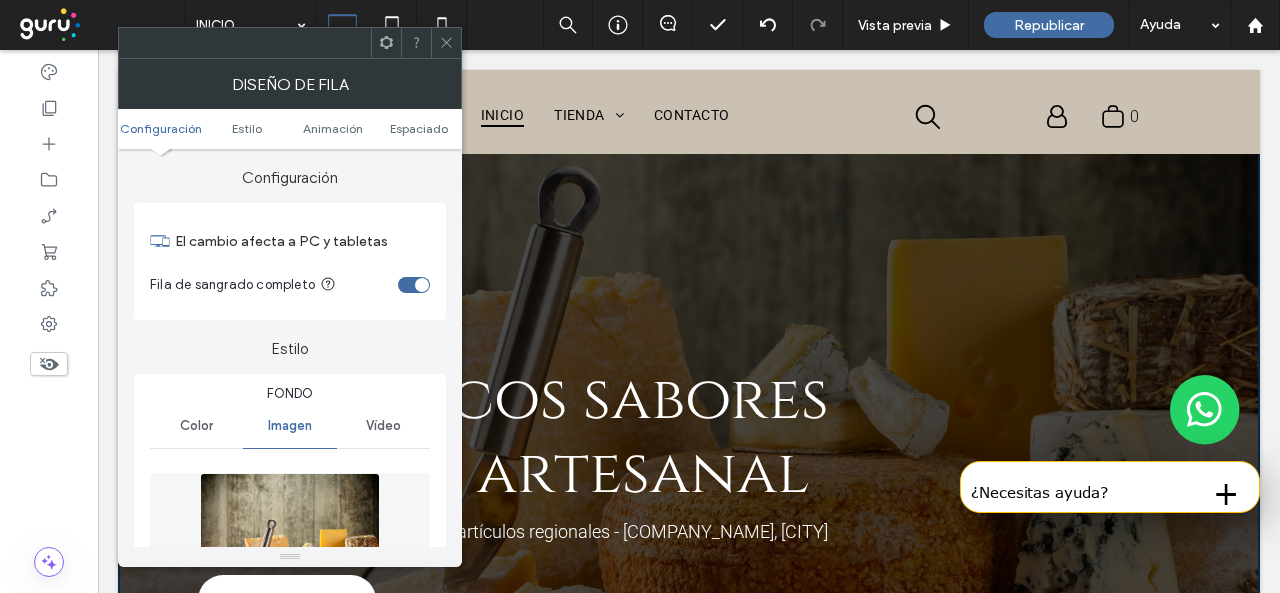 click at bounding box center (290, 542) 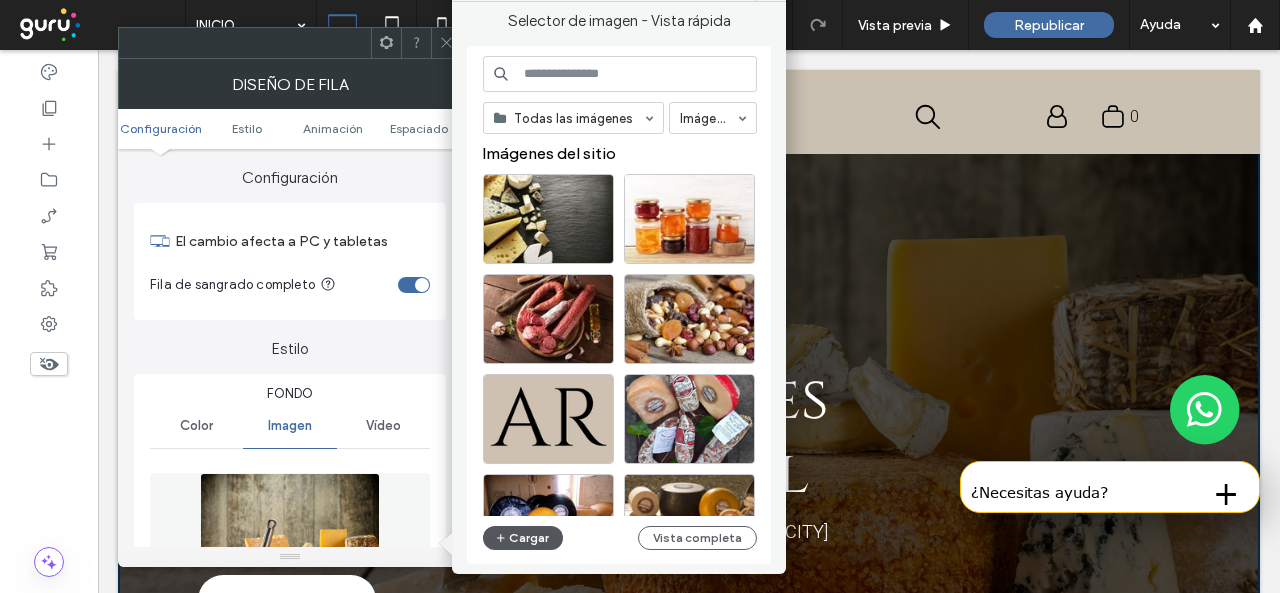 click on "Cargar" at bounding box center (523, 538) 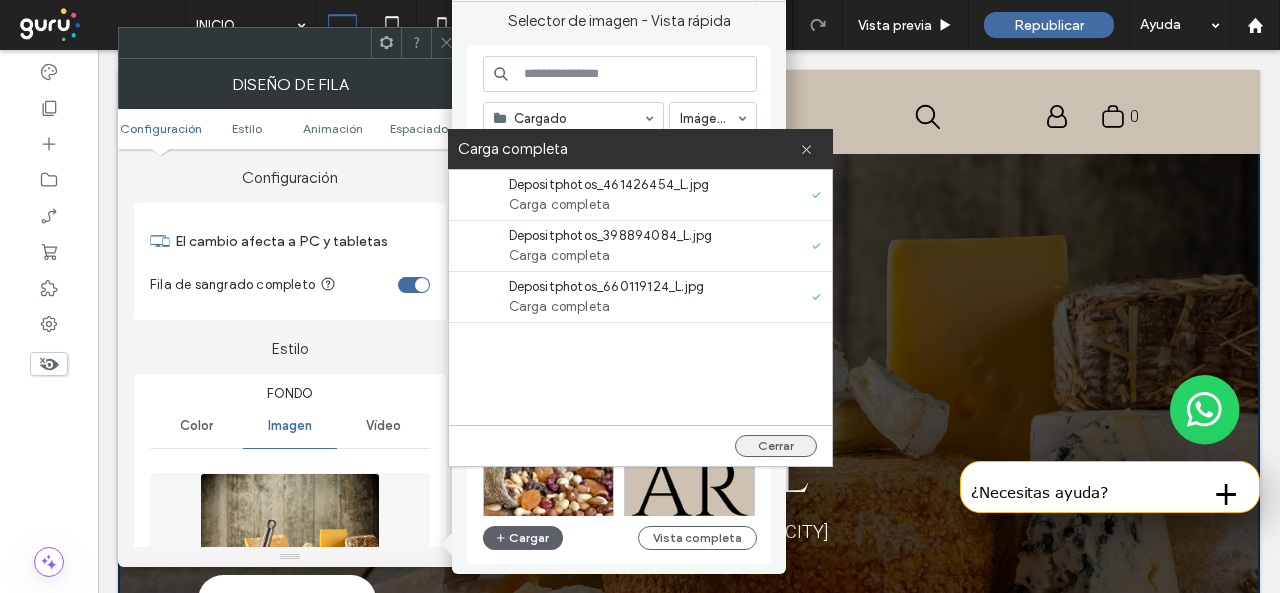 click on "Cerrar" at bounding box center (776, 446) 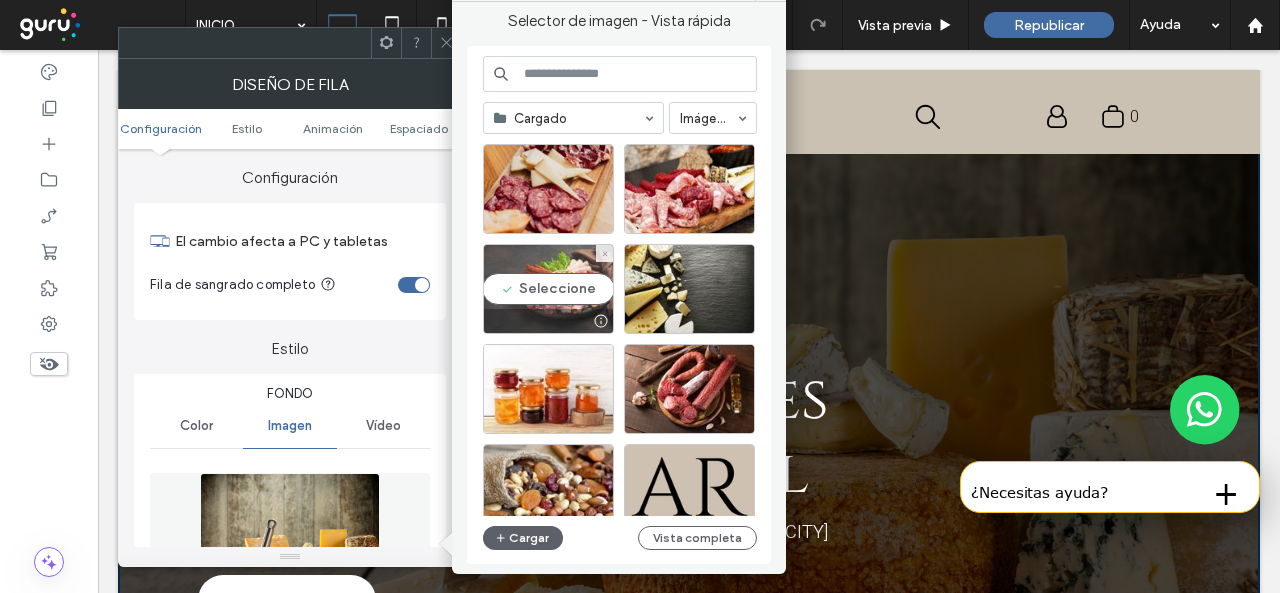 click on "Seleccione" at bounding box center (548, 289) 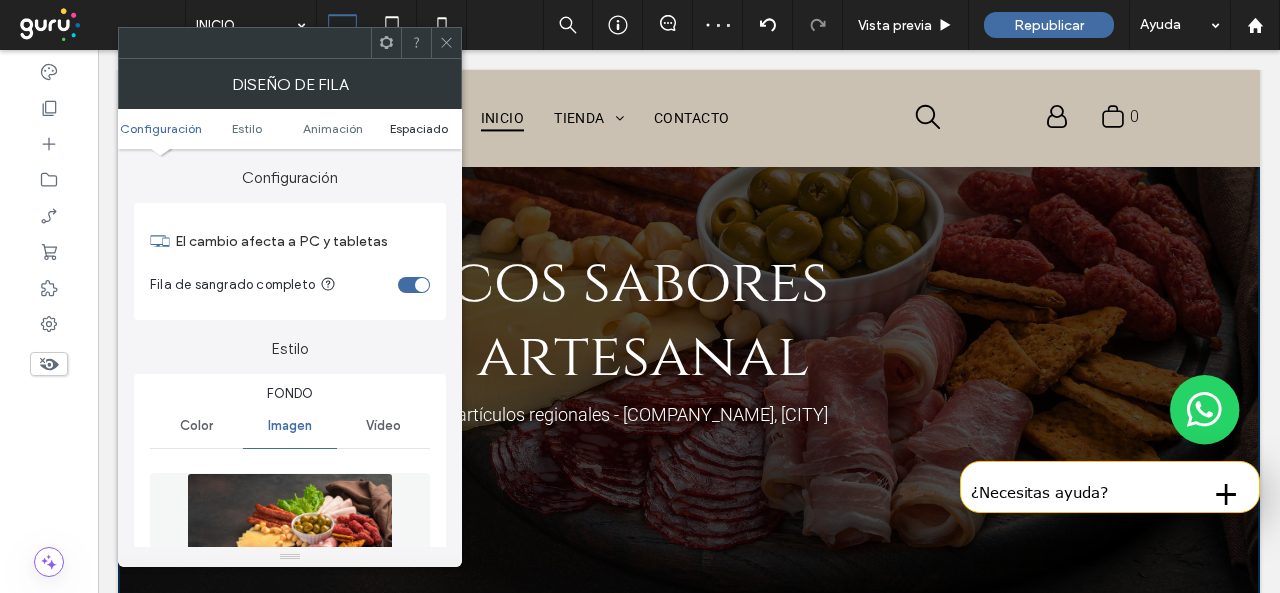 scroll, scrollTop: 100, scrollLeft: 0, axis: vertical 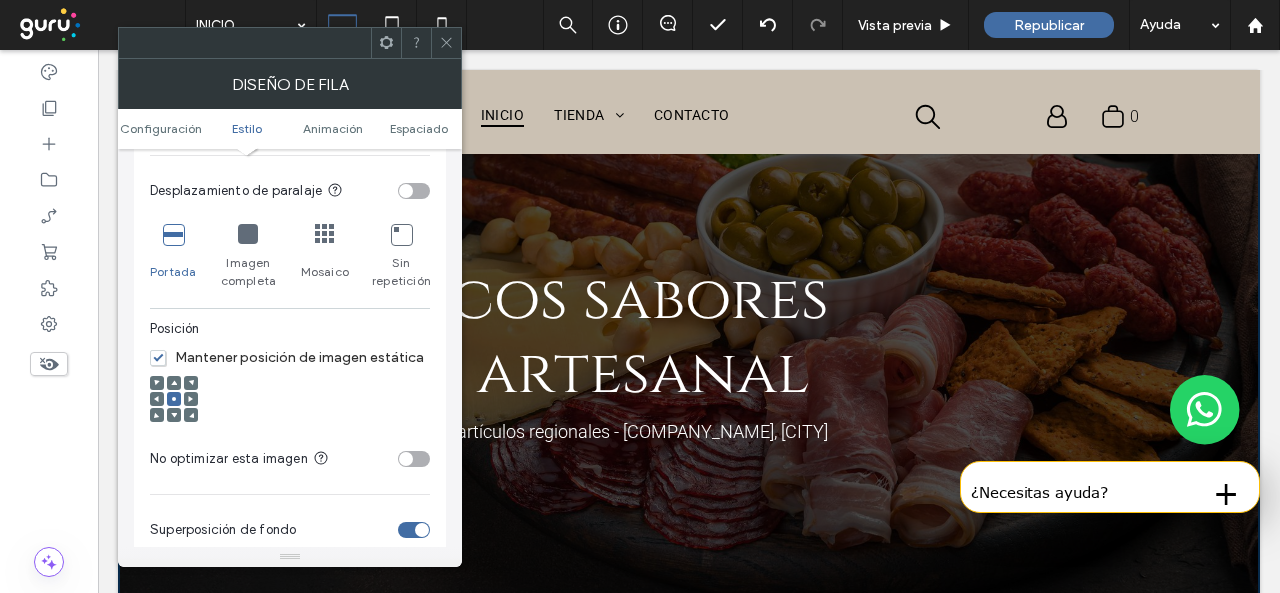 click at bounding box center [157, 399] 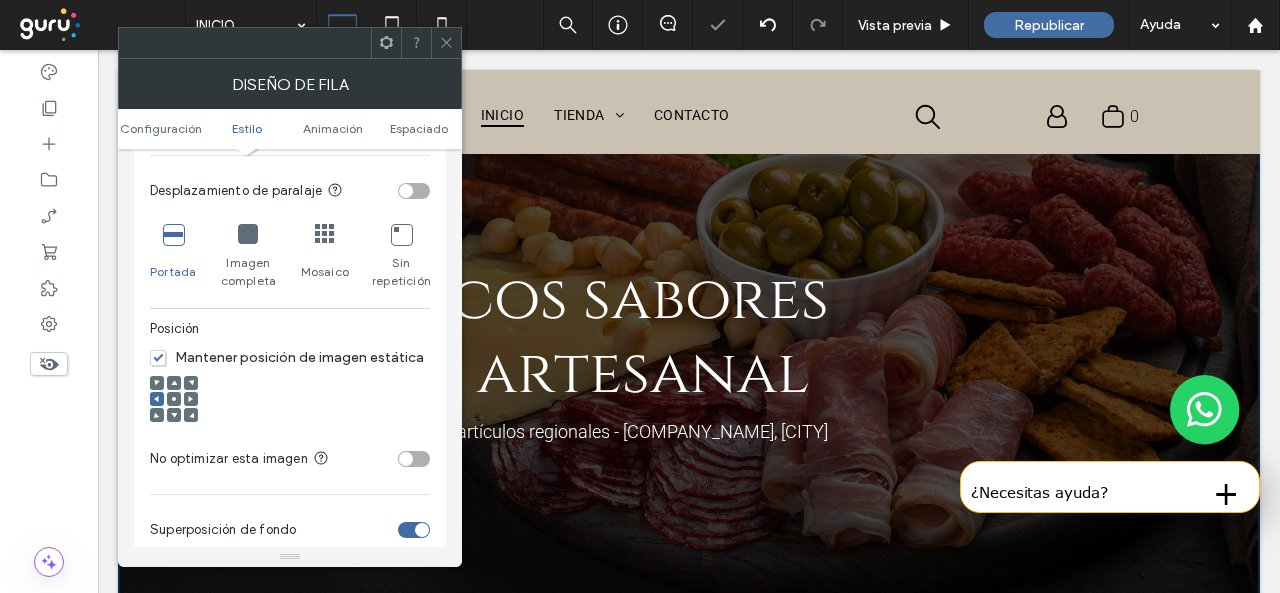 click at bounding box center (157, 399) 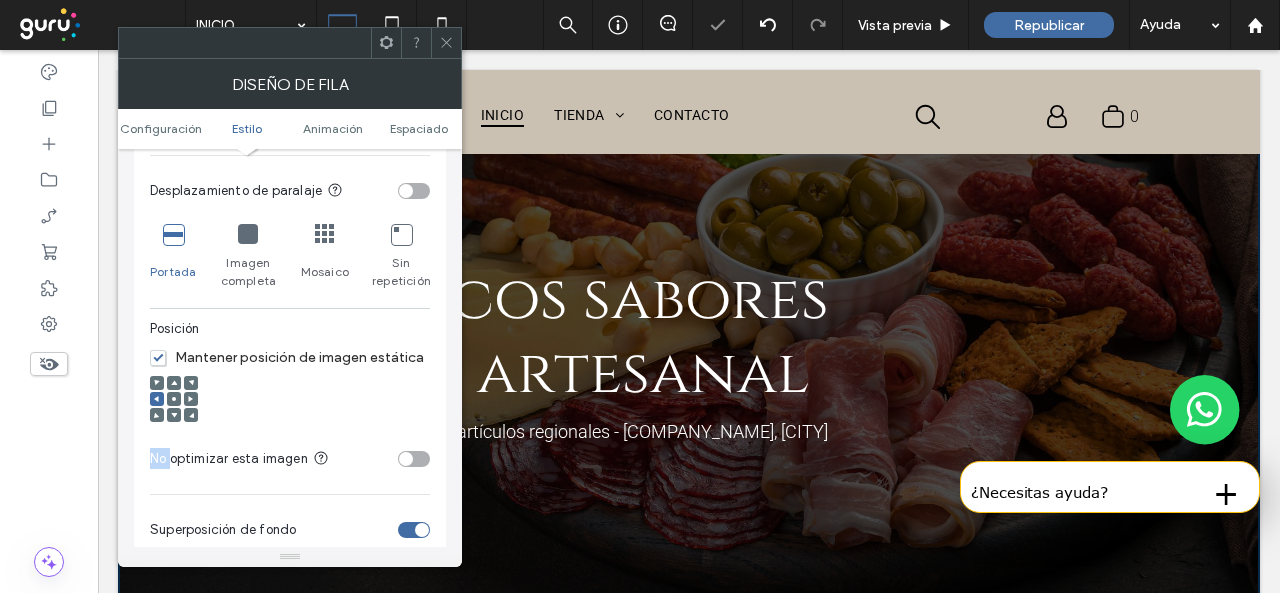 click at bounding box center (157, 399) 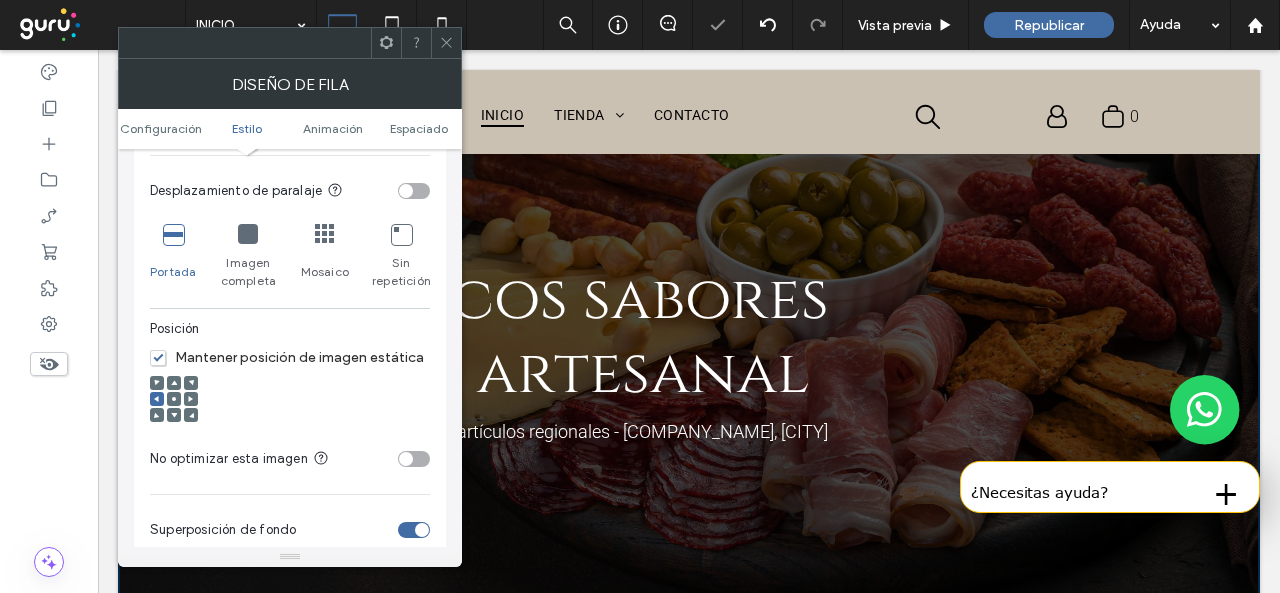 click at bounding box center (446, 43) 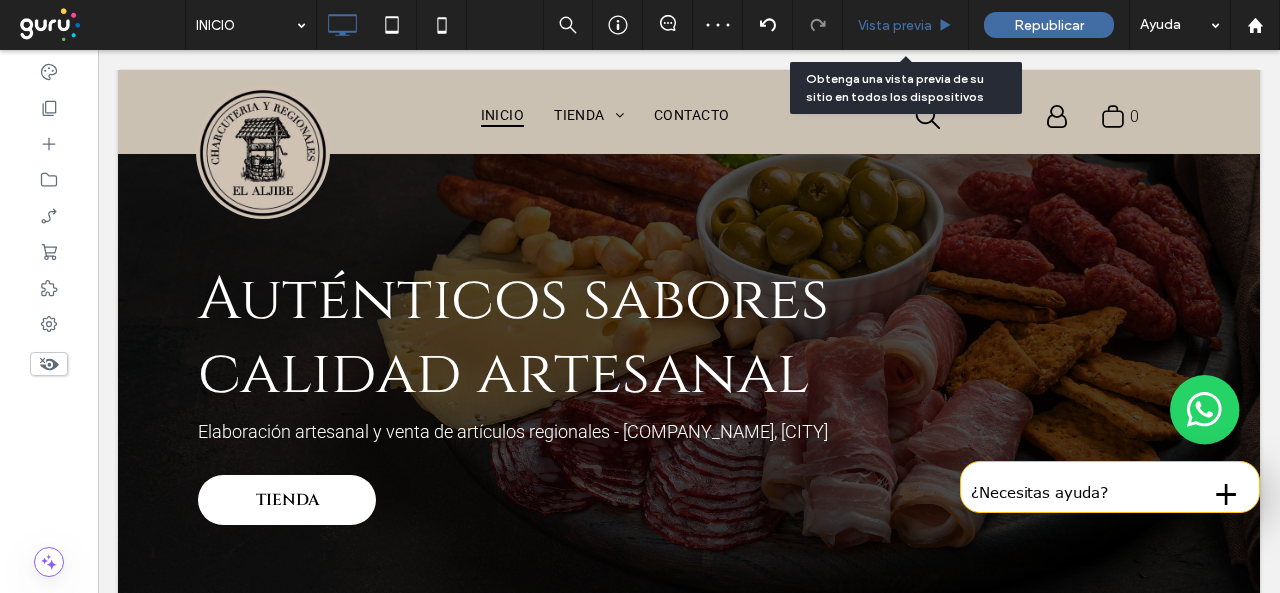 click on "Vista previa" at bounding box center [905, 25] 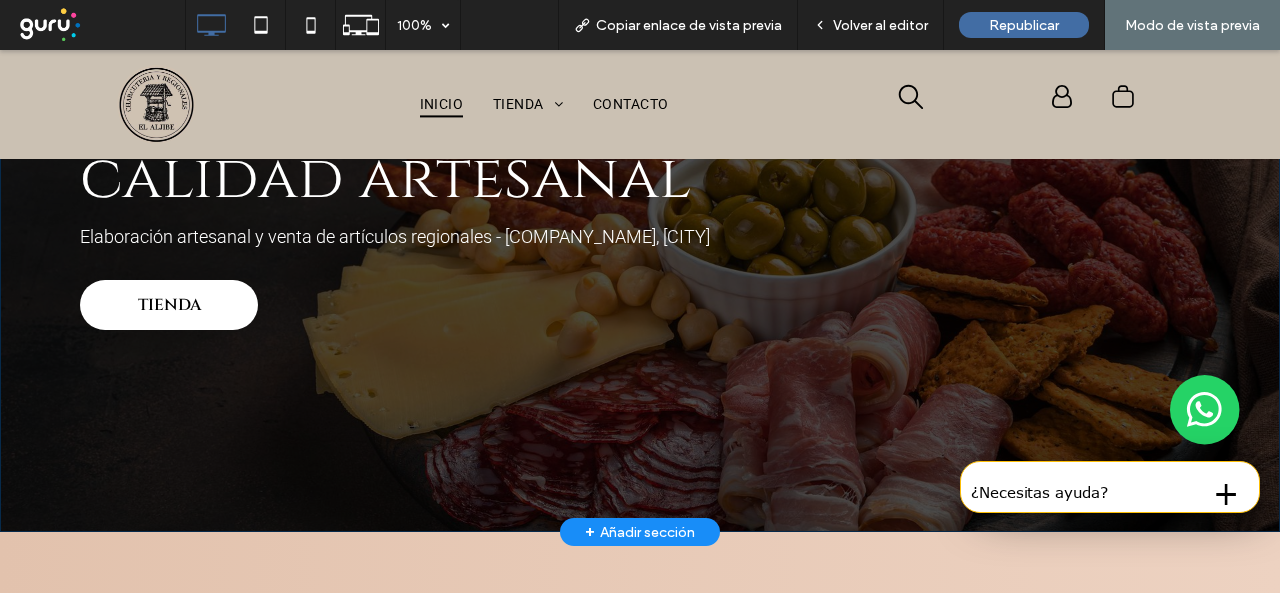 scroll, scrollTop: 200, scrollLeft: 0, axis: vertical 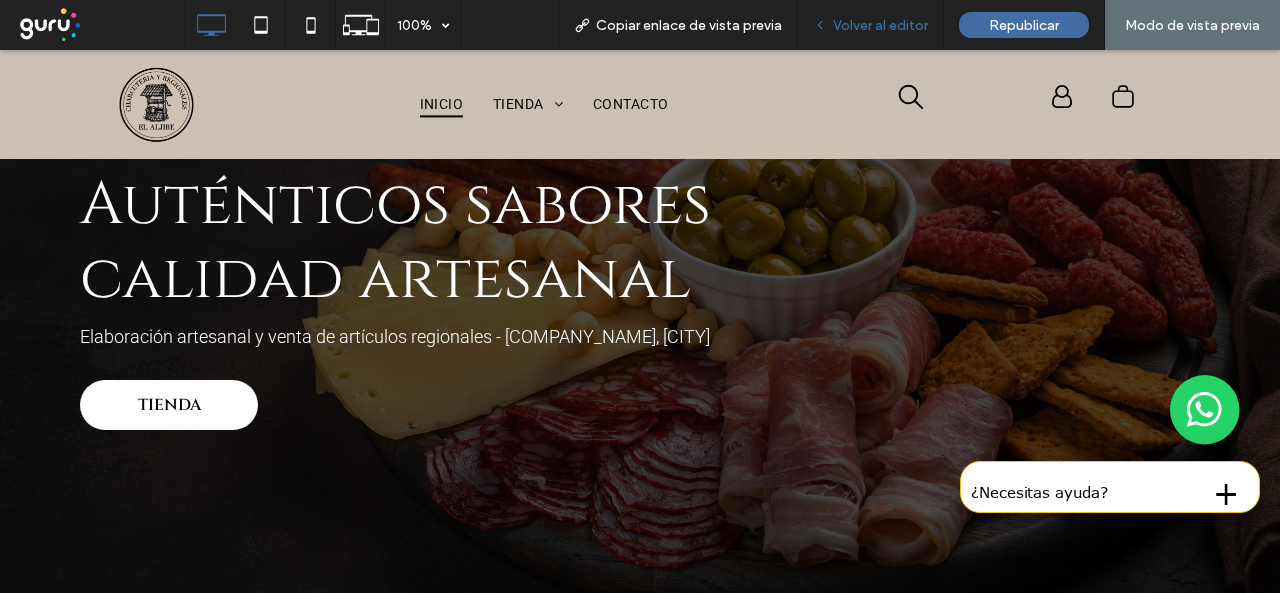 click on "Volver al editor" at bounding box center [871, 25] 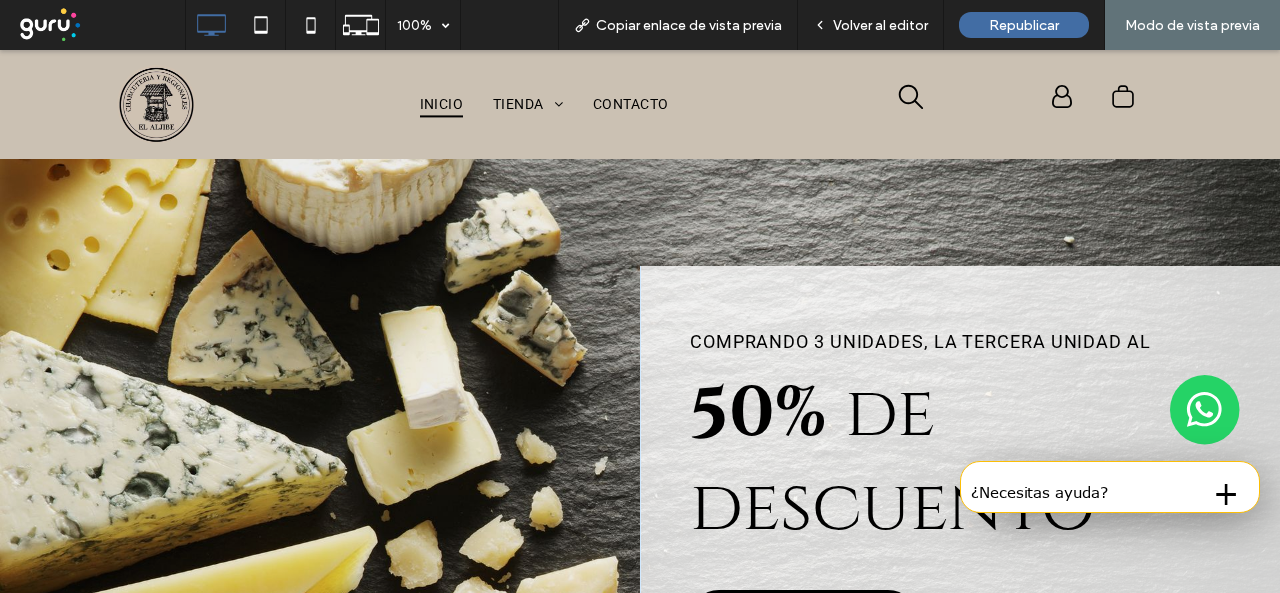 scroll, scrollTop: 2100, scrollLeft: 0, axis: vertical 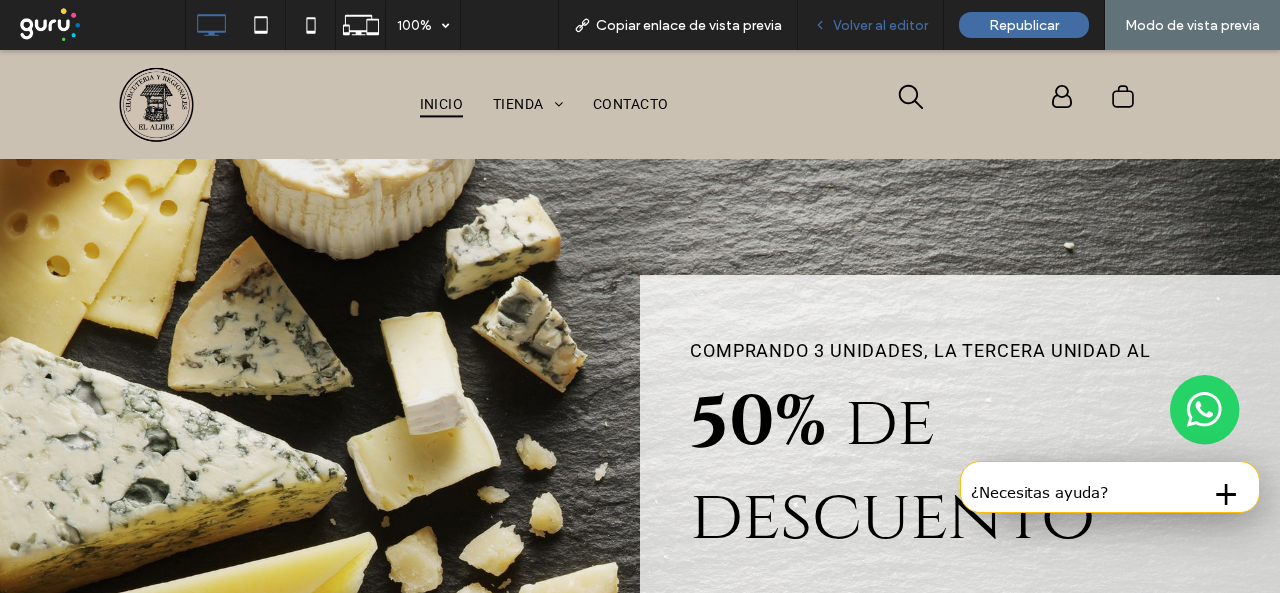 click on "Volver al editor" at bounding box center [871, 25] 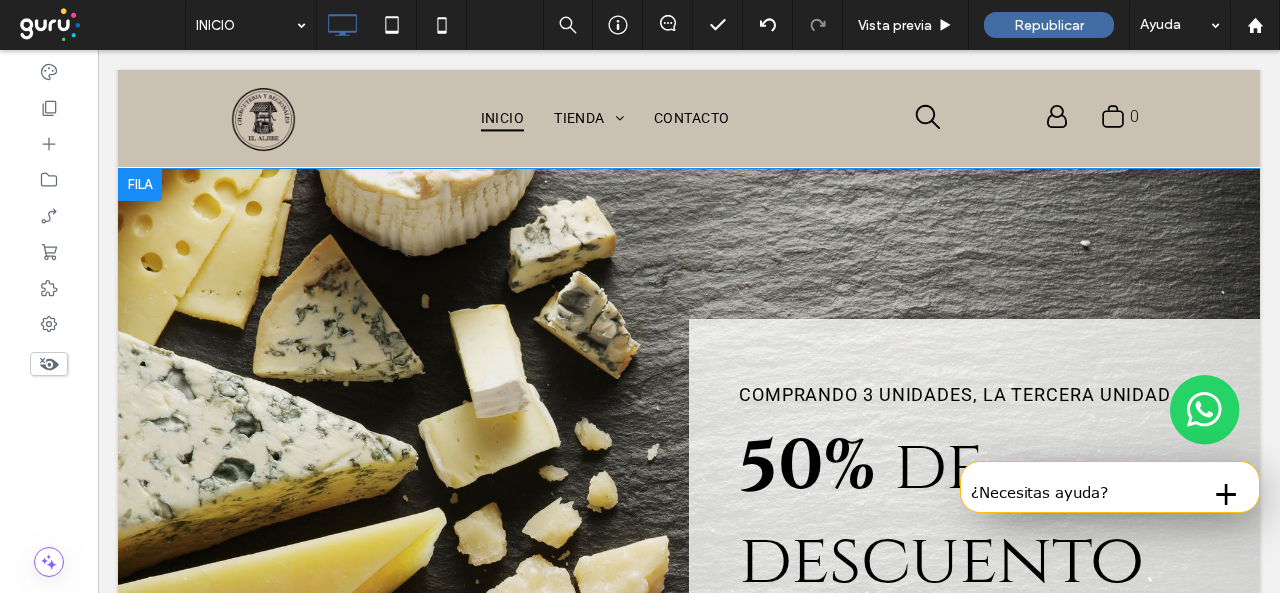 click on "Click To Paste
Comprando 3 unidades, la tercera unidad al
50%   de descuento
Comprar ahora
Click To Paste
Fila + Añadir sección" at bounding box center [689, 545] 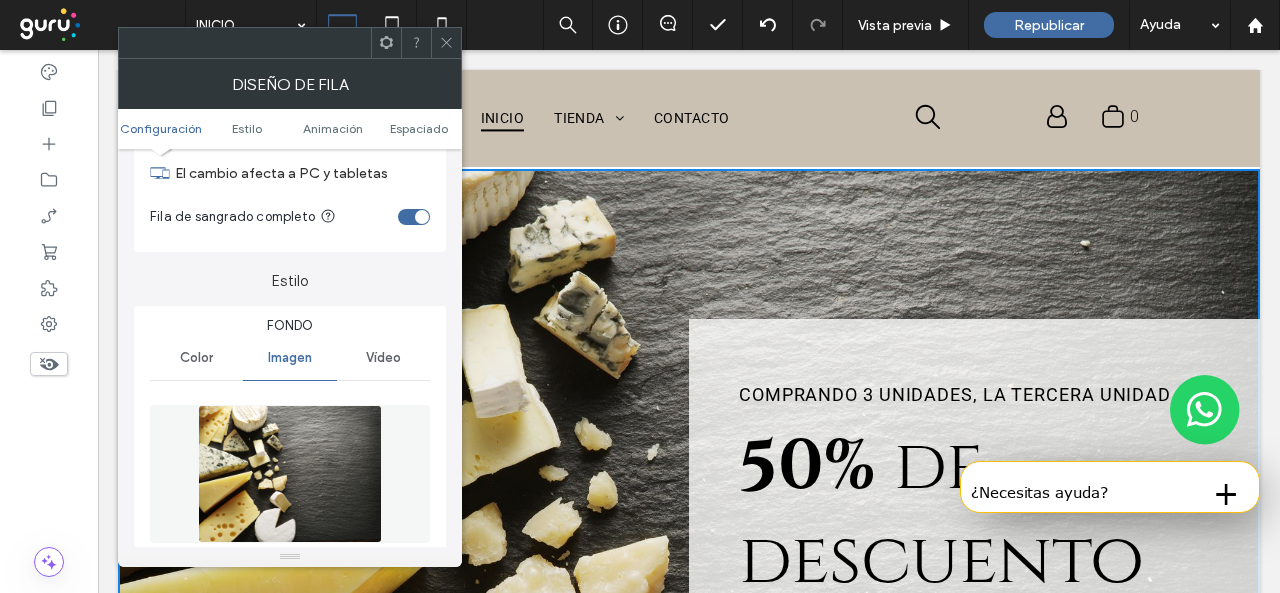 scroll, scrollTop: 100, scrollLeft: 0, axis: vertical 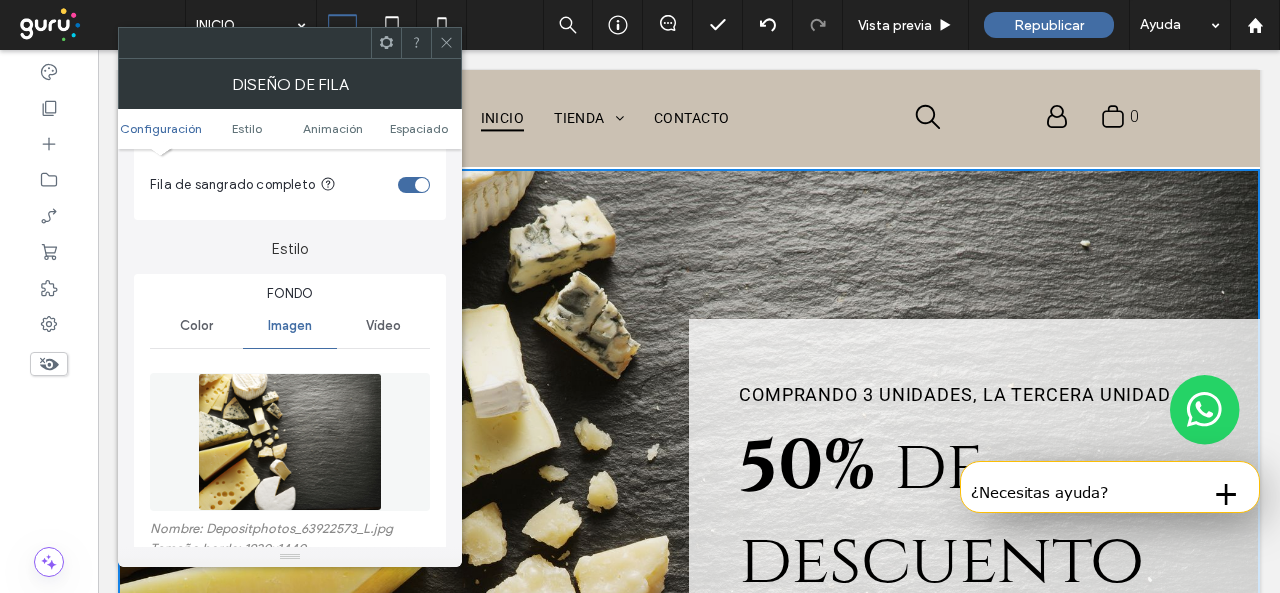 click at bounding box center (289, 442) 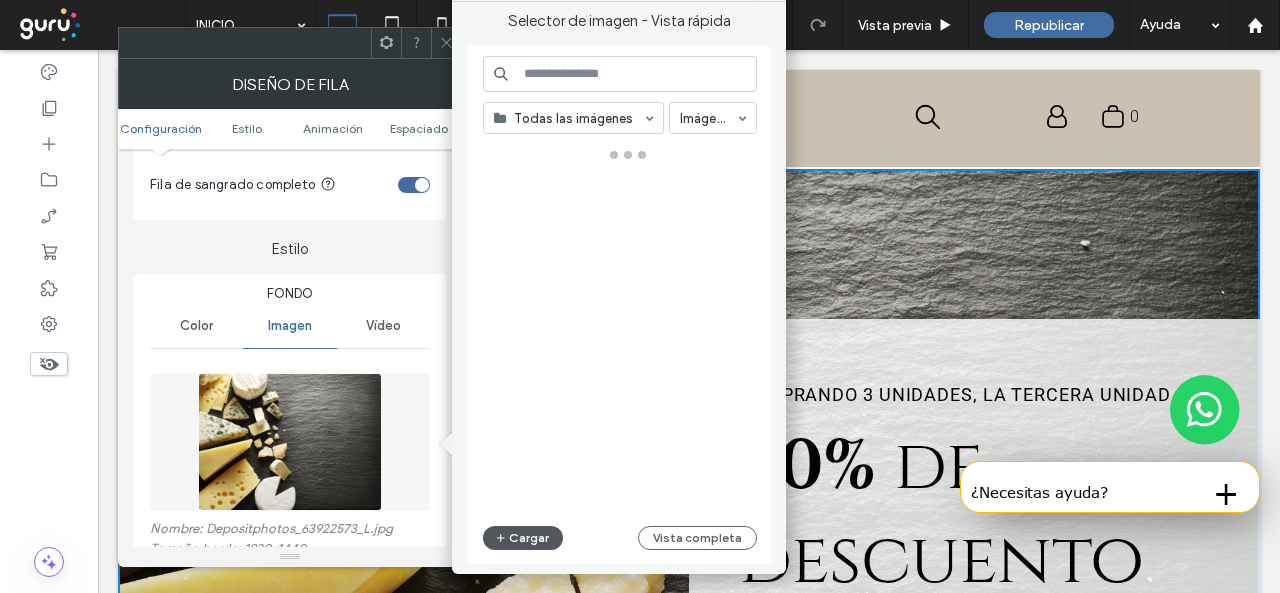 click on "Cargar" at bounding box center [523, 538] 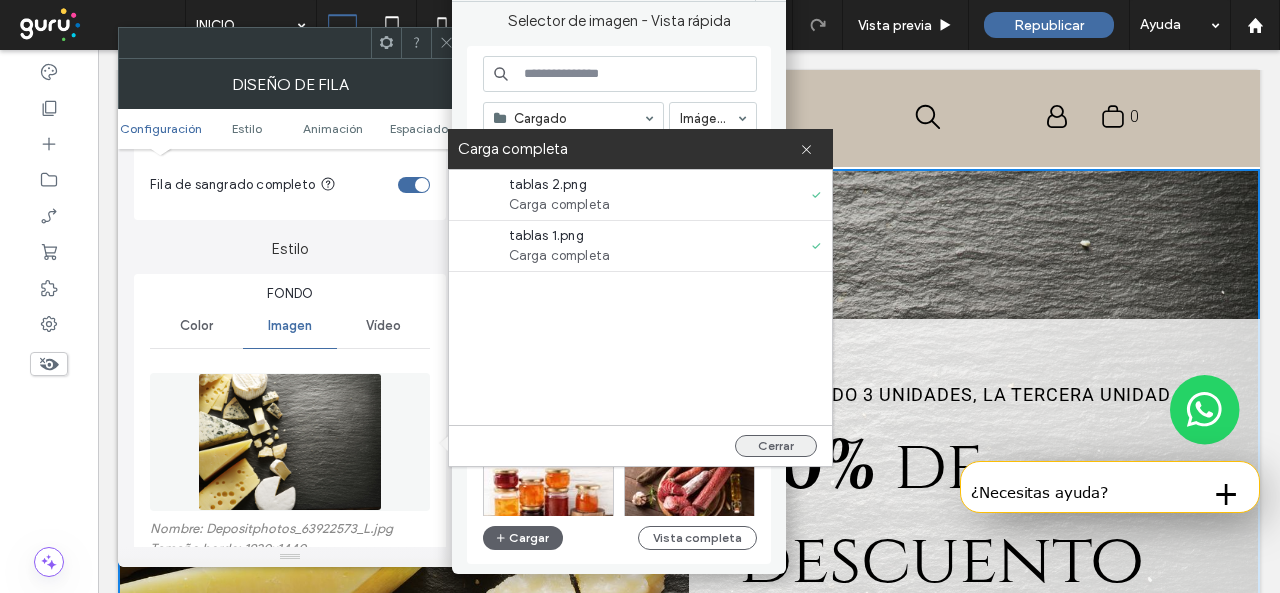 click on "Cerrar" at bounding box center [776, 446] 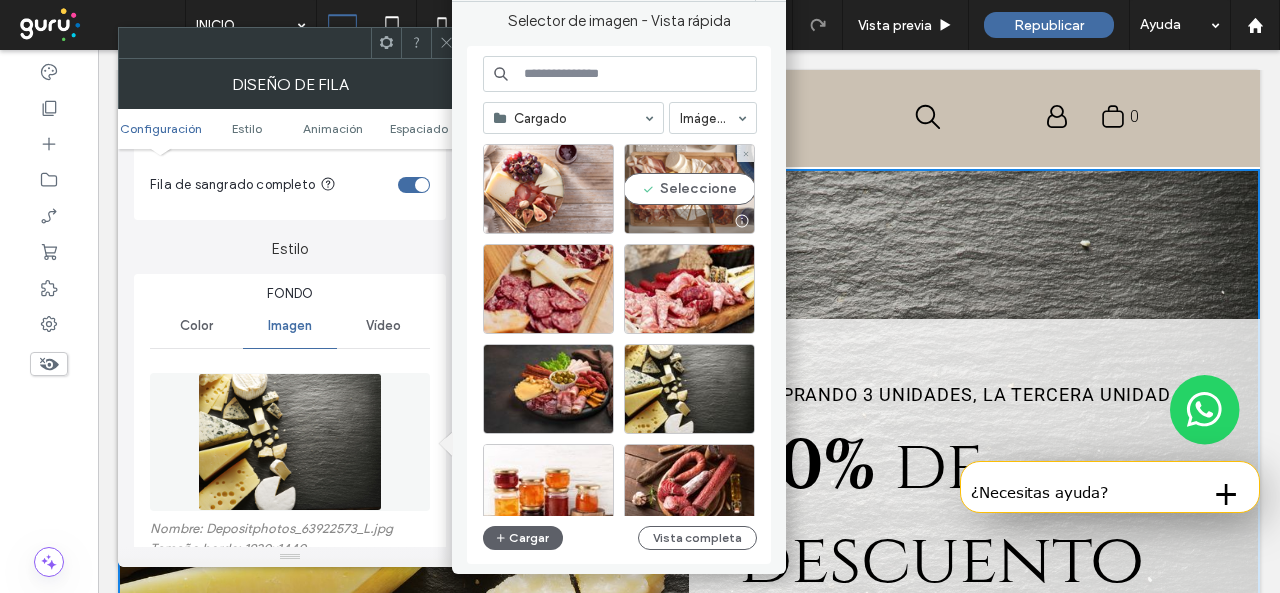 click on "Seleccione" at bounding box center [689, 189] 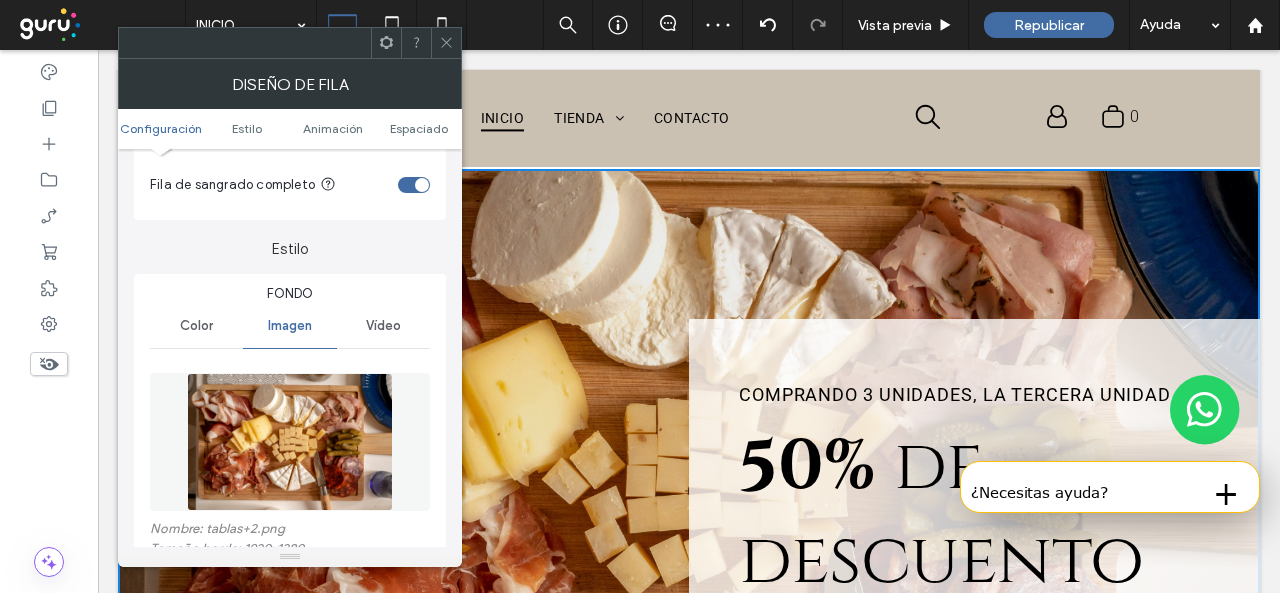 click 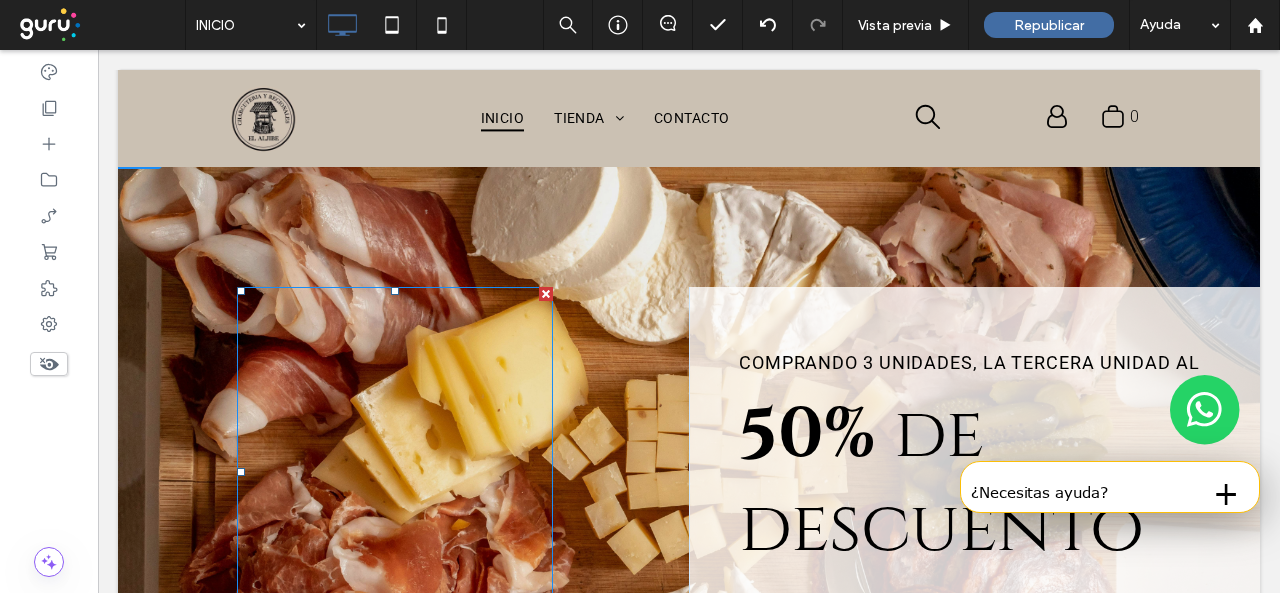 scroll, scrollTop: 2100, scrollLeft: 0, axis: vertical 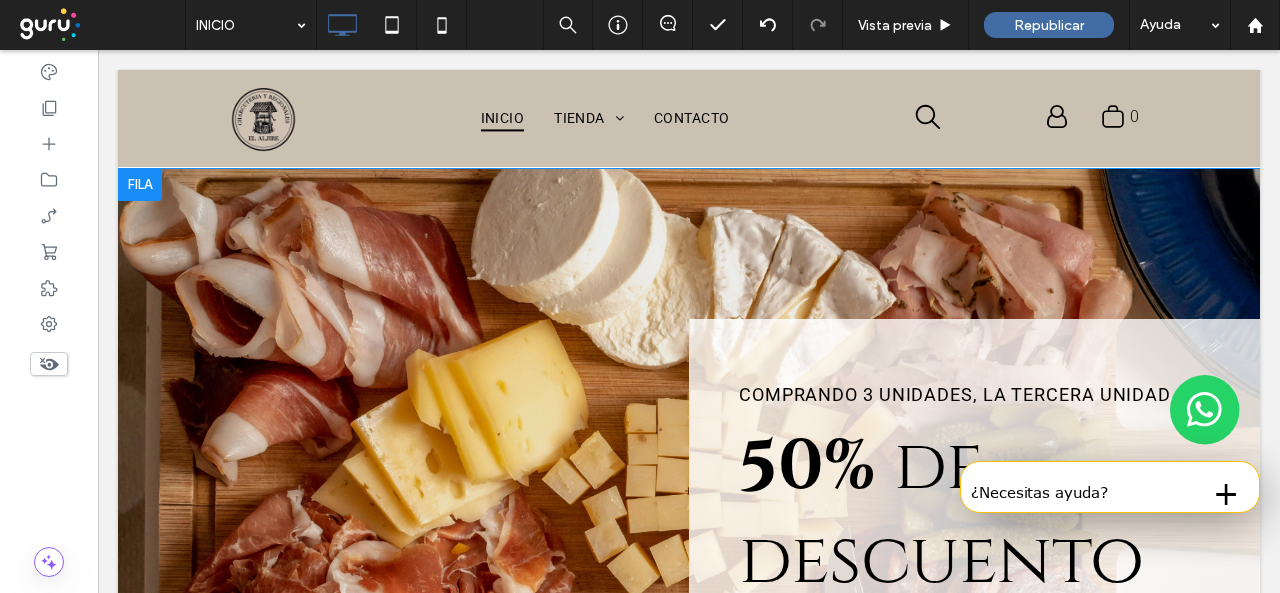 click on "Click To Paste
Comprando 3 unidades, la tercera unidad al
50%   de descuento
Comprar ahora
Click To Paste
Fila + Añadir sección" at bounding box center [689, 545] 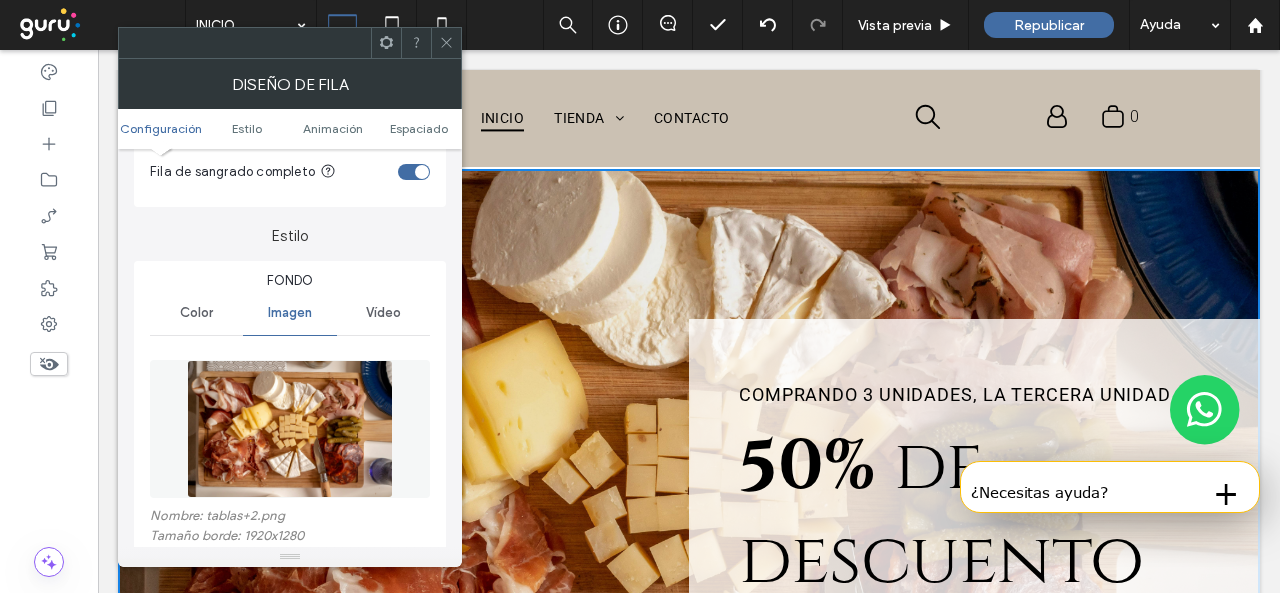 scroll, scrollTop: 200, scrollLeft: 0, axis: vertical 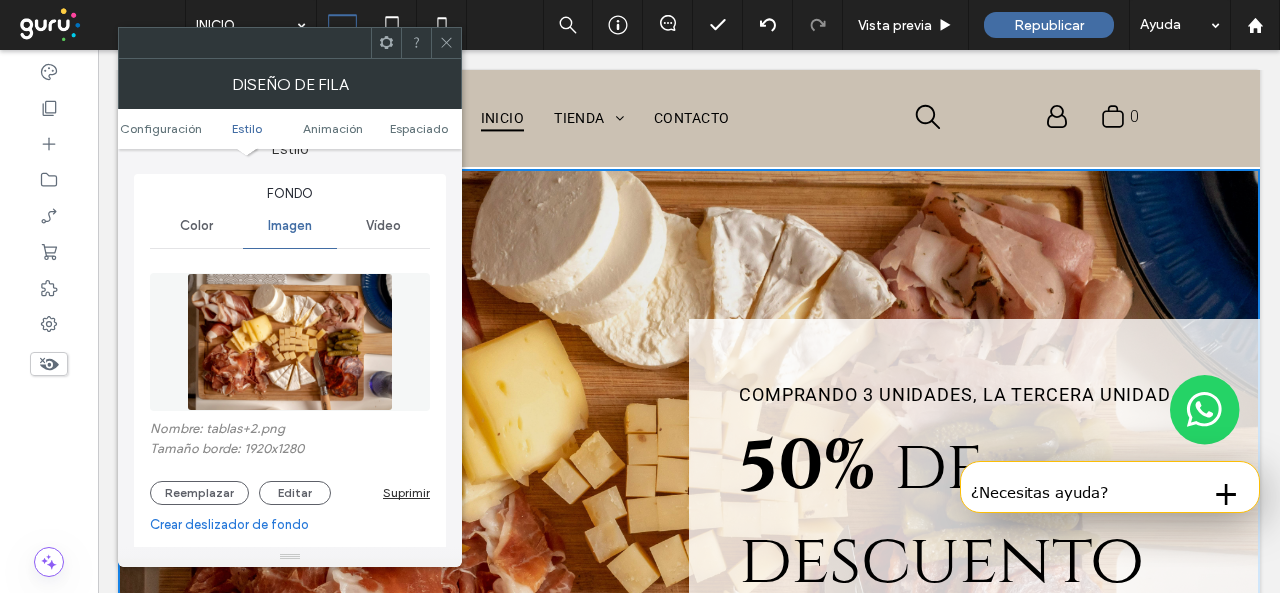 click at bounding box center (290, 342) 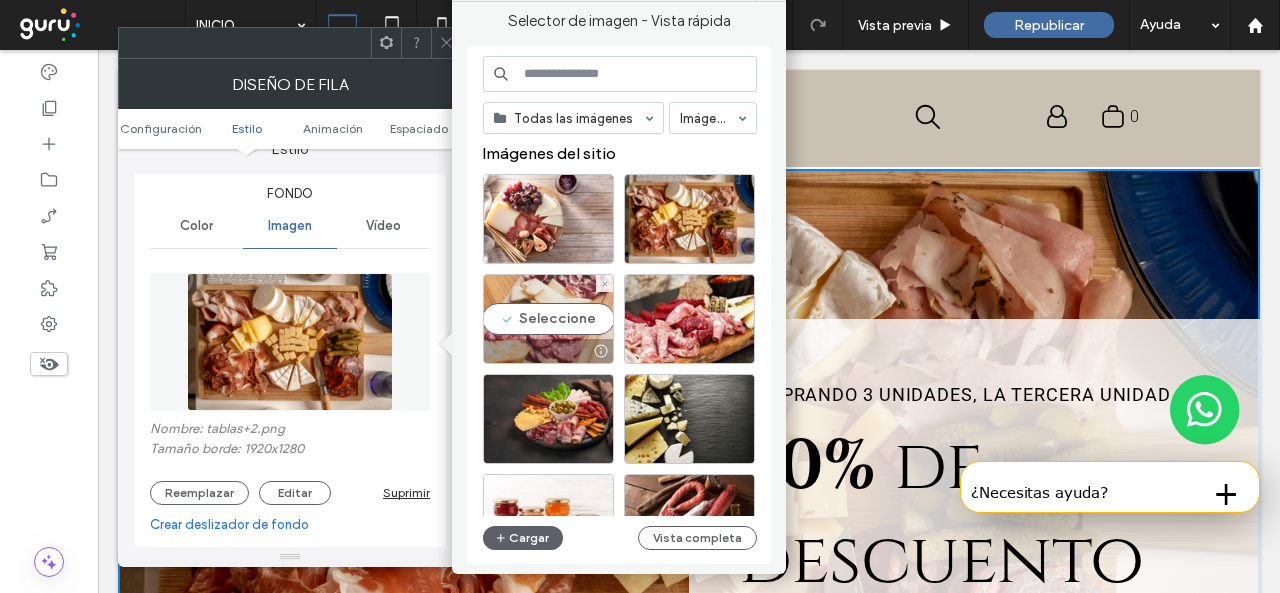 click on "Seleccione" at bounding box center (548, 319) 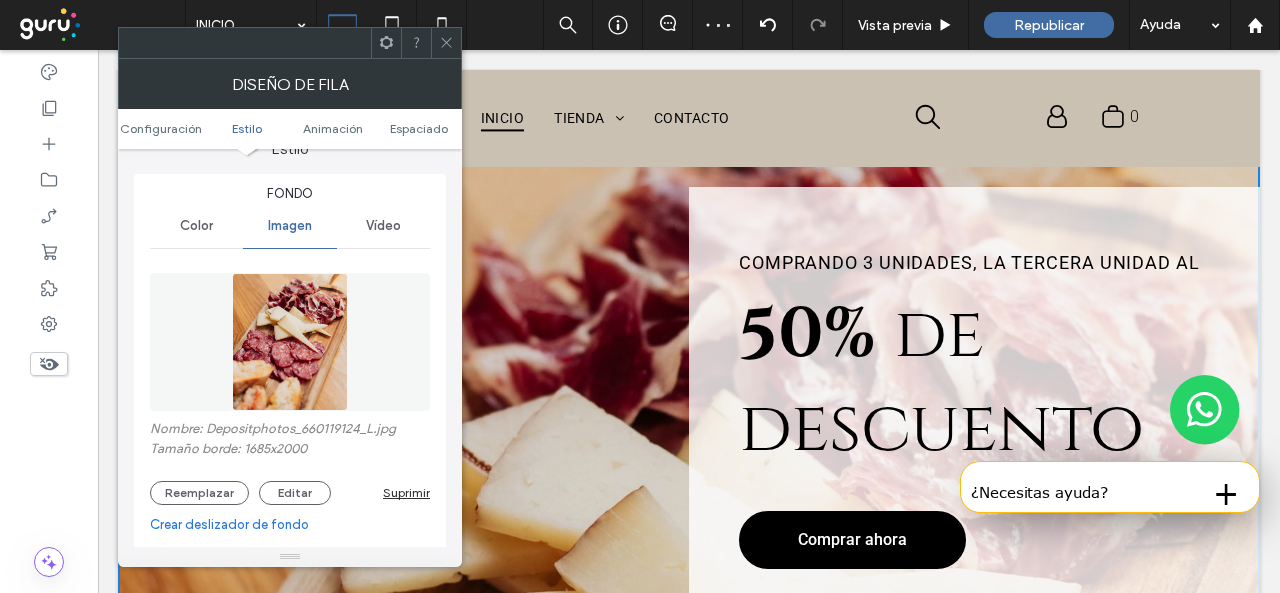 scroll, scrollTop: 2200, scrollLeft: 0, axis: vertical 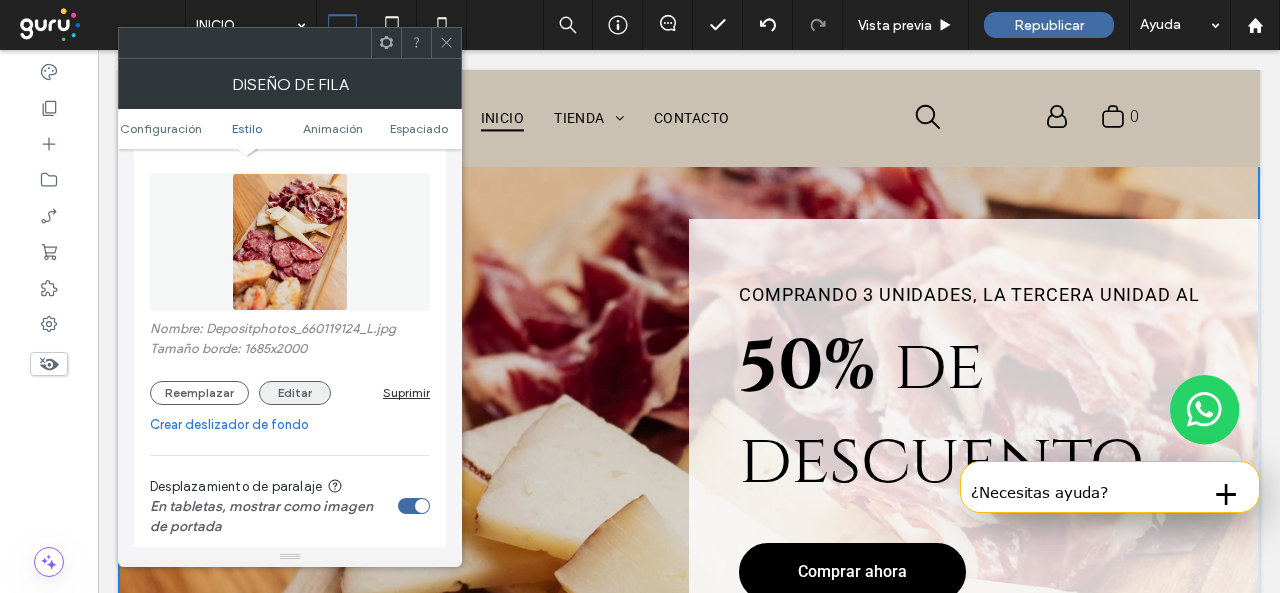 click on "Editar" at bounding box center (295, 393) 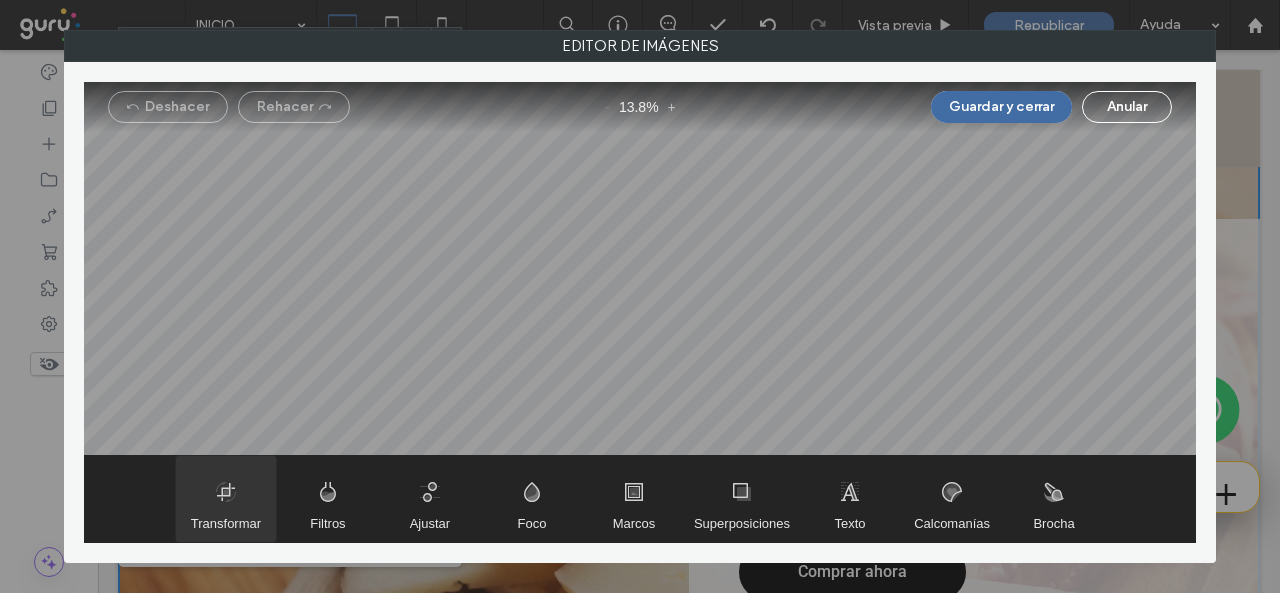 click at bounding box center (226, 499) 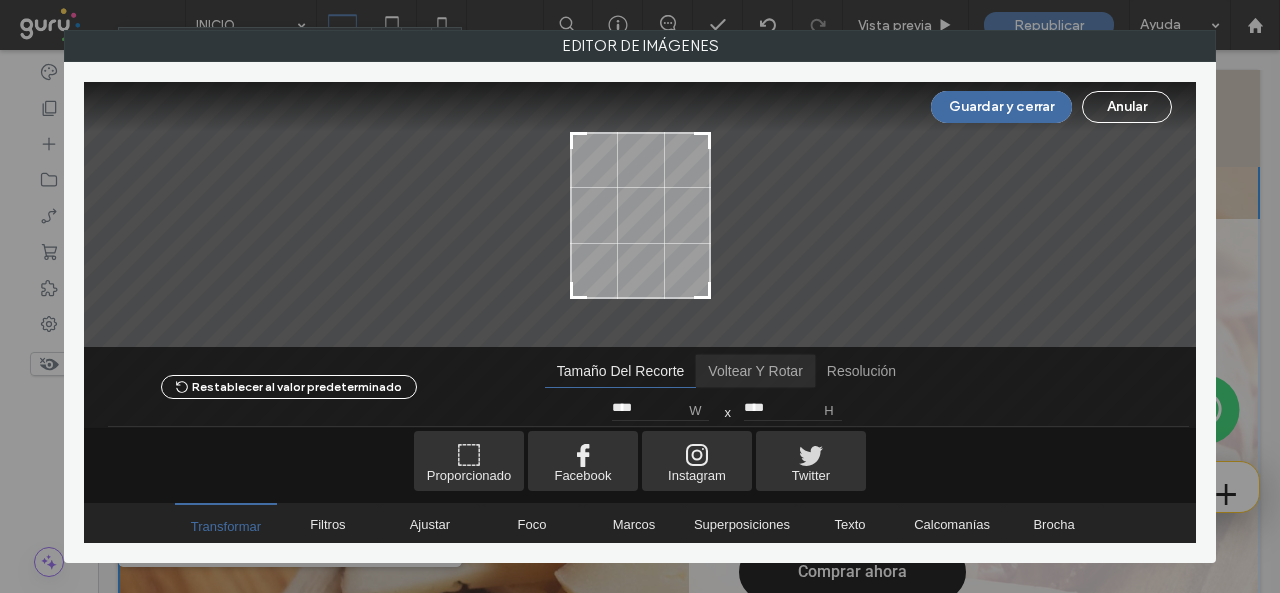 click at bounding box center [755, 371] 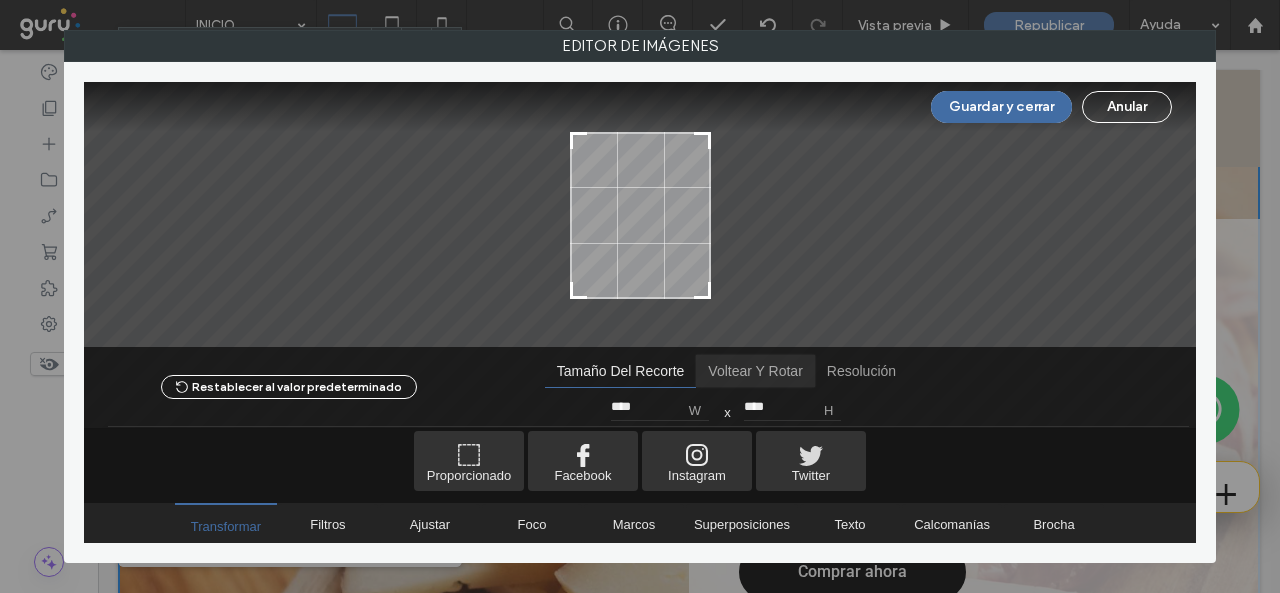 click at bounding box center (755, 371) 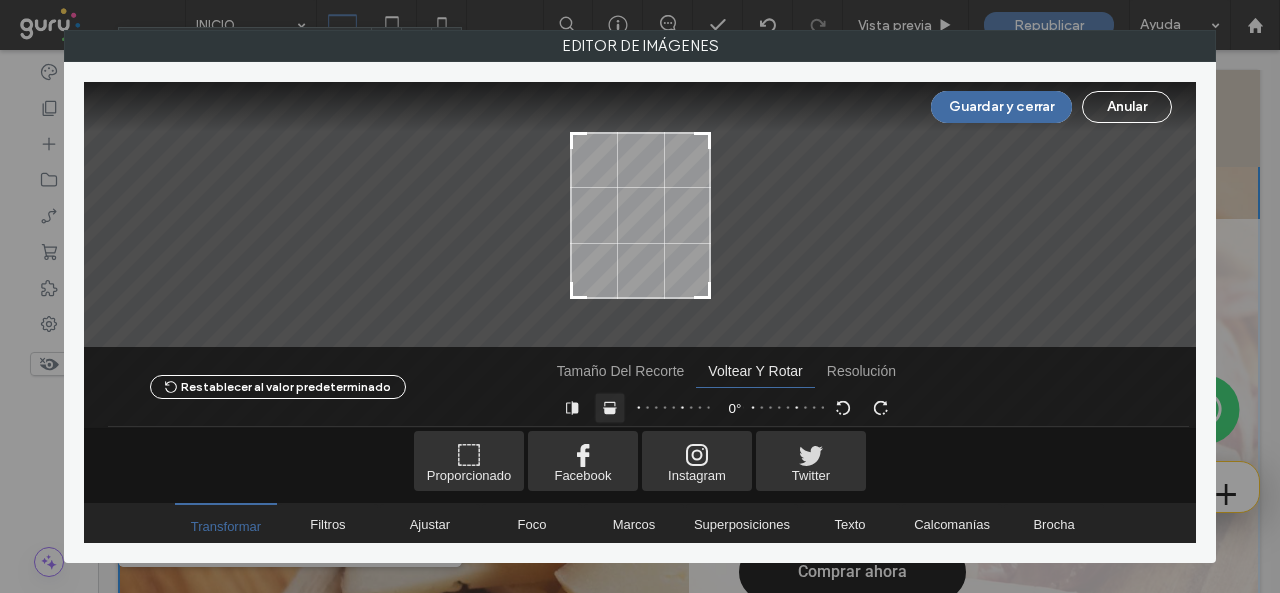 click at bounding box center [609, 407] 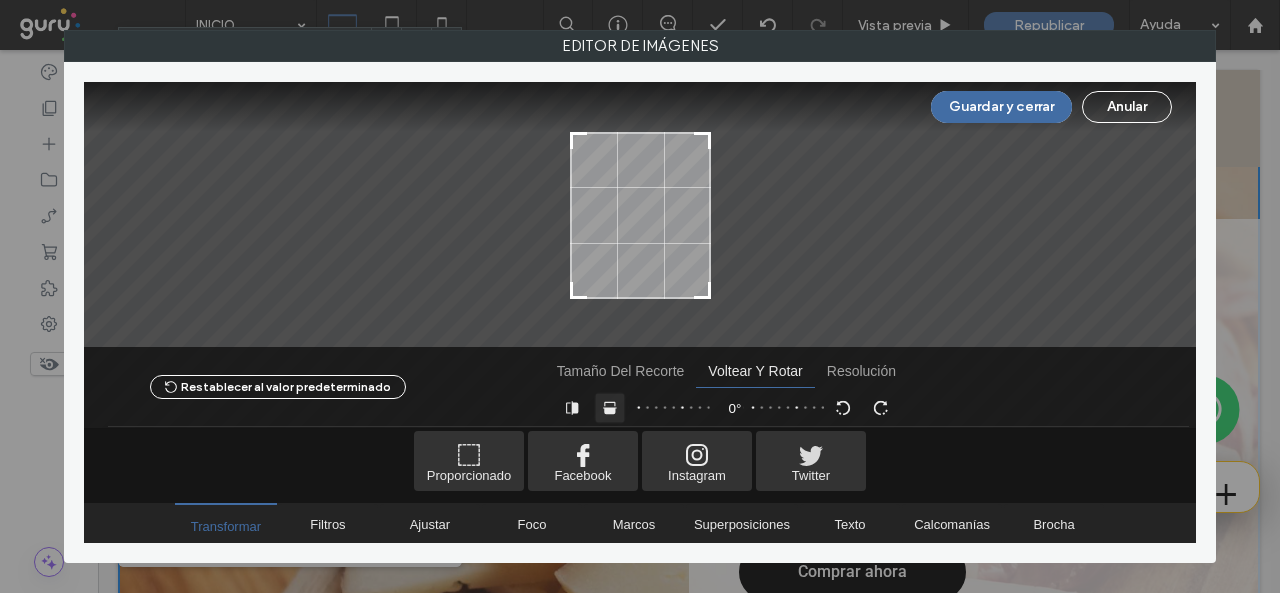 click at bounding box center (609, 407) 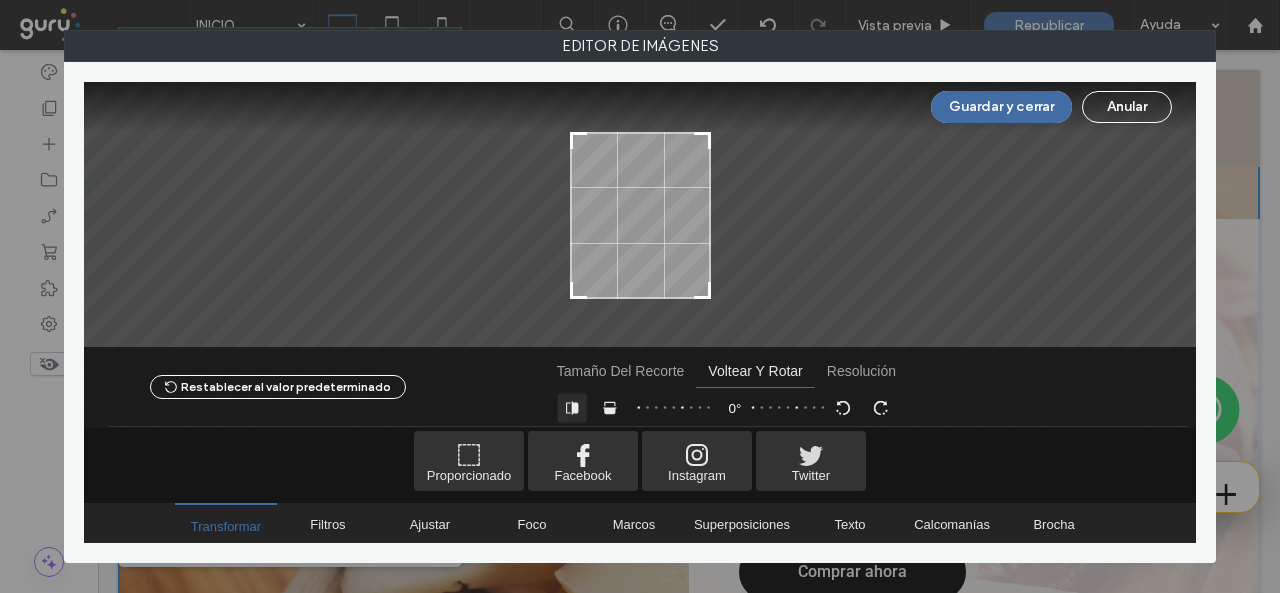 click at bounding box center (572, 407) 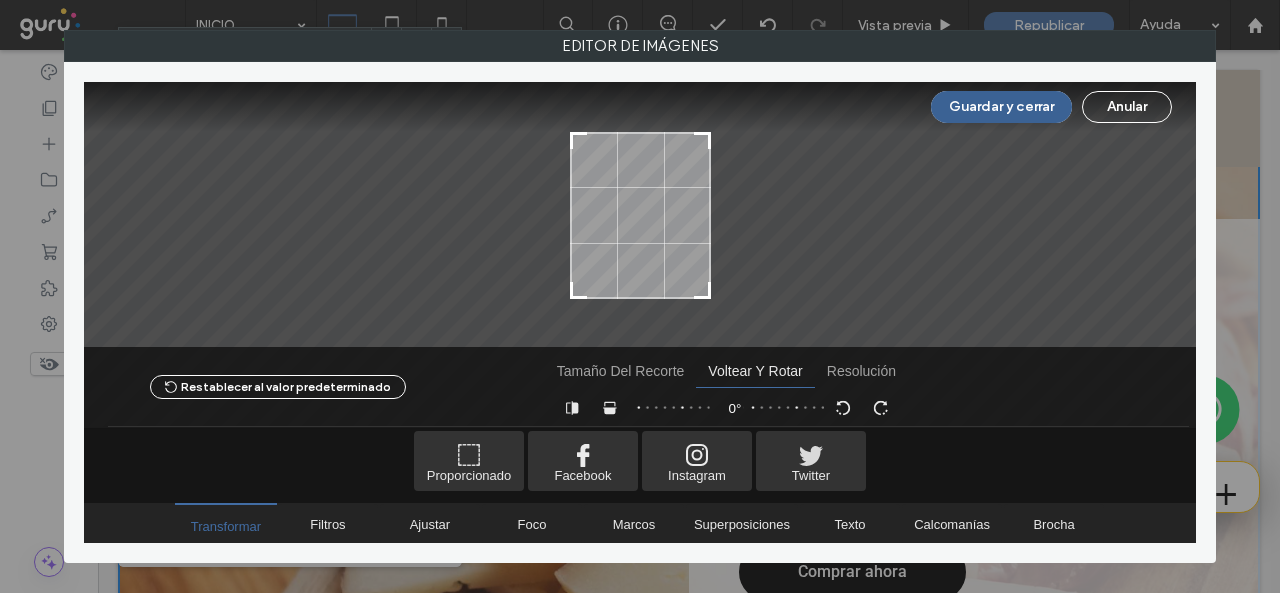 click on "Guardar y cerrar" at bounding box center (1001, 107) 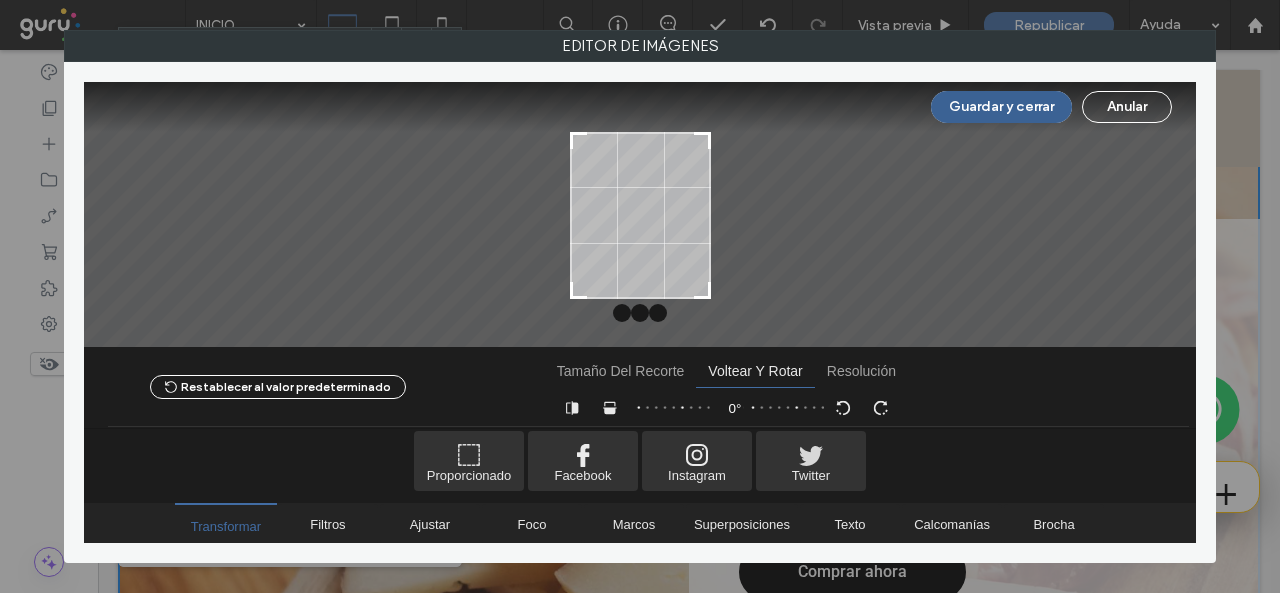 click on "Guardar y cerrar" at bounding box center (1001, 107) 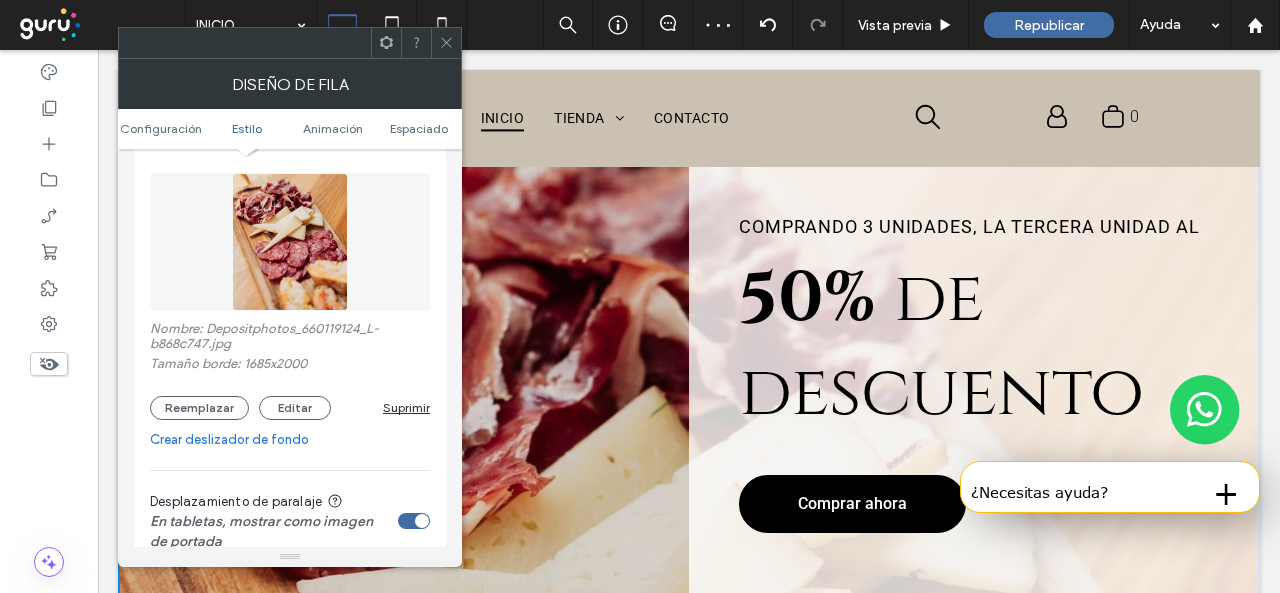 scroll, scrollTop: 2300, scrollLeft: 0, axis: vertical 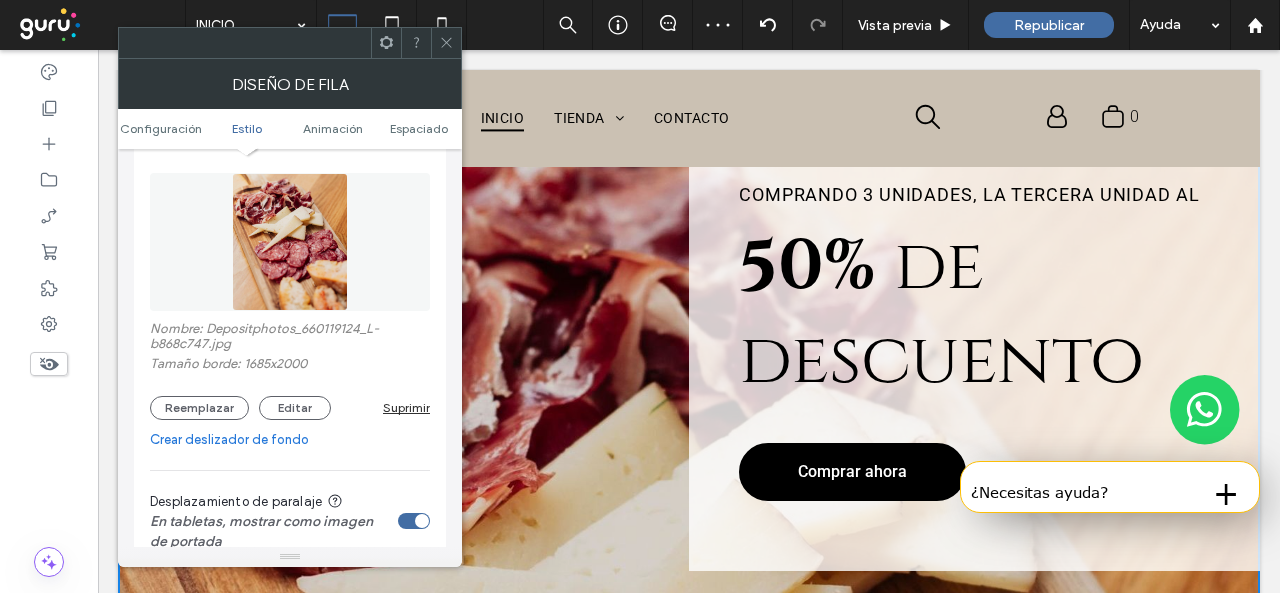 click 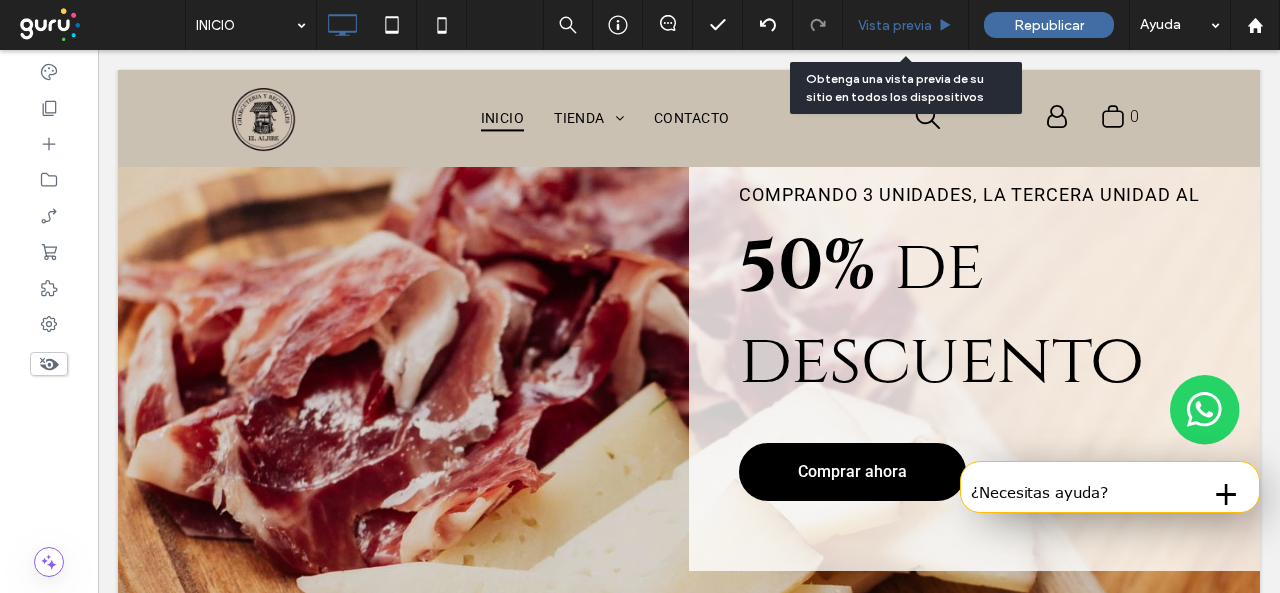 click on "Vista previa" at bounding box center [895, 25] 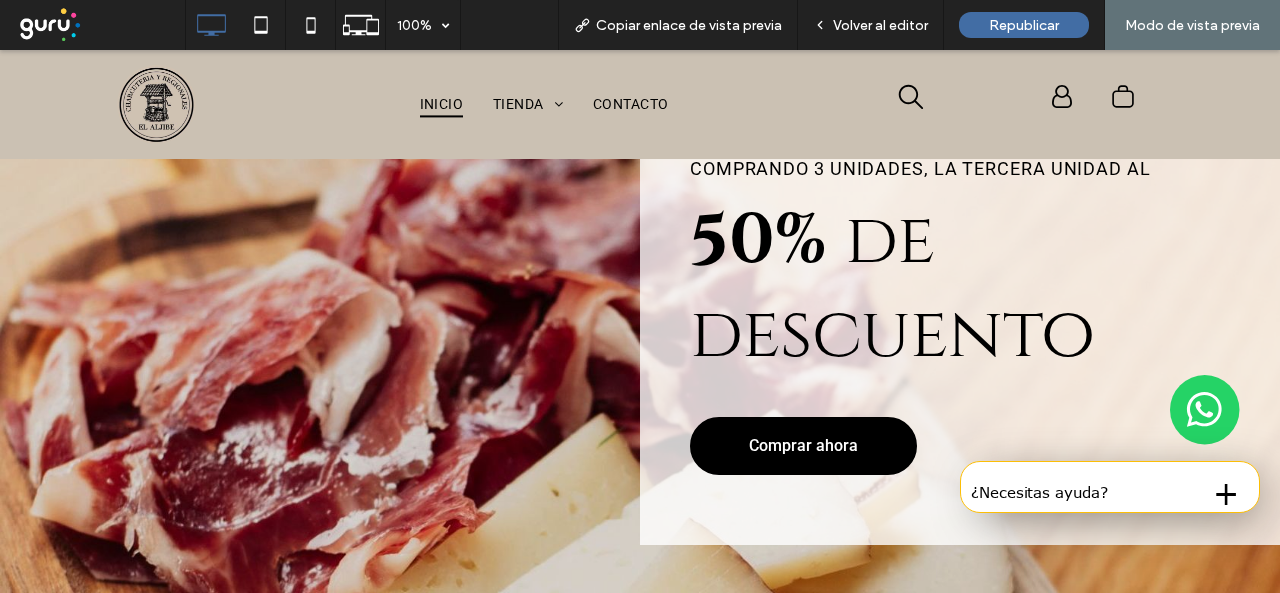 scroll, scrollTop: 2176, scrollLeft: 0, axis: vertical 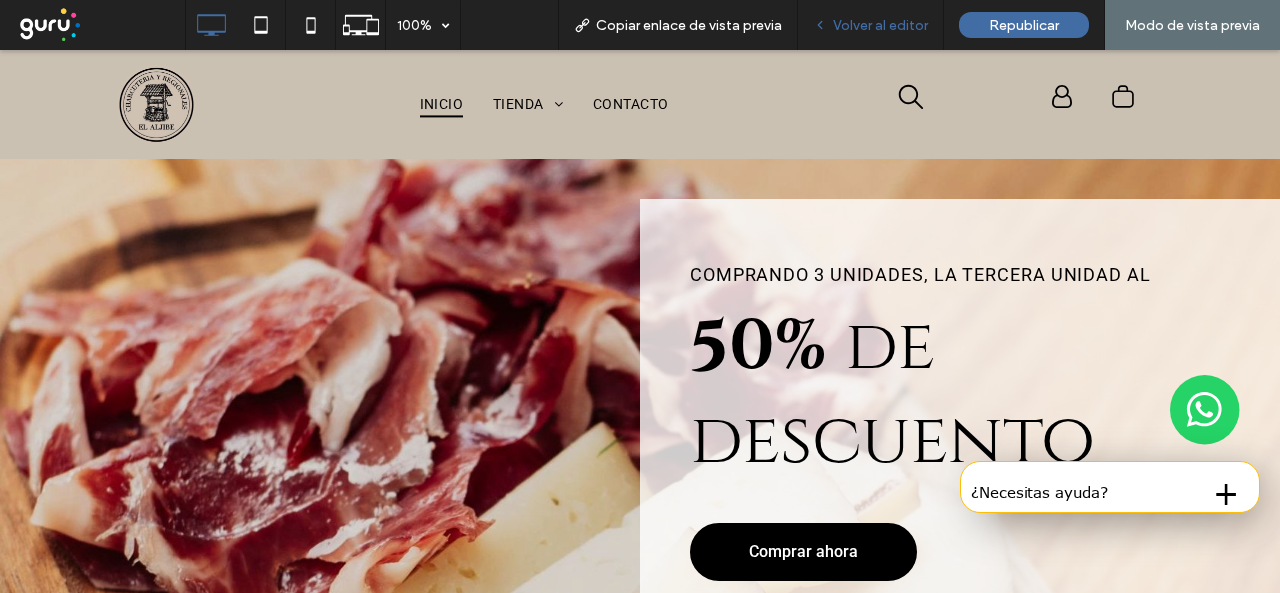 click on "Volver al editor" at bounding box center [880, 25] 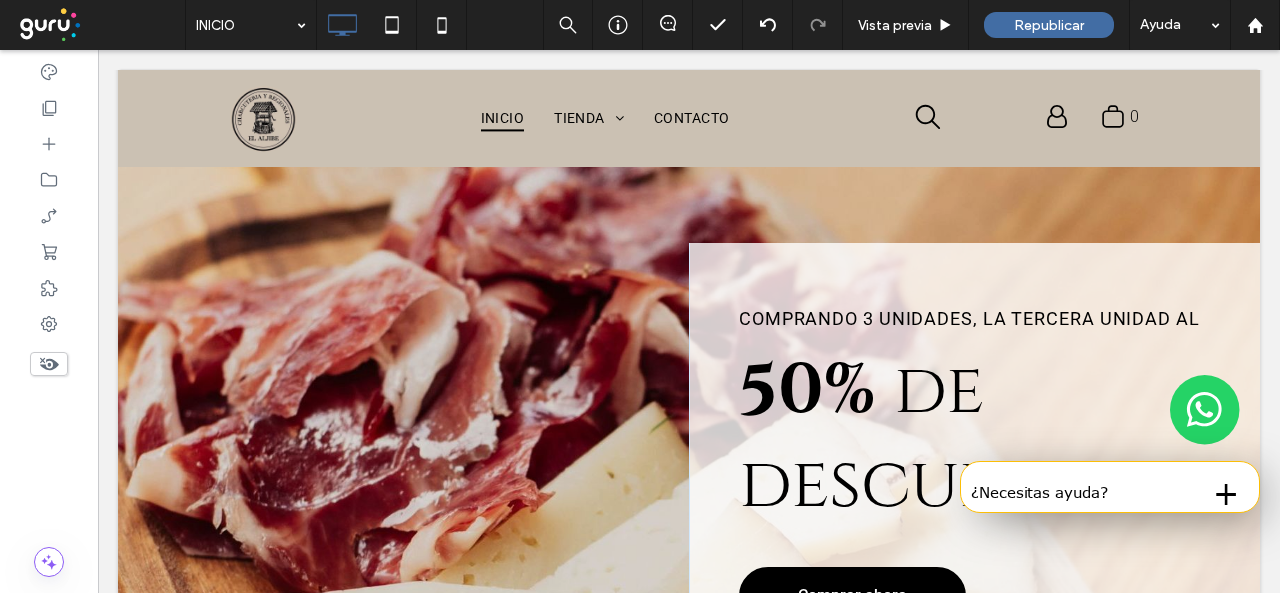 click on "Click To Paste
Comprando 3 unidades, la tercera unidad al
50%   de descuento
Comprar ahora
Click To Paste
Fila + Añadir sección" at bounding box center [689, 469] 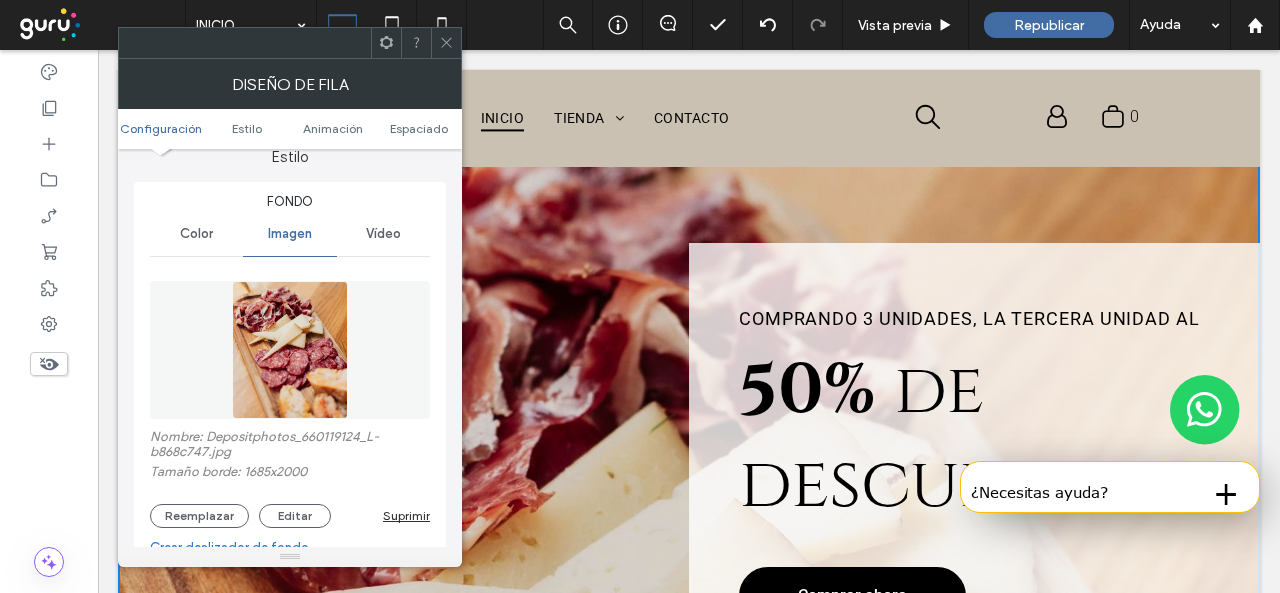 scroll, scrollTop: 200, scrollLeft: 0, axis: vertical 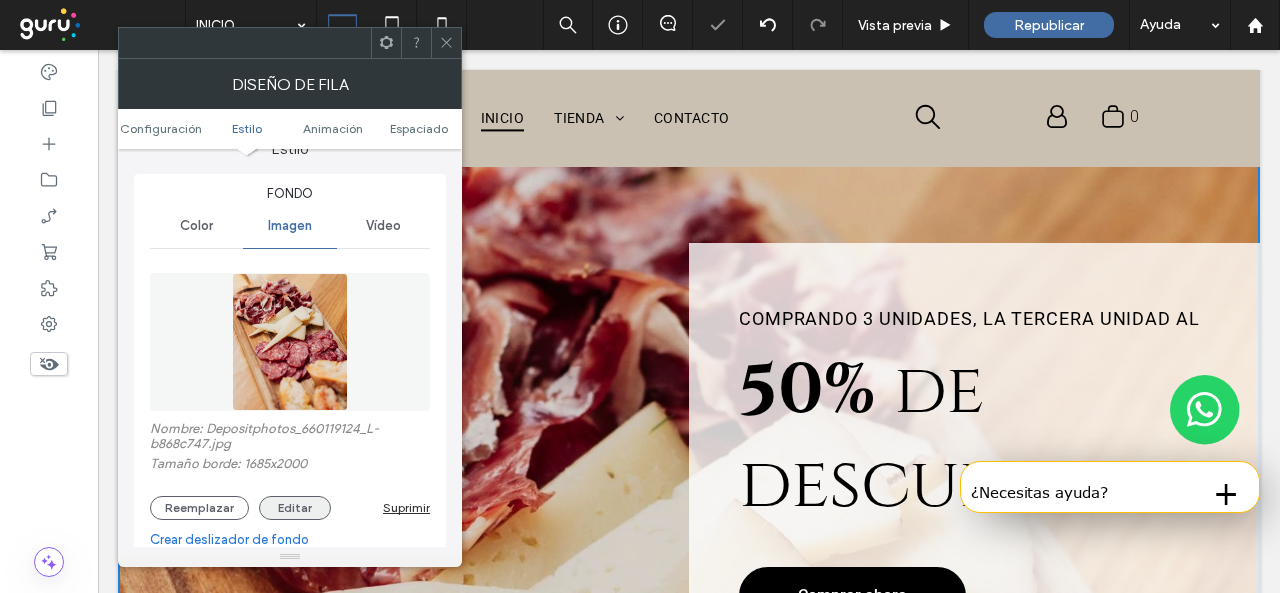 click on "Editar" at bounding box center (295, 508) 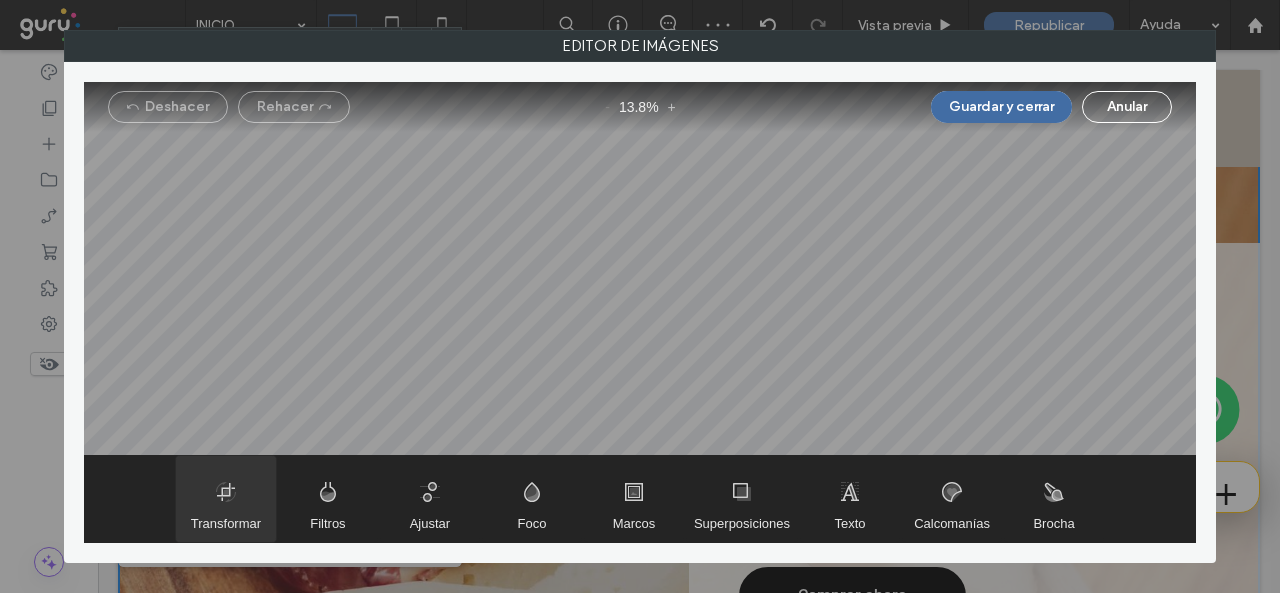 click at bounding box center [226, 499] 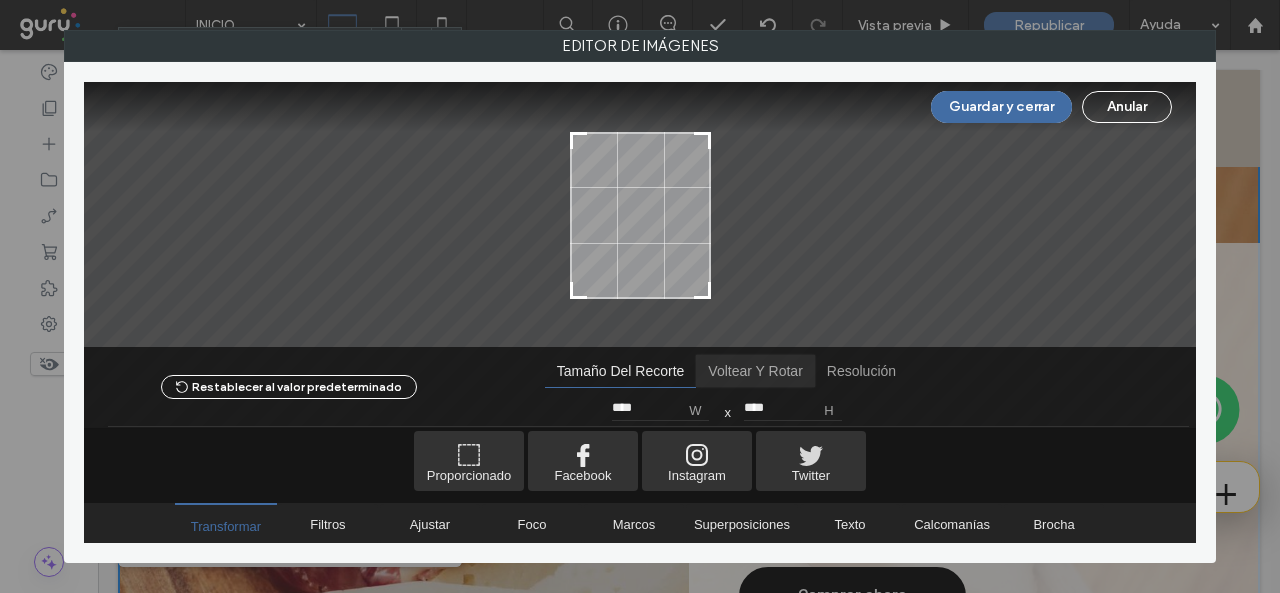 click at bounding box center (755, 371) 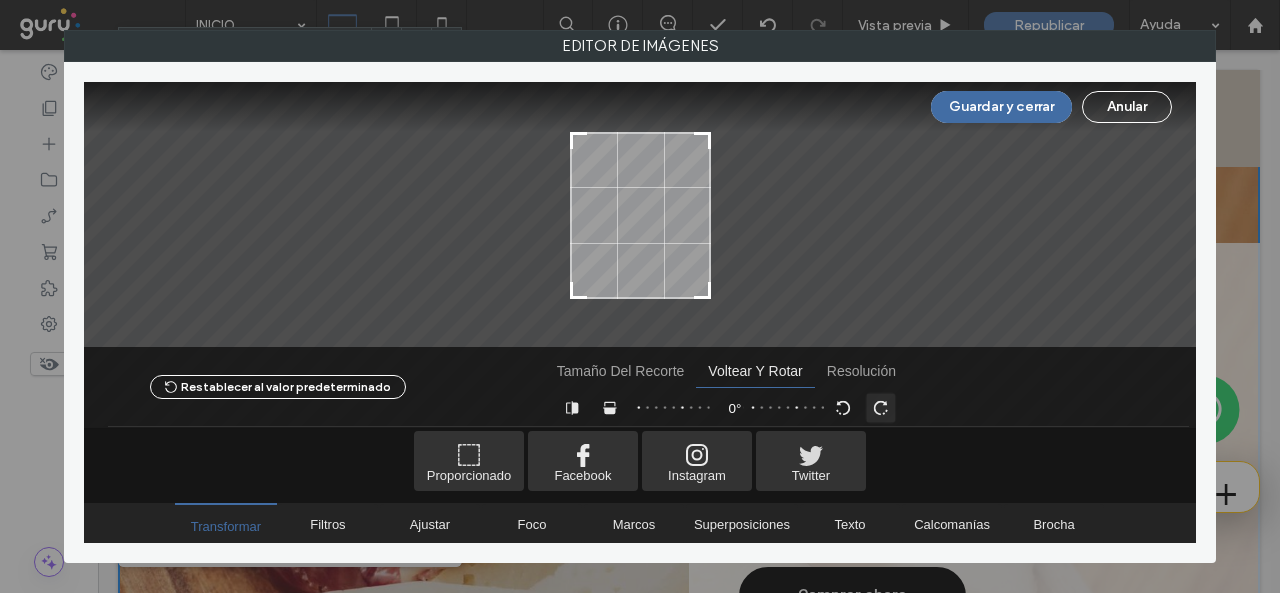 click at bounding box center (880, 407) 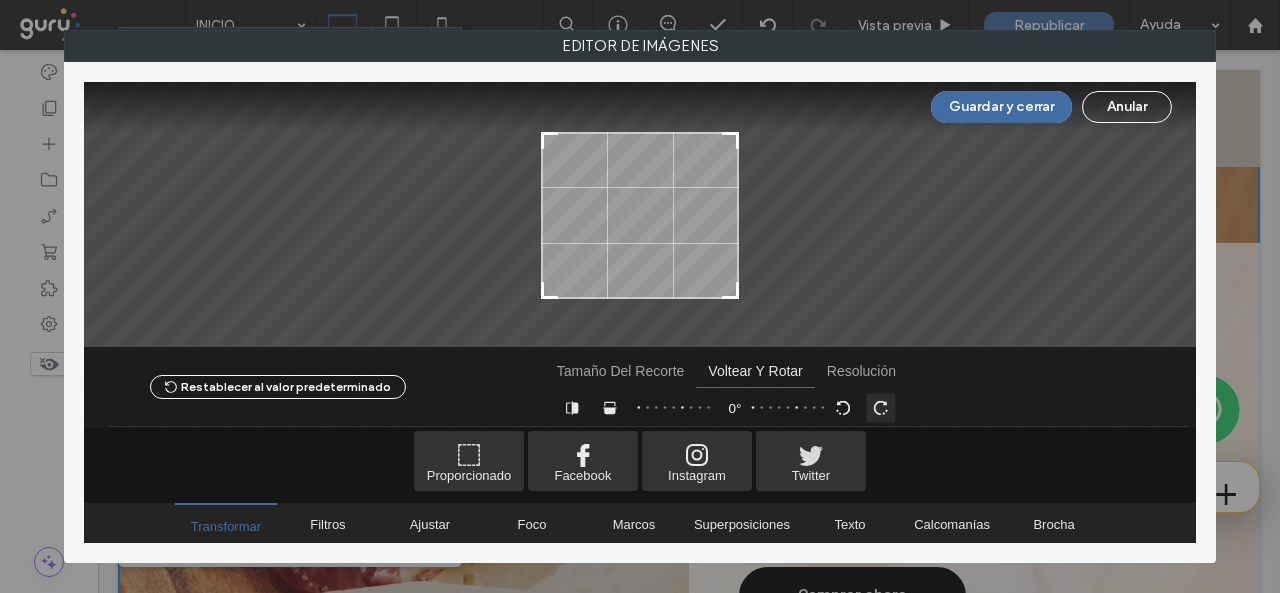 click at bounding box center (880, 407) 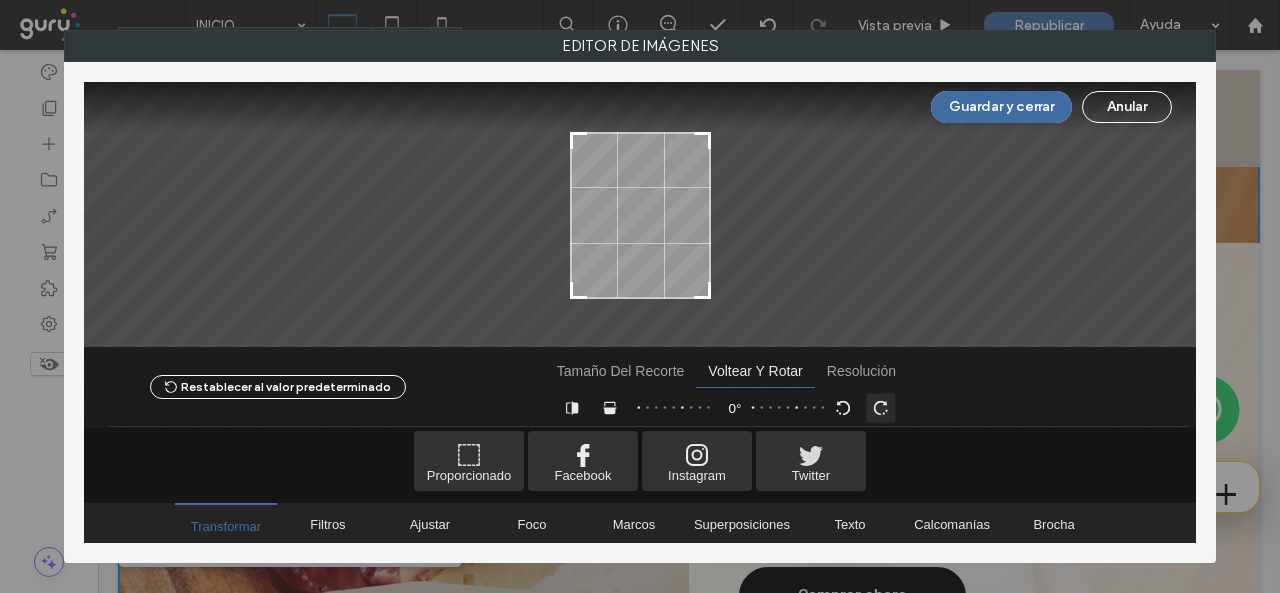 click at bounding box center (880, 407) 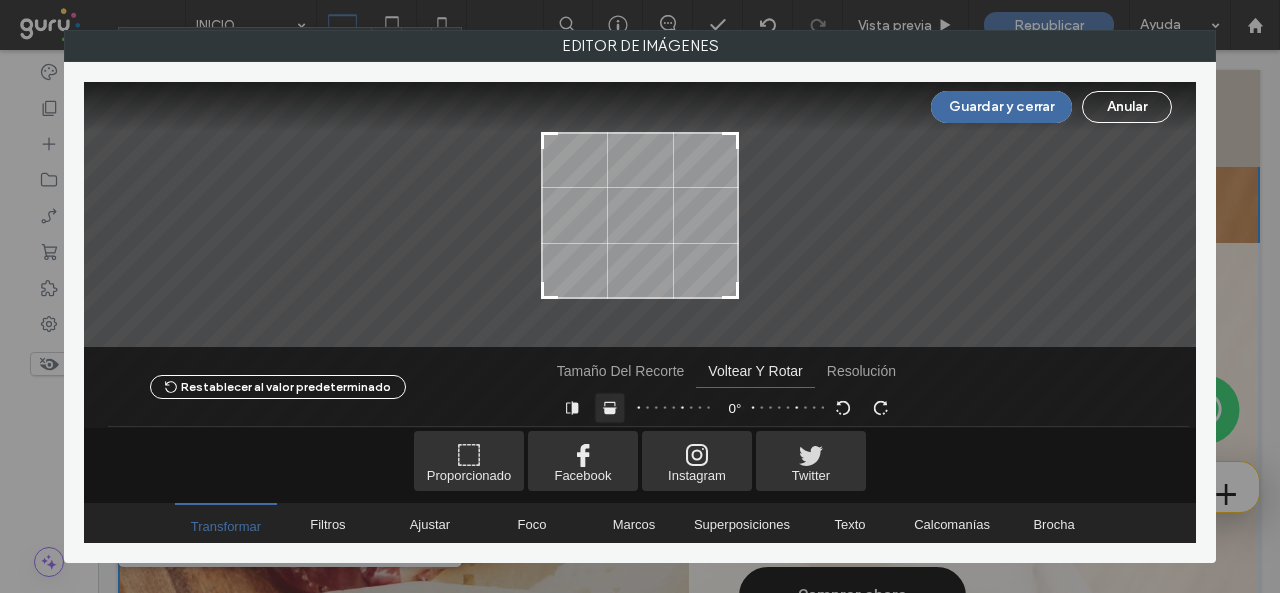click at bounding box center (609, 407) 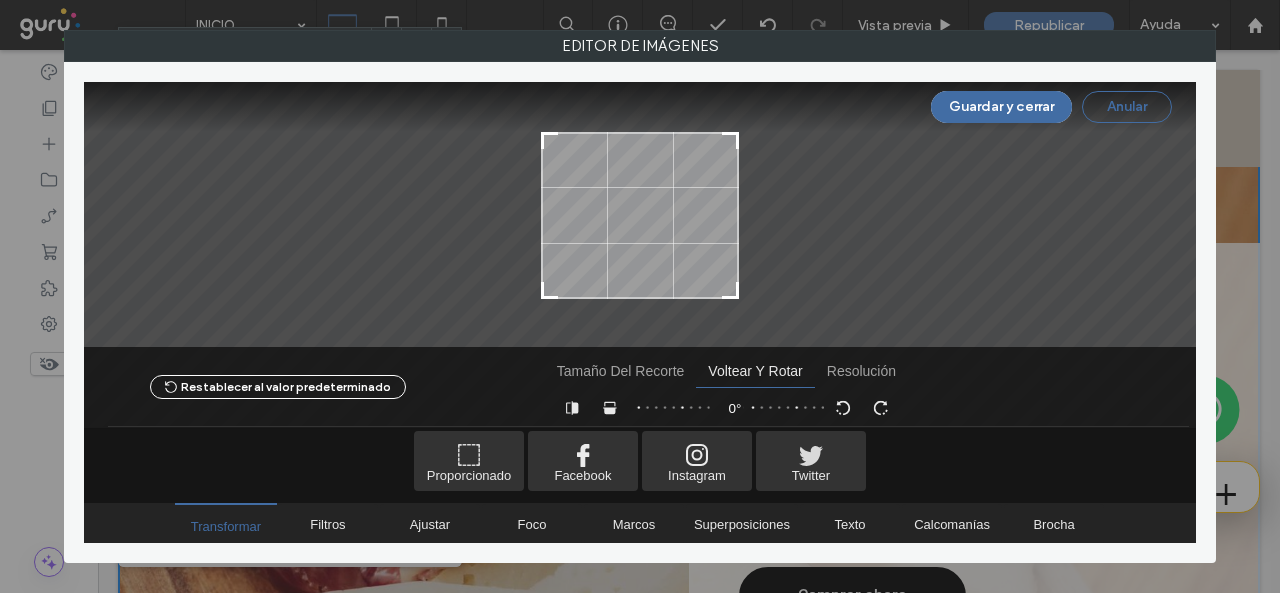 click on "Anular" at bounding box center (1127, 107) 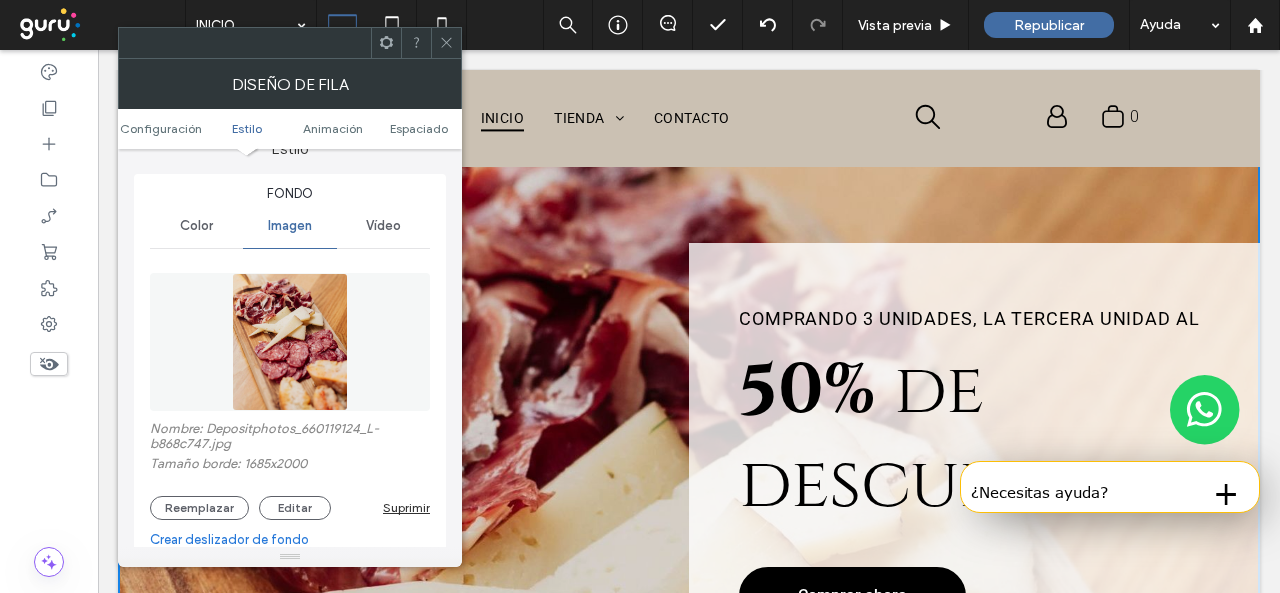 click 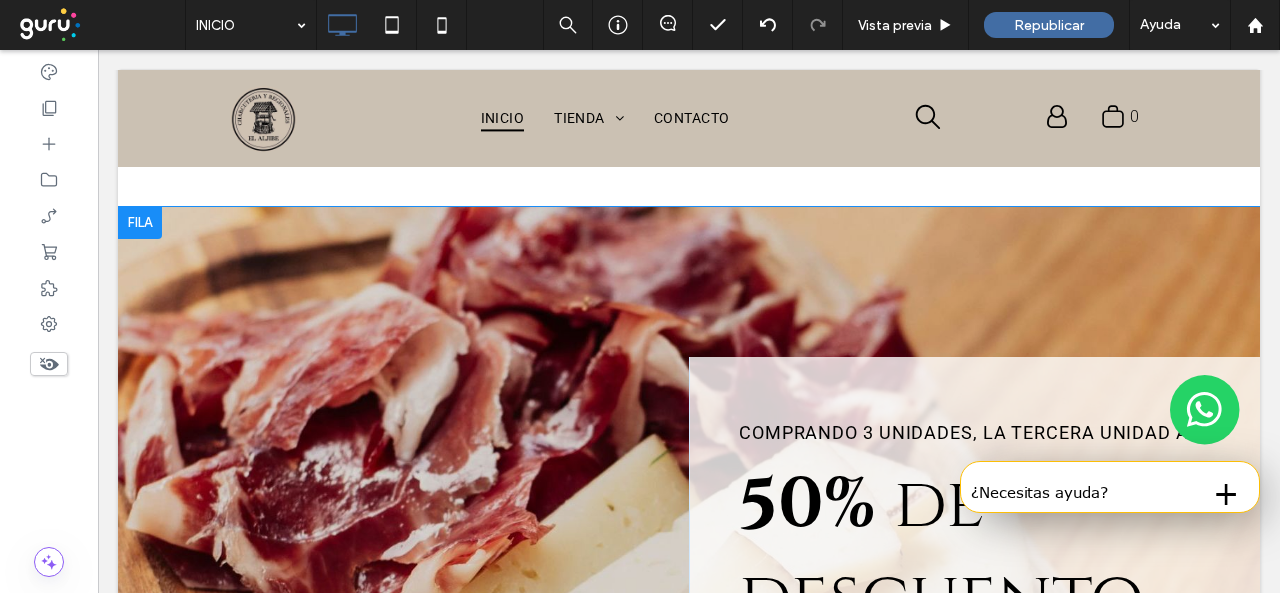 scroll, scrollTop: 2076, scrollLeft: 0, axis: vertical 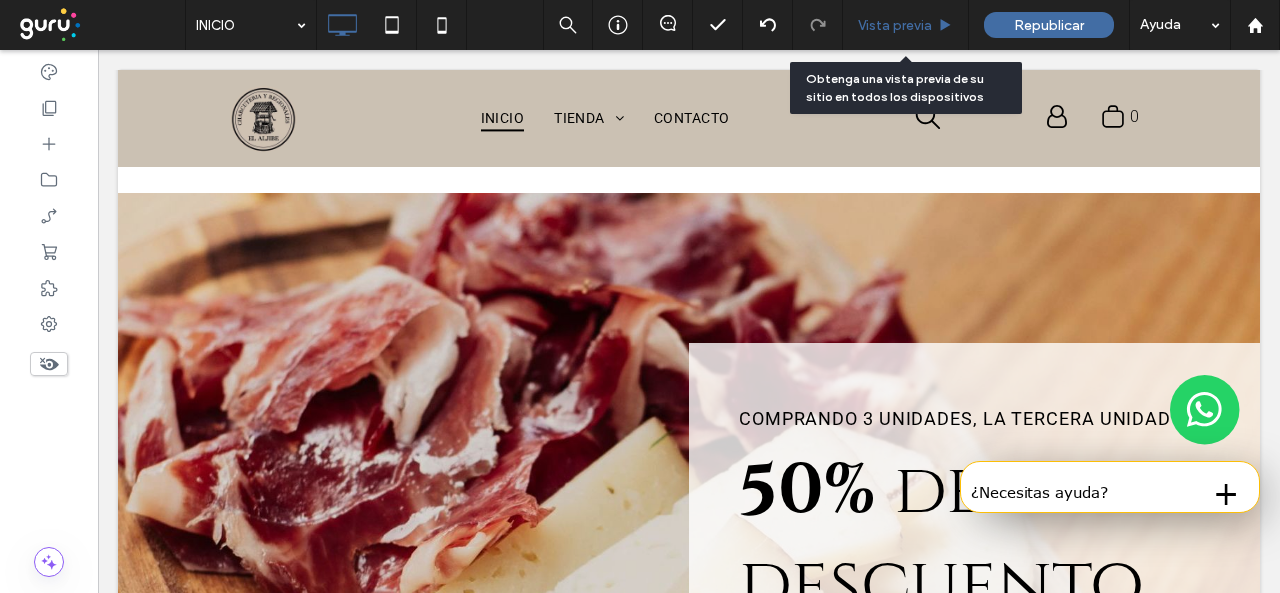 click on "Vista previa" at bounding box center [895, 25] 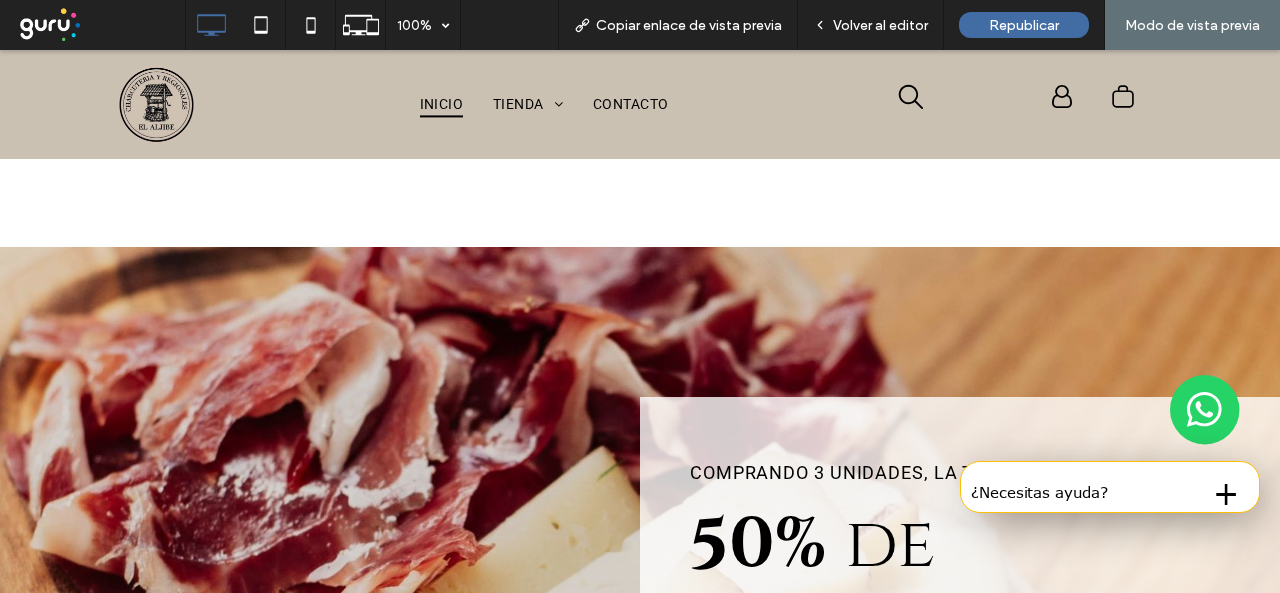 scroll, scrollTop: 1976, scrollLeft: 0, axis: vertical 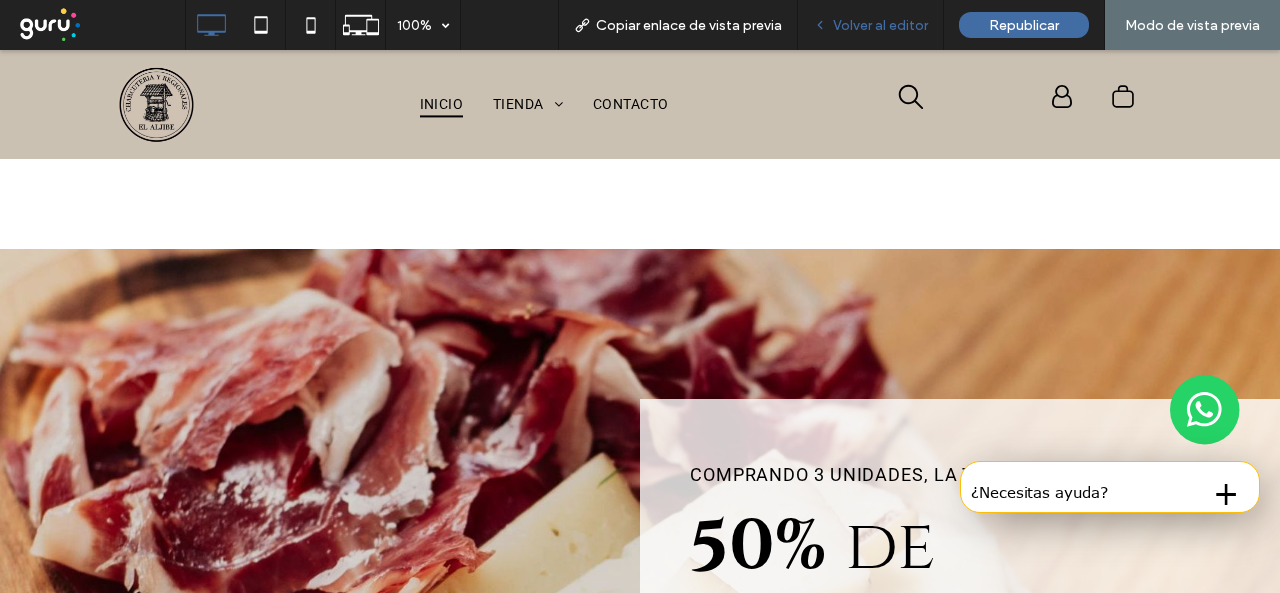 click on "Volver al editor" at bounding box center (880, 25) 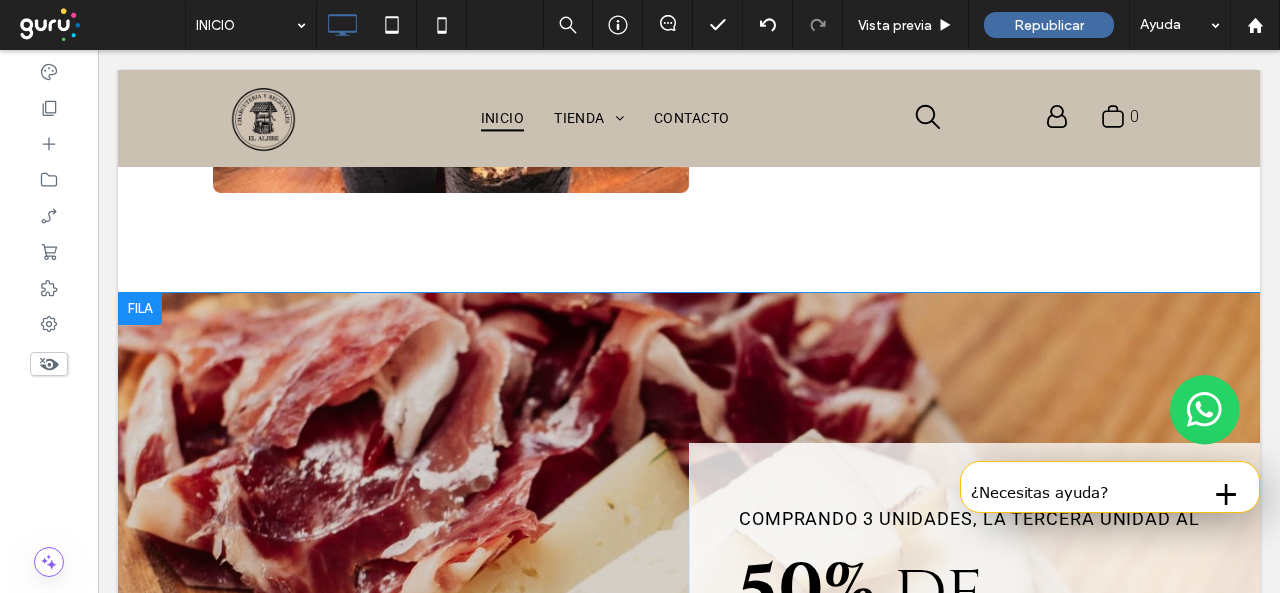 click on "Click To Paste
Comprando 3 unidades, la tercera unidad al
50%   de descuento
Comprar ahora
Click To Paste
Fila + Añadir sección" at bounding box center (689, 669) 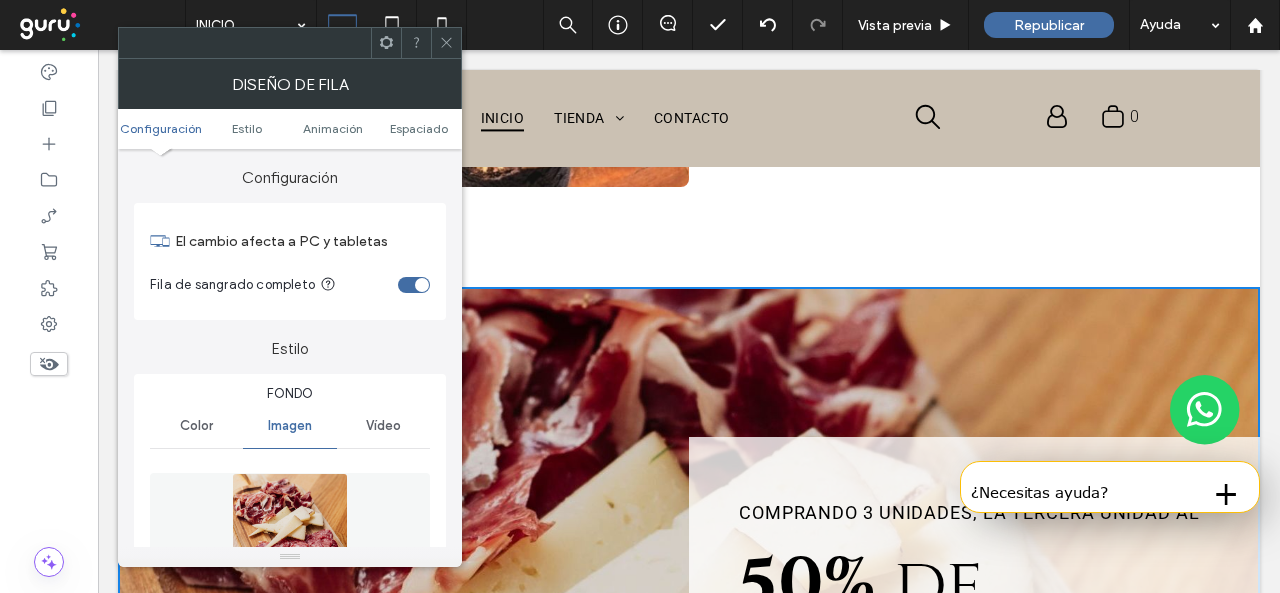 scroll, scrollTop: 2276, scrollLeft: 0, axis: vertical 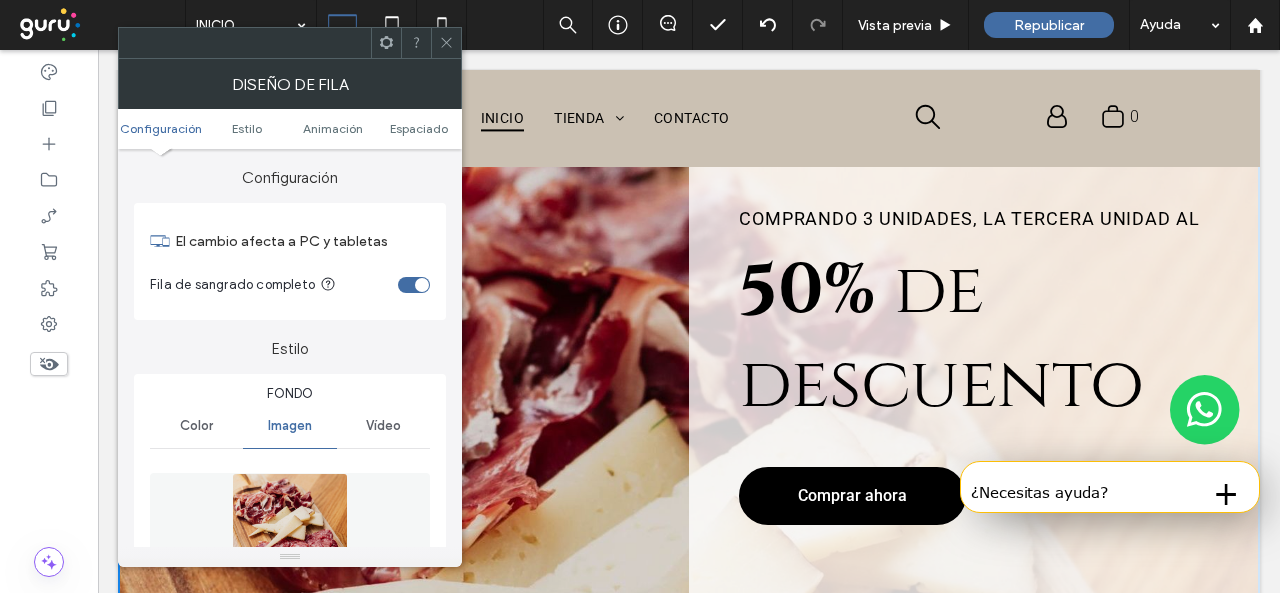 click on "El cambio afecta a PC y tabletas Fila de sangrado completo" at bounding box center [290, 261] 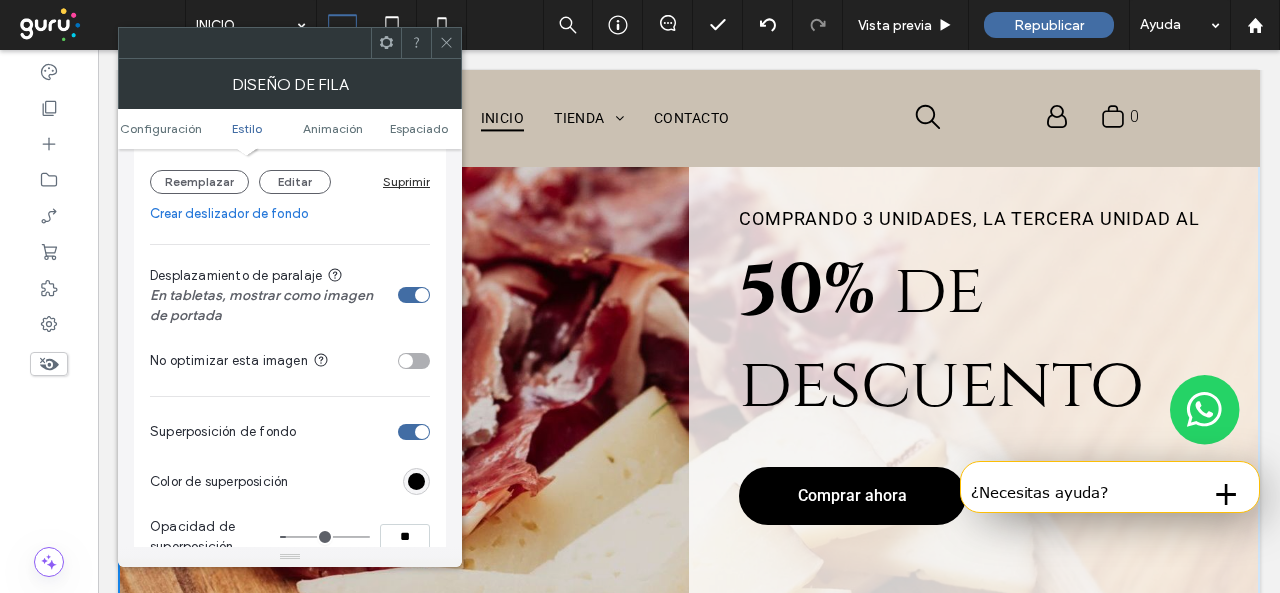 scroll, scrollTop: 500, scrollLeft: 0, axis: vertical 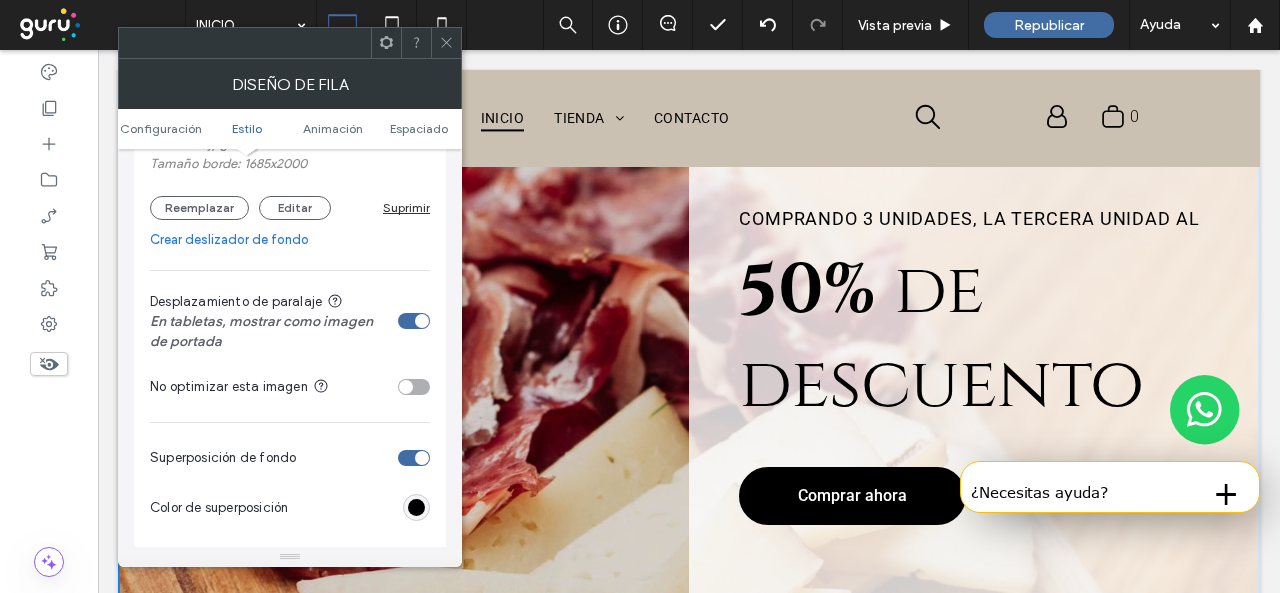click at bounding box center [422, 321] 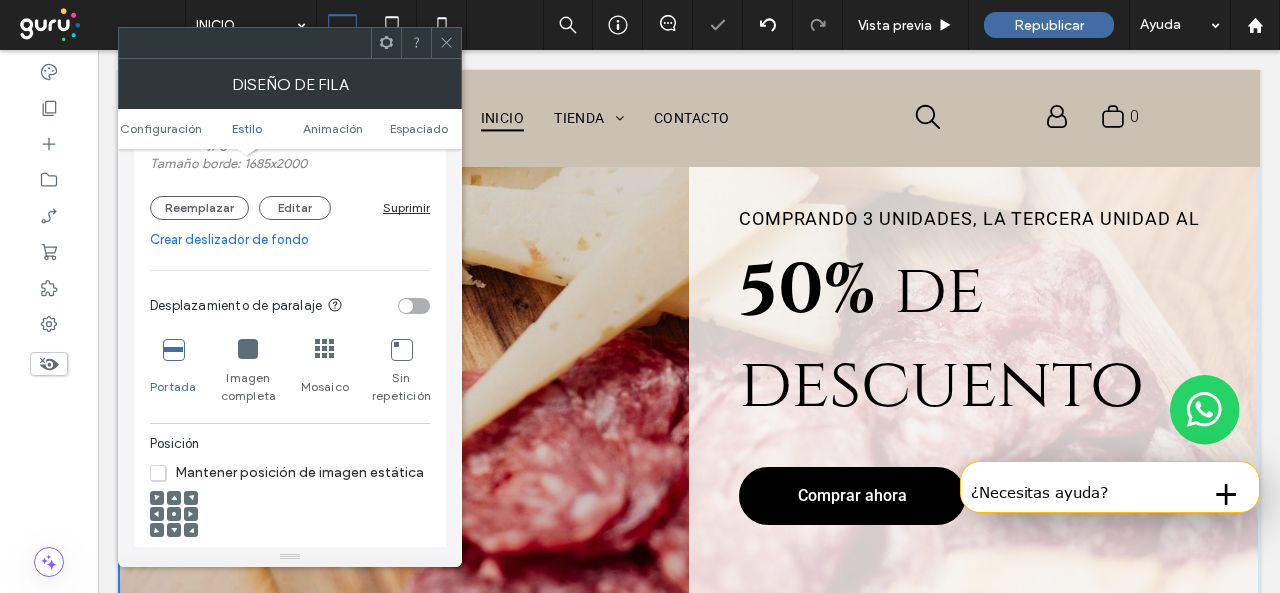 click on "Mantener posición de imagen estática" at bounding box center (287, 472) 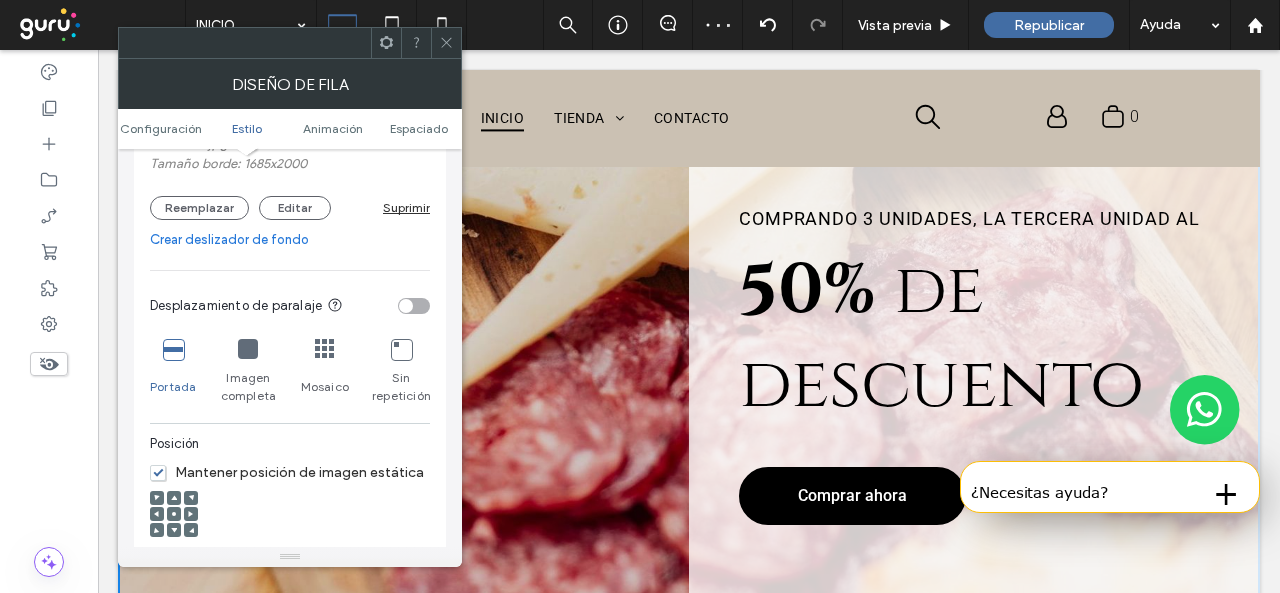 click at bounding box center [174, 514] 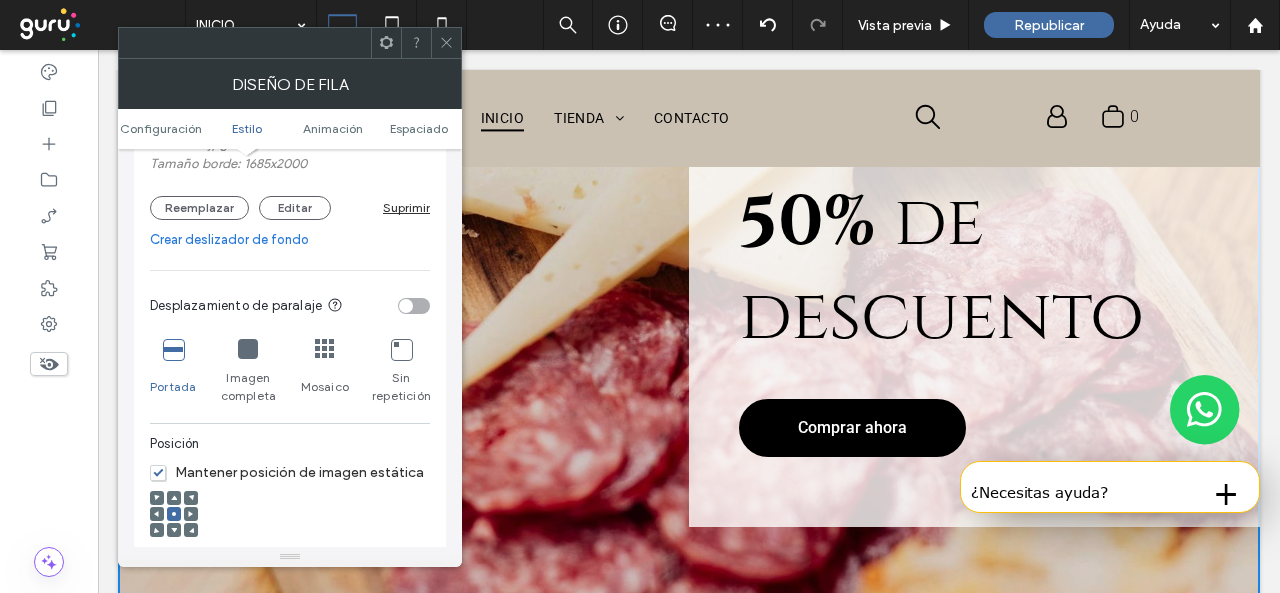 scroll, scrollTop: 2276, scrollLeft: 0, axis: vertical 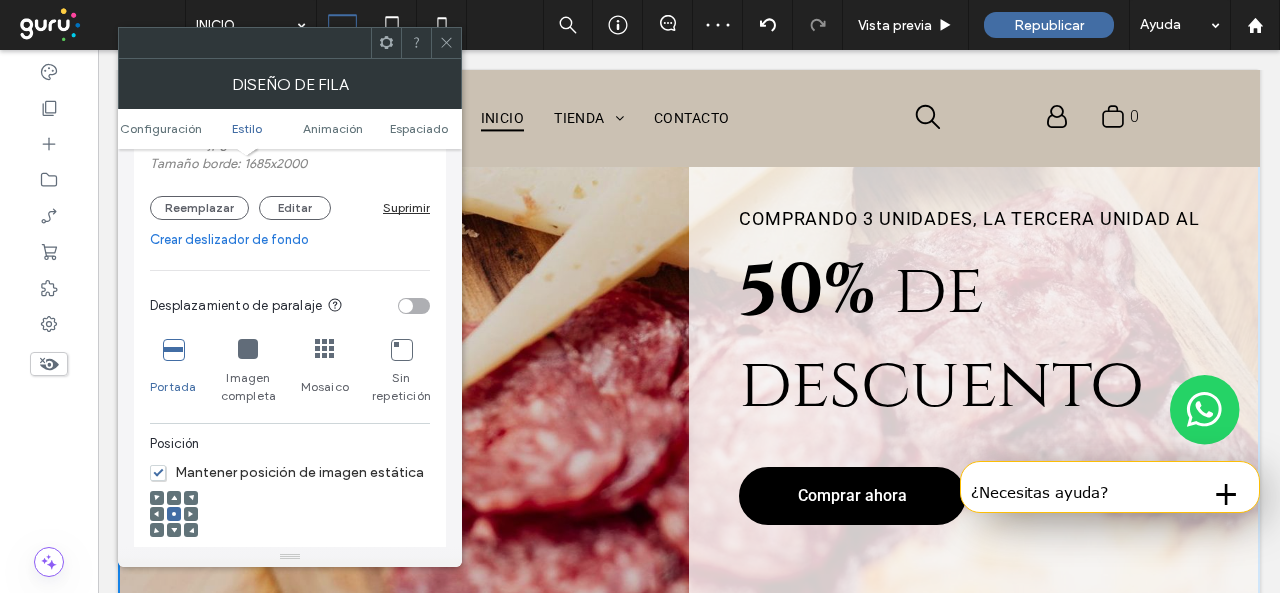 drag, startPoint x: 450, startPoint y: 49, endPoint x: 420, endPoint y: 89, distance: 50 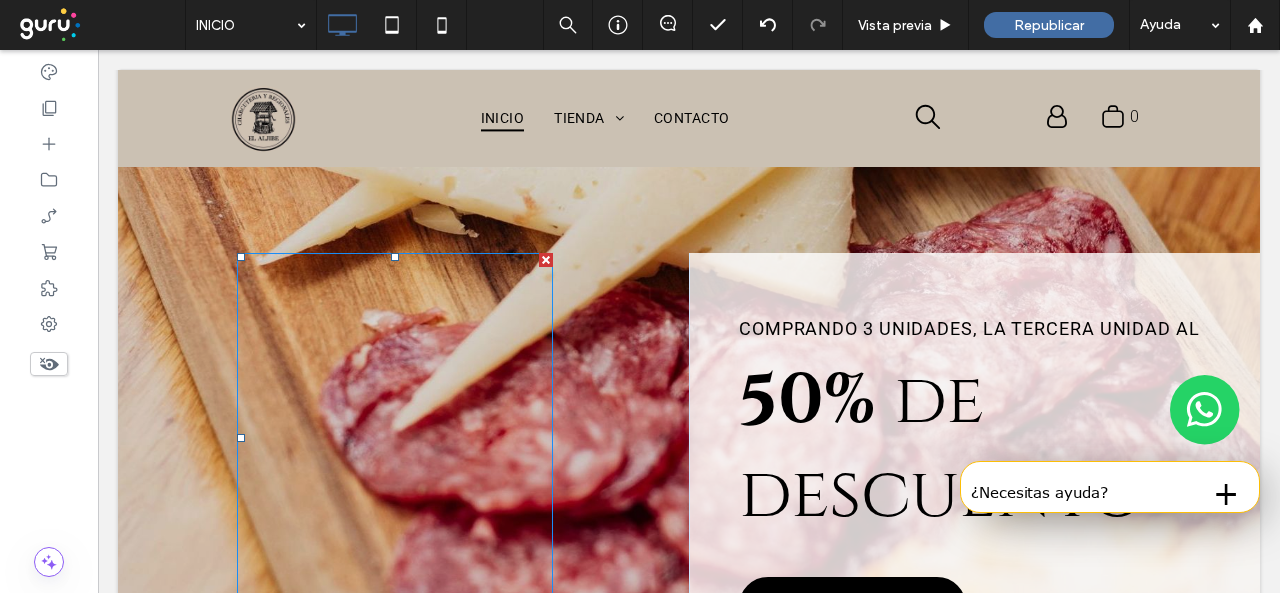 scroll, scrollTop: 2176, scrollLeft: 0, axis: vertical 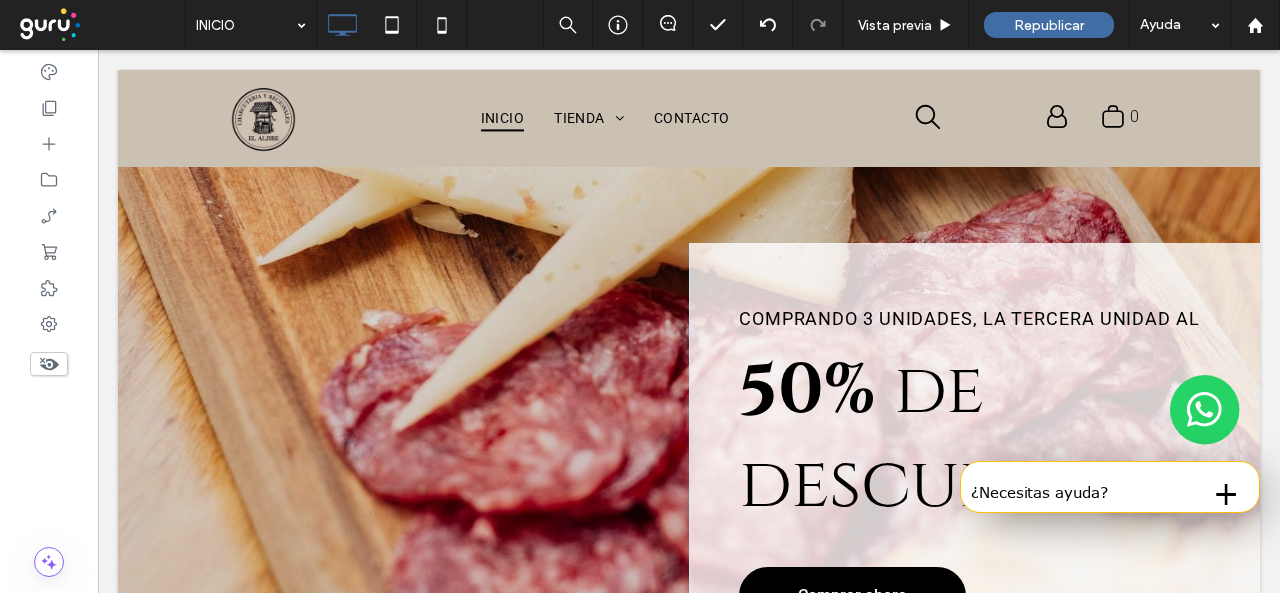 click on "Click To Paste
Comprando 3 unidades, la tercera unidad al
50%   de descuento
Comprar ahora
Click To Paste
Fila + Añadir sección" at bounding box center [689, 469] 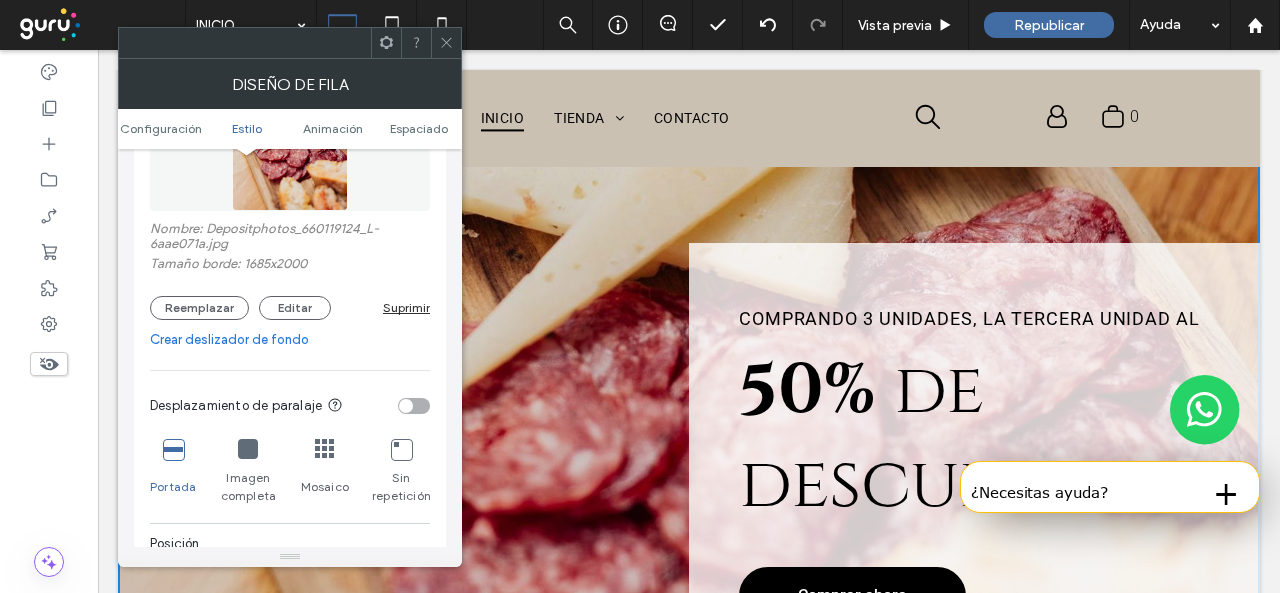 scroll, scrollTop: 700, scrollLeft: 0, axis: vertical 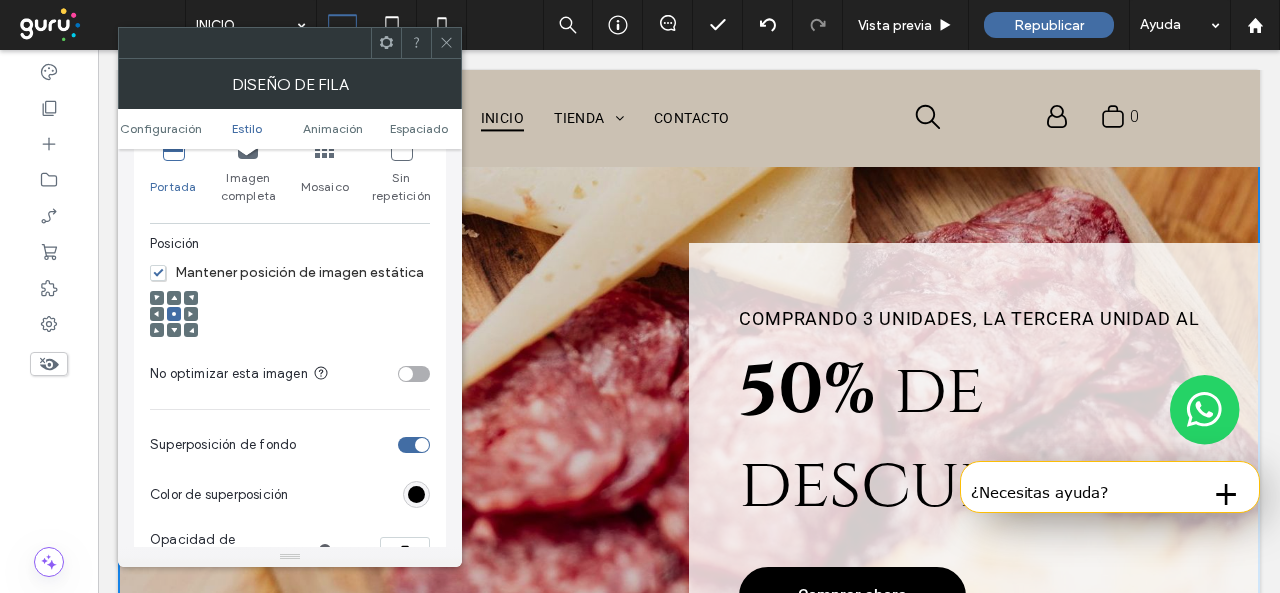 click 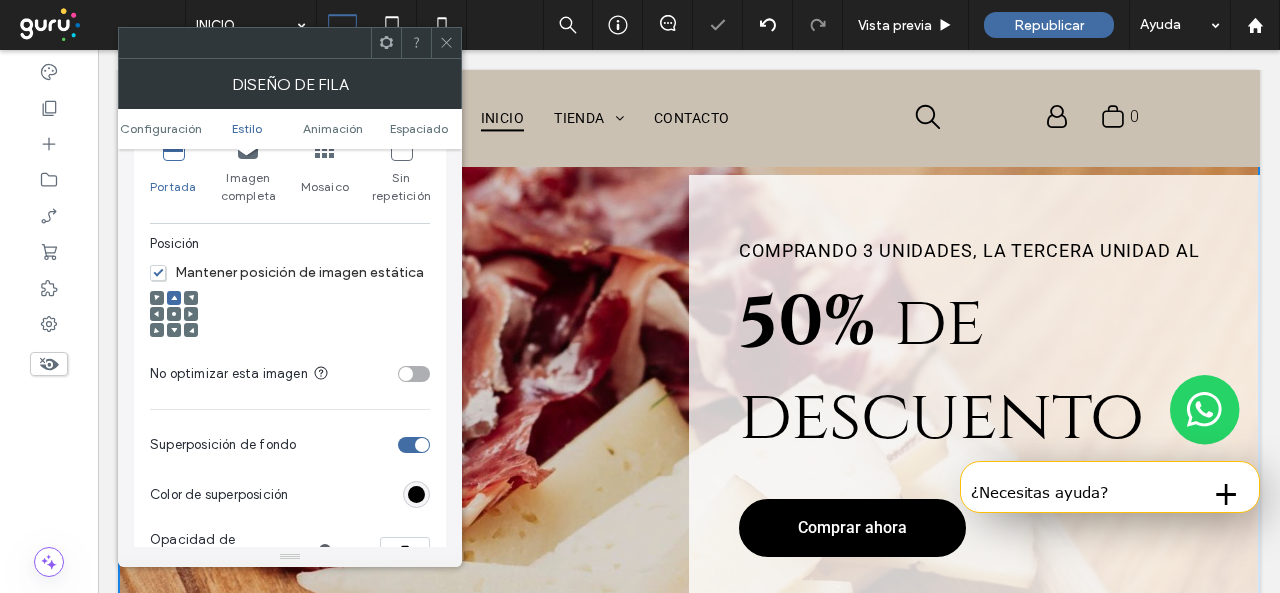 scroll, scrollTop: 2376, scrollLeft: 0, axis: vertical 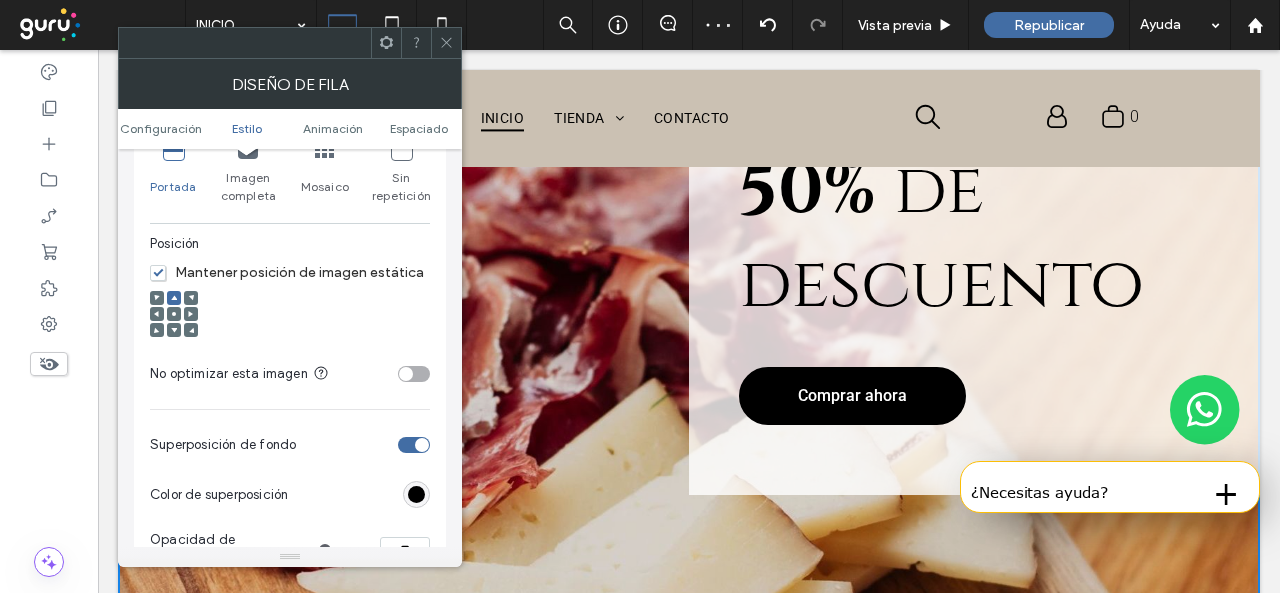 click 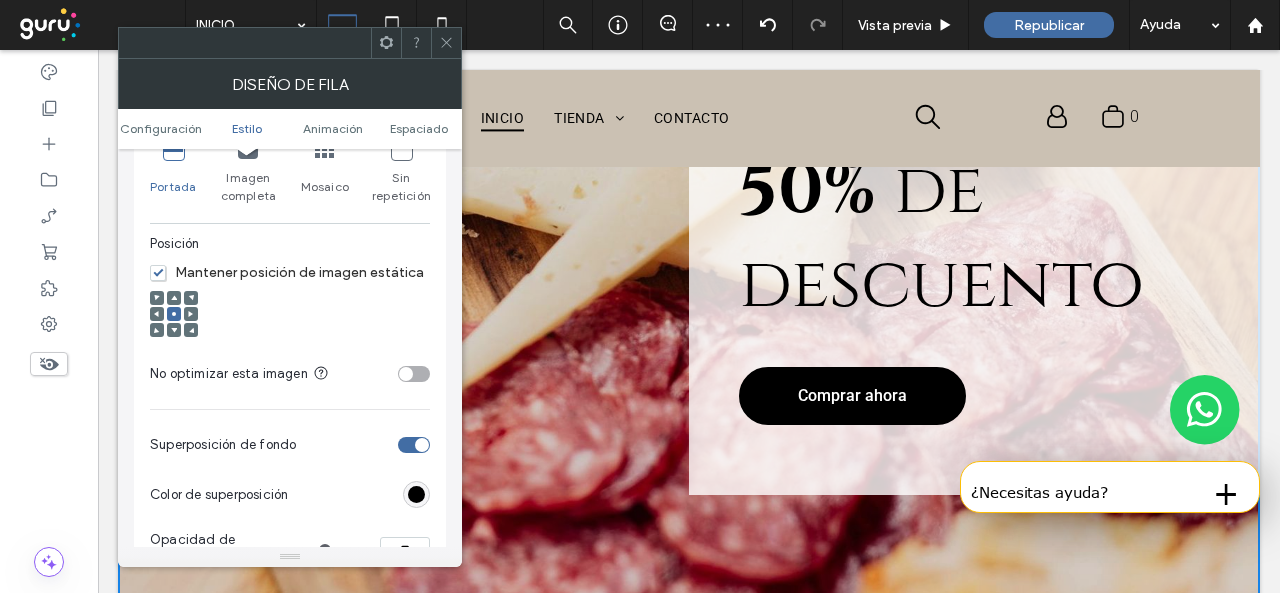 click 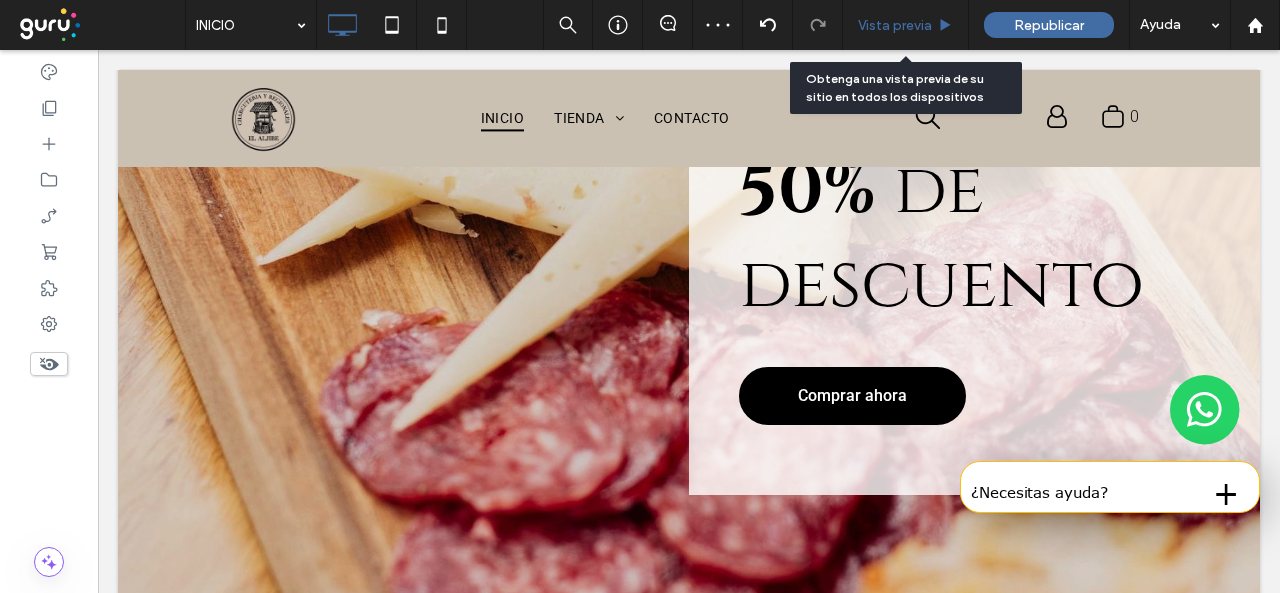 click on "Vista previa" at bounding box center (895, 25) 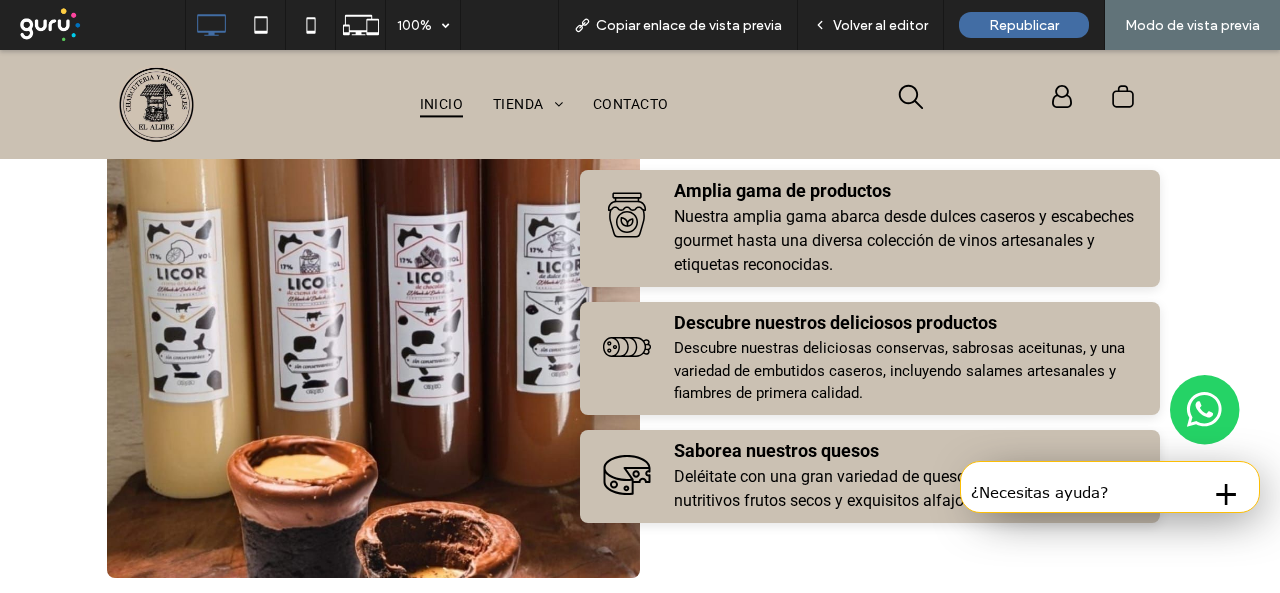 scroll, scrollTop: 1455, scrollLeft: 0, axis: vertical 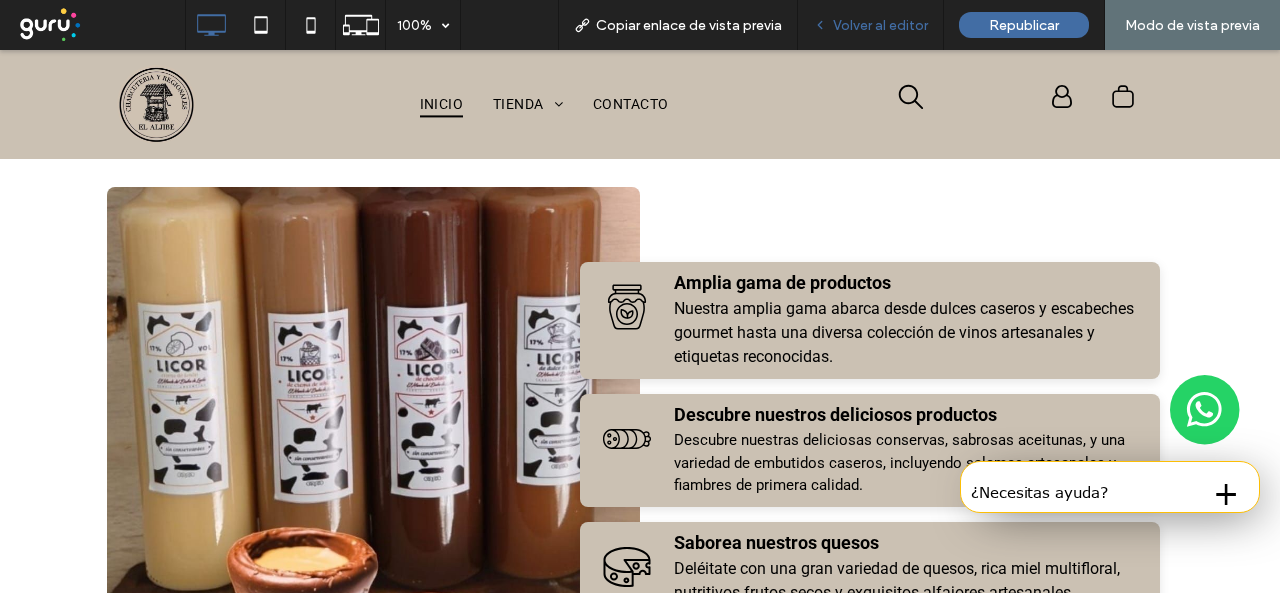 click on "Volver al editor" at bounding box center (880, 25) 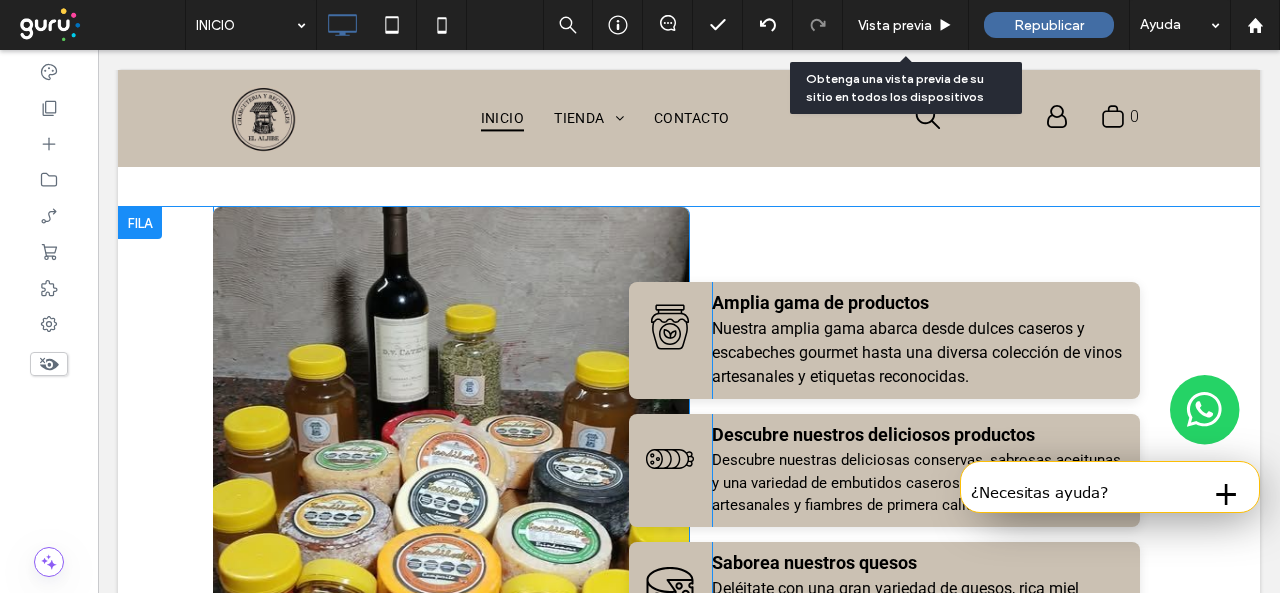 click on "Un tarro de mermelada y una taza de té con galletas.
Click To Paste
Amplia gama de productos
Nuestra amplia gama abarca desde dulces caseros y escabeches gourmet hasta una diversa colección de vinos artesanales y etiquetas reconocidas.
Click To Paste
Un dibujo en blanco y negro de una salchicha sobre un fondo blanco.
Click To Paste
Descubre nuestros deliciosos productos
Descubre nuestras deliciosas conservas, sabrosas aceitunas, y una variedad de embutidos caseros, incluyendo salames artesanales y fiambres de primera calidad.
Click To Paste
Un dibujo en blanco y negro de un trozo de queso al que se le ha quitado un mordisco.
Click To Paste
Saborea nuestros quesos
Deléitate con una gran variedad de quesos, rica miel multifloral, nutritivos frutos secos y exquisitos alfajores artesanales.
Click To Paste" at bounding box center (914, 460) 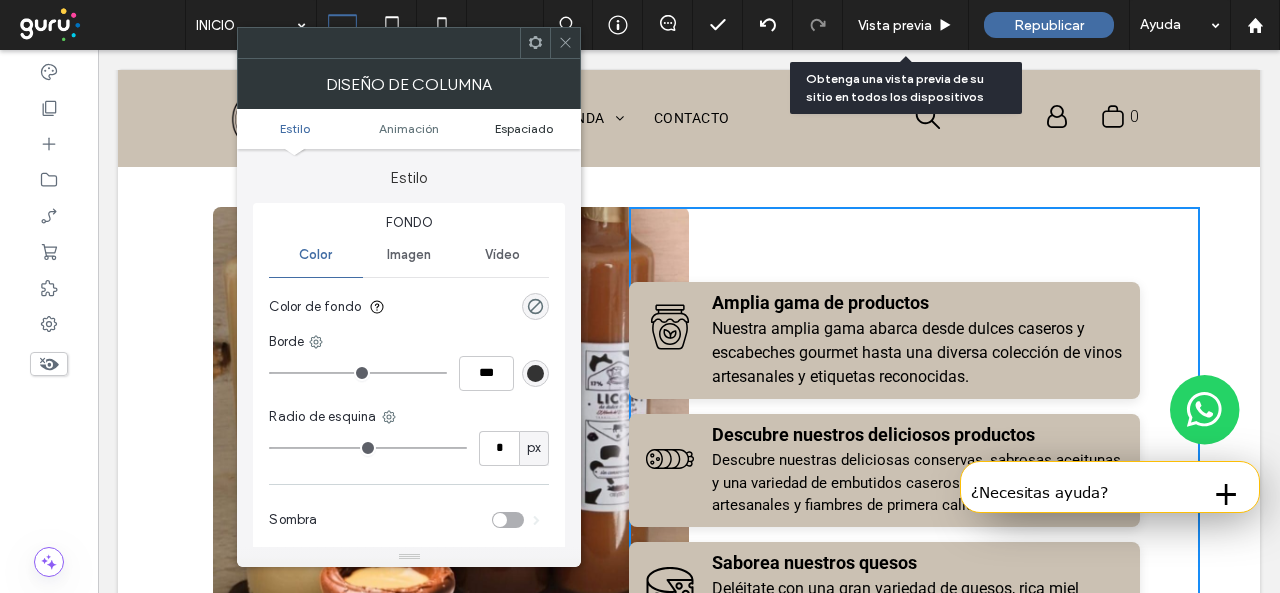 click on "Espaciado" at bounding box center [524, 128] 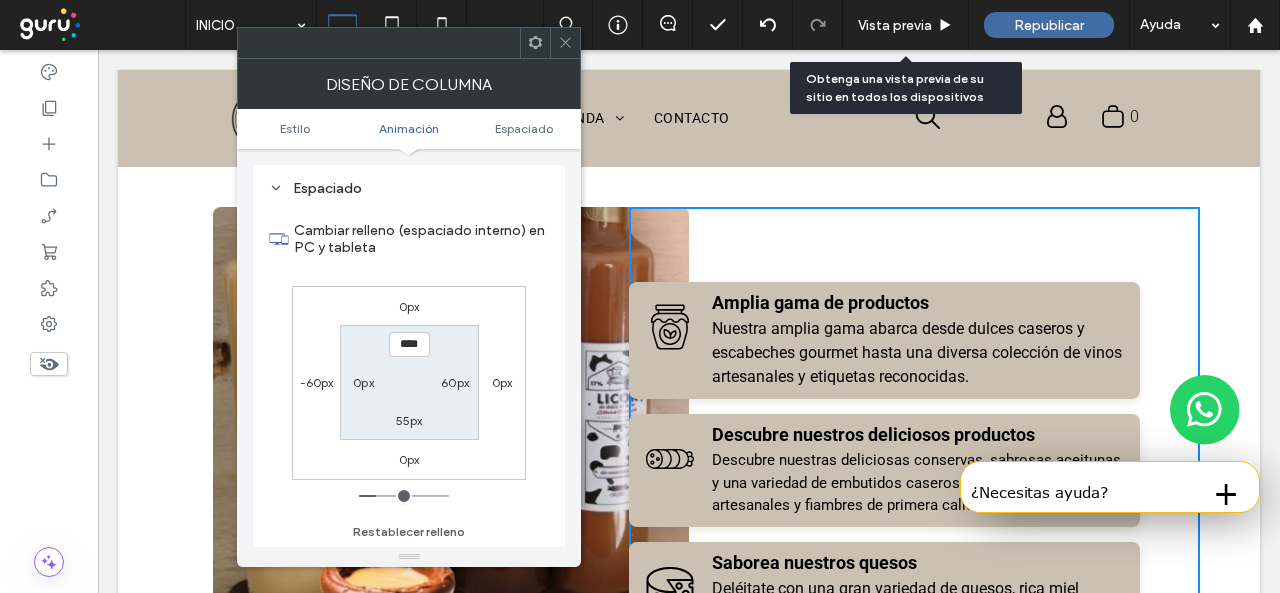 scroll, scrollTop: 469, scrollLeft: 0, axis: vertical 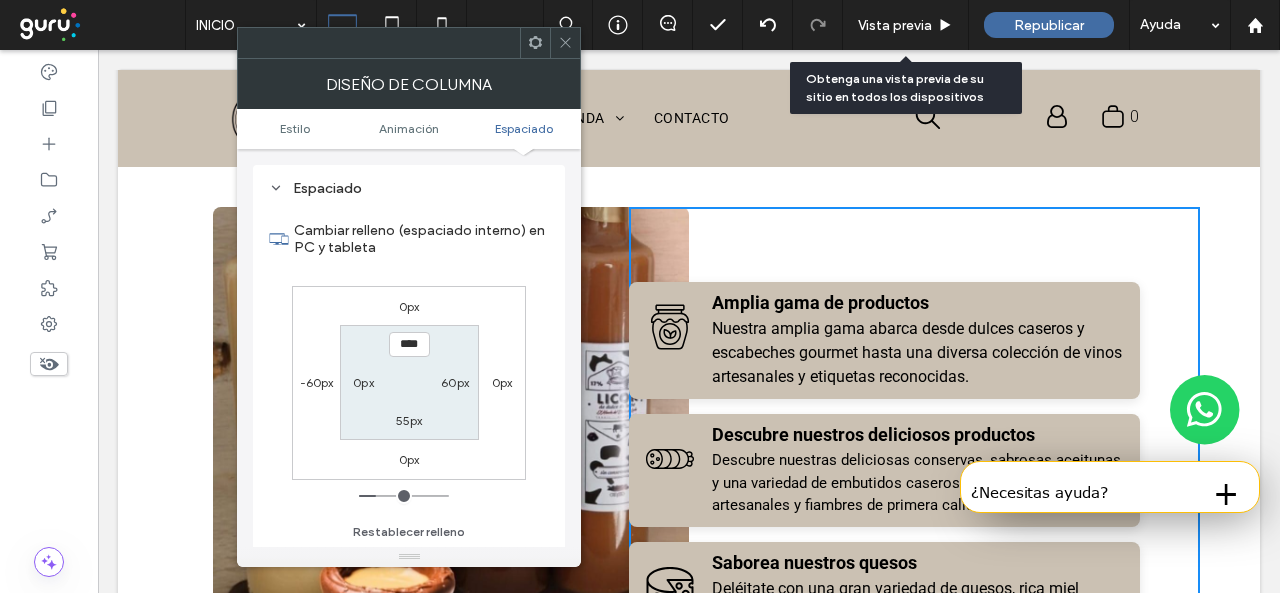 click on "-60px" at bounding box center (317, 382) 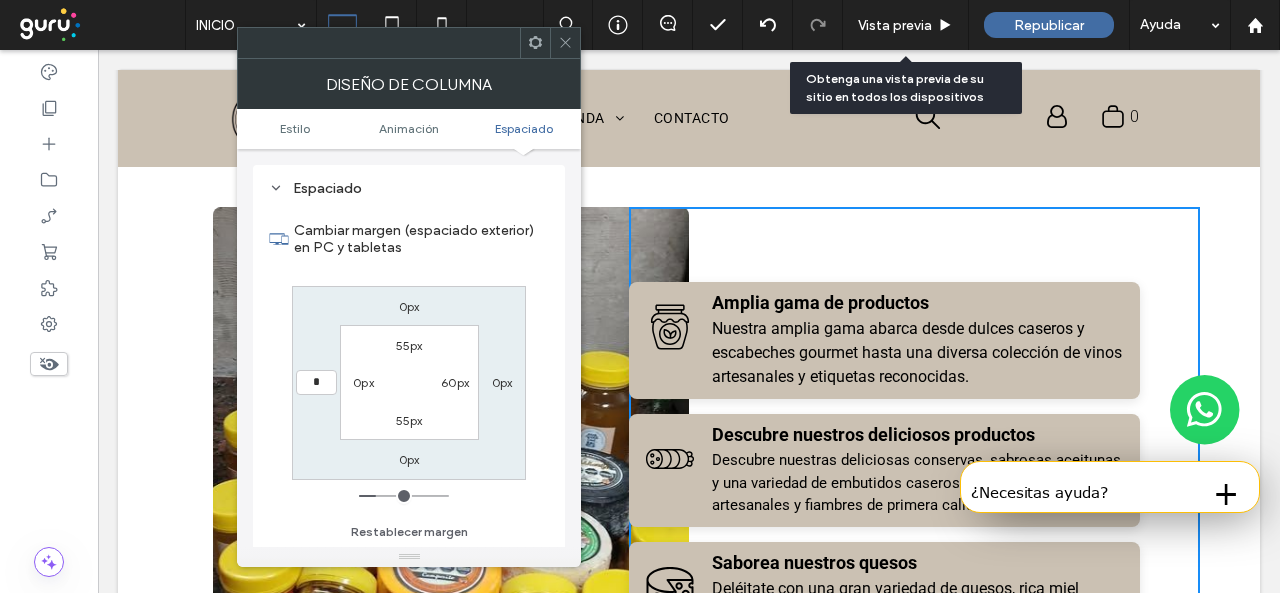 type on "*" 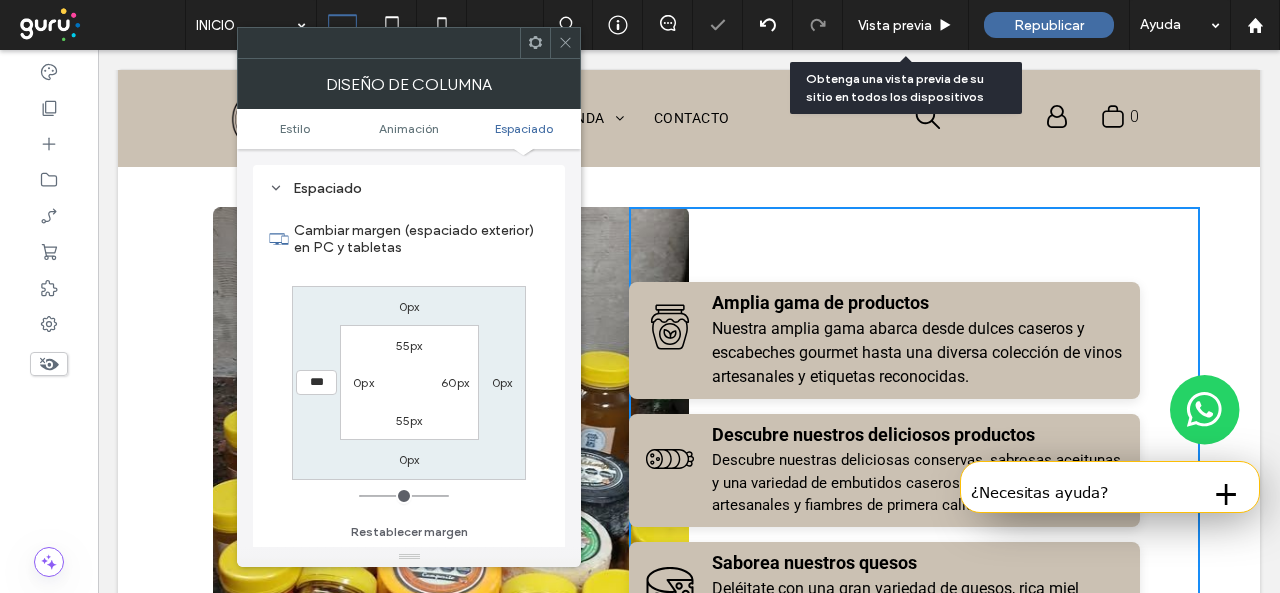 click on "Cambiar margen (espaciado exterior) en PC y tabletas" at bounding box center (409, 239) 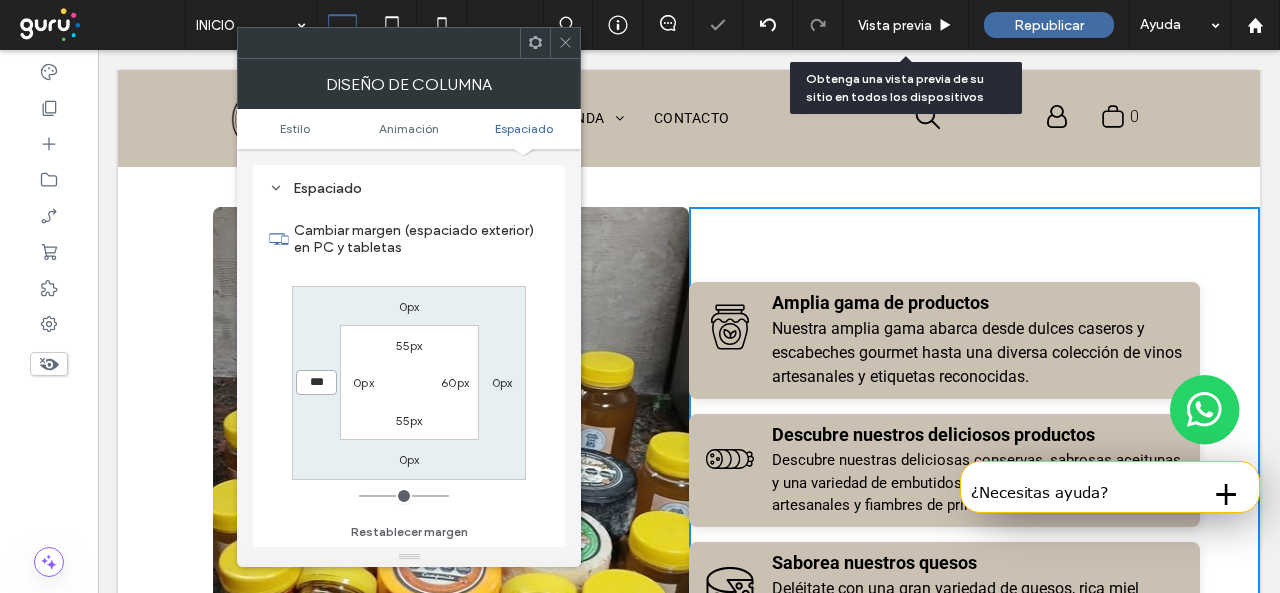click on "***" at bounding box center (316, 382) 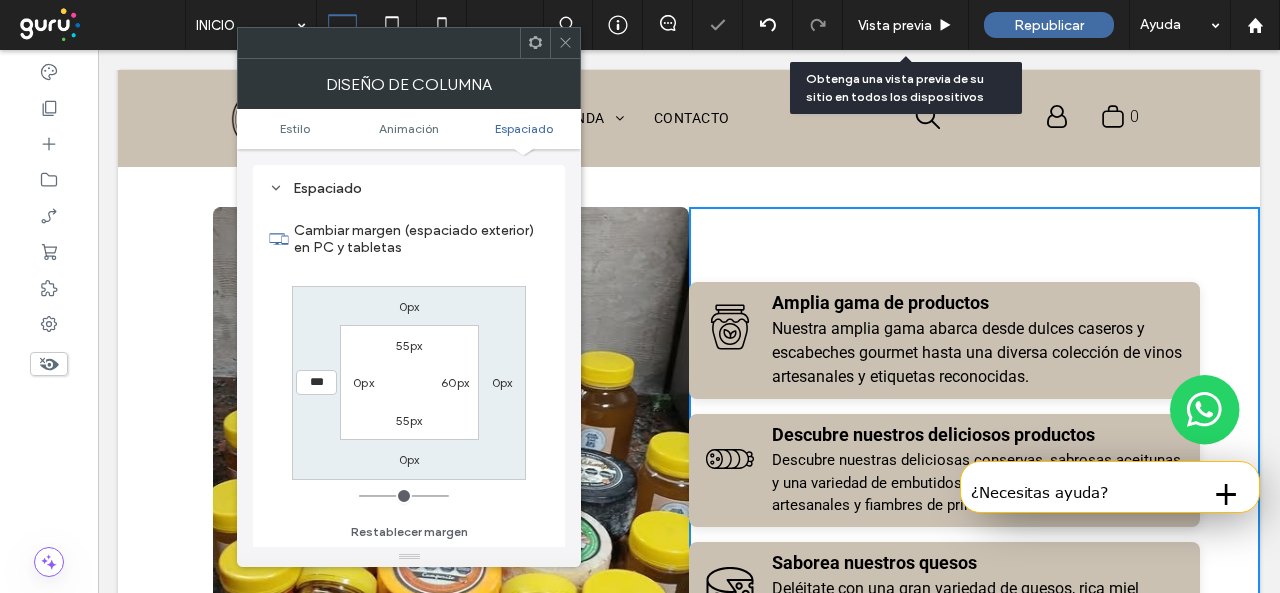 click on "0px" at bounding box center (363, 382) 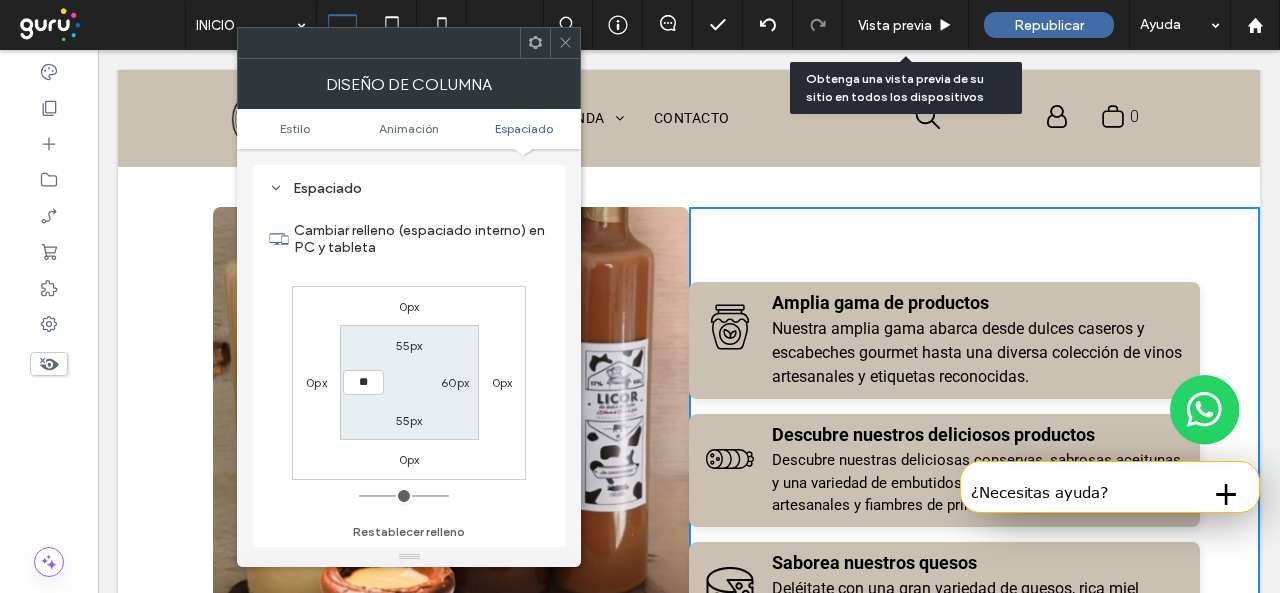 type on "**" 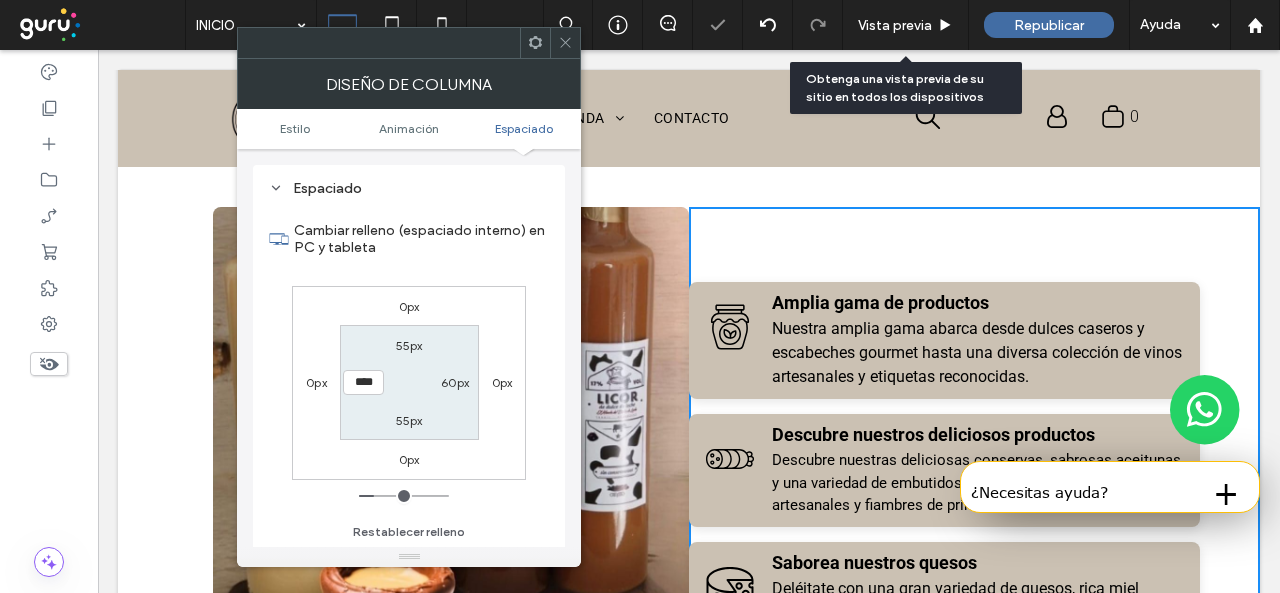 click on "Cambiar relleno (espaciado interno) en PC y tableta" at bounding box center (421, 239) 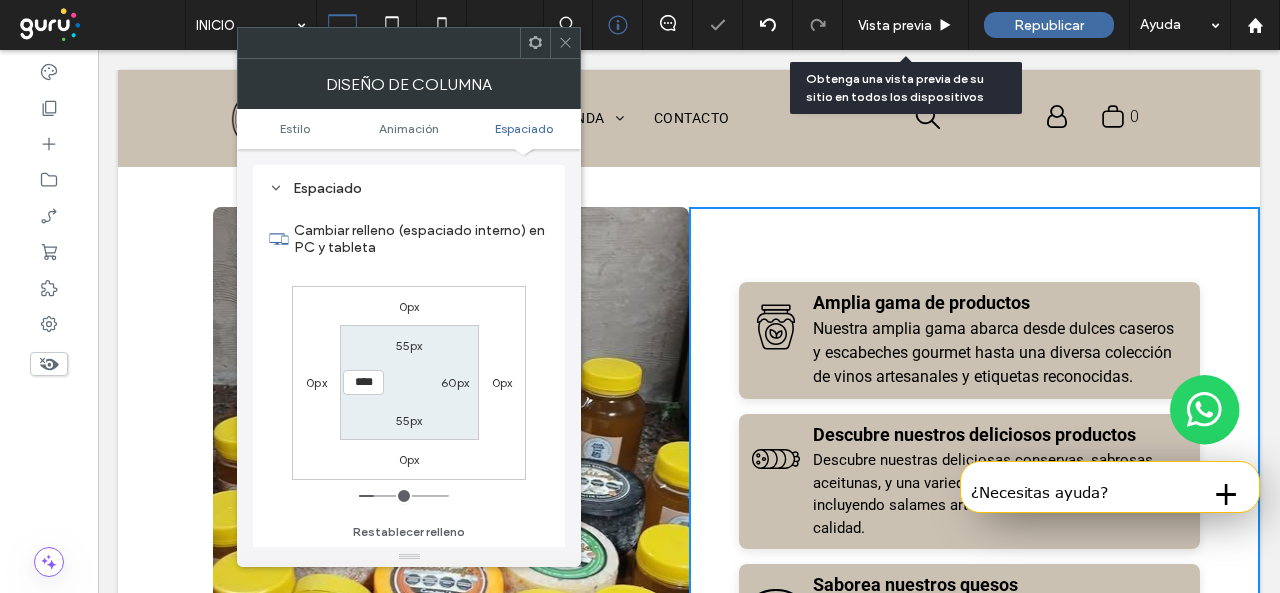 drag, startPoint x: 562, startPoint y: 50, endPoint x: 634, endPoint y: 41, distance: 72.56032 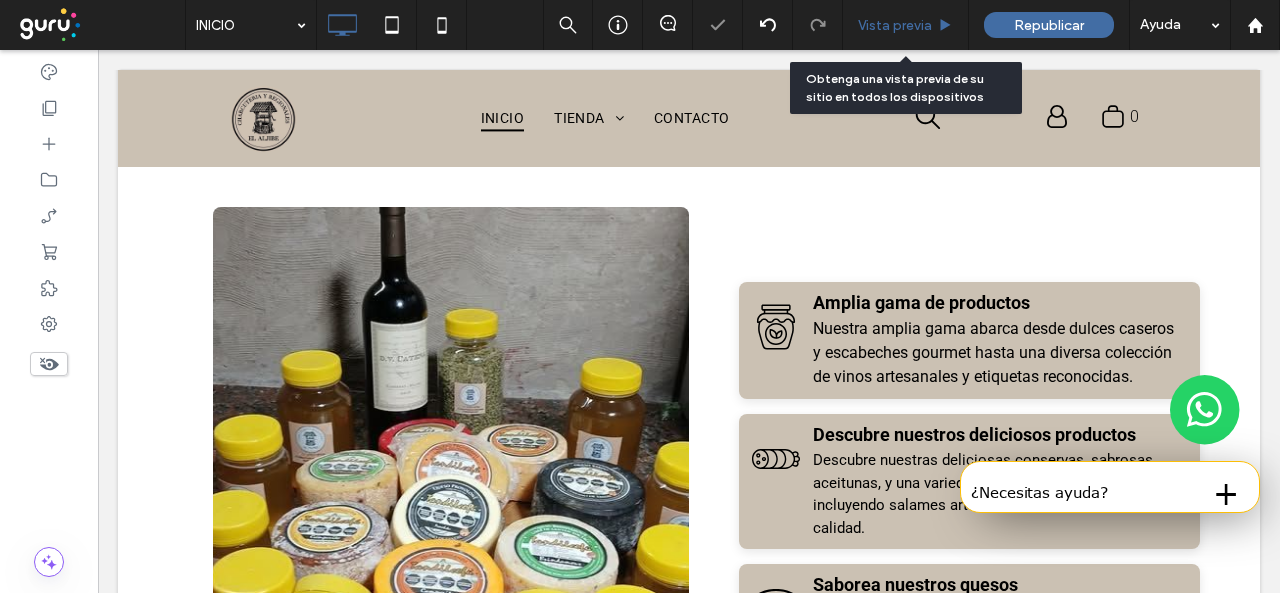 click on "Vista previa" at bounding box center (895, 25) 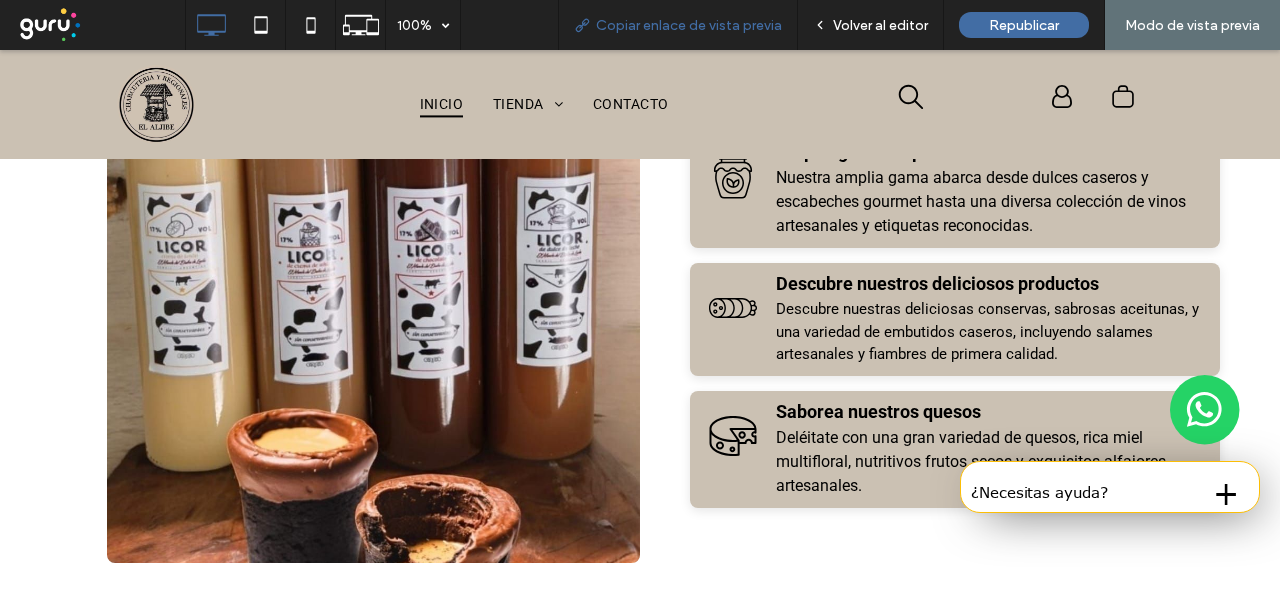 scroll, scrollTop: 1555, scrollLeft: 0, axis: vertical 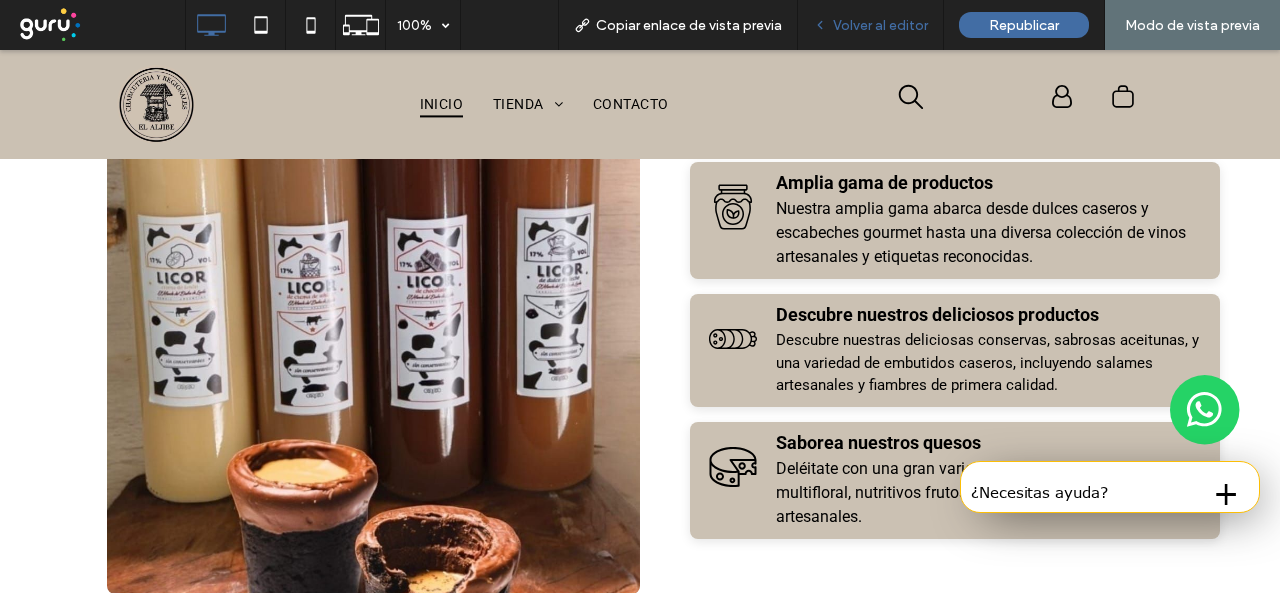 click on "Volver al editor" at bounding box center [880, 25] 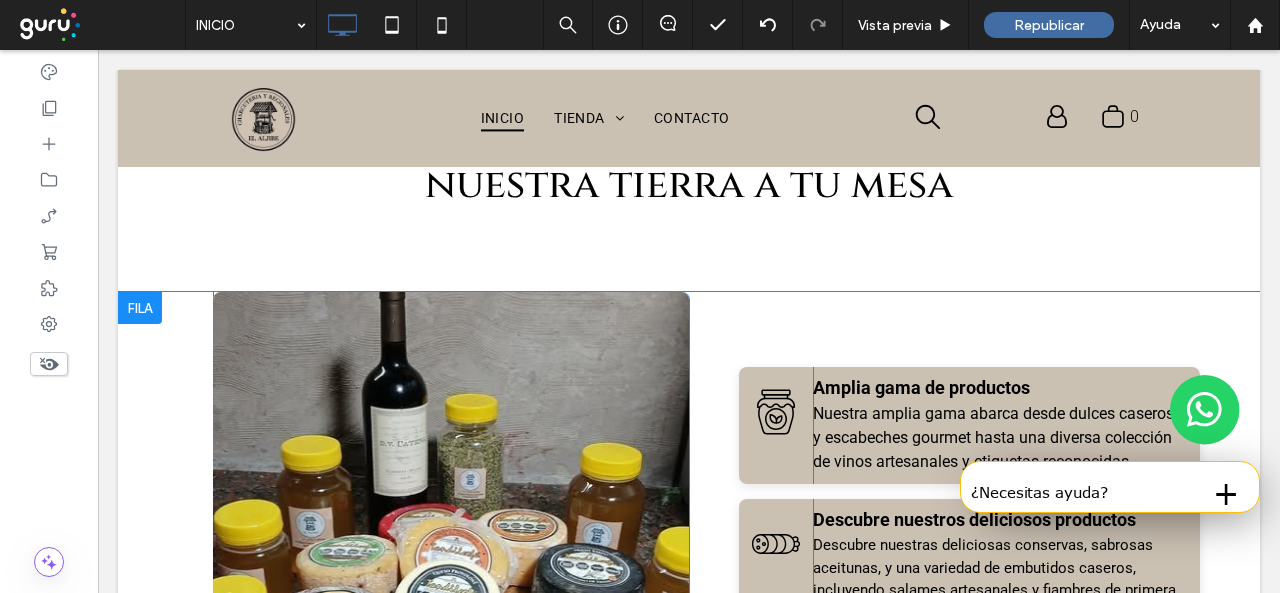 scroll, scrollTop: 1355, scrollLeft: 0, axis: vertical 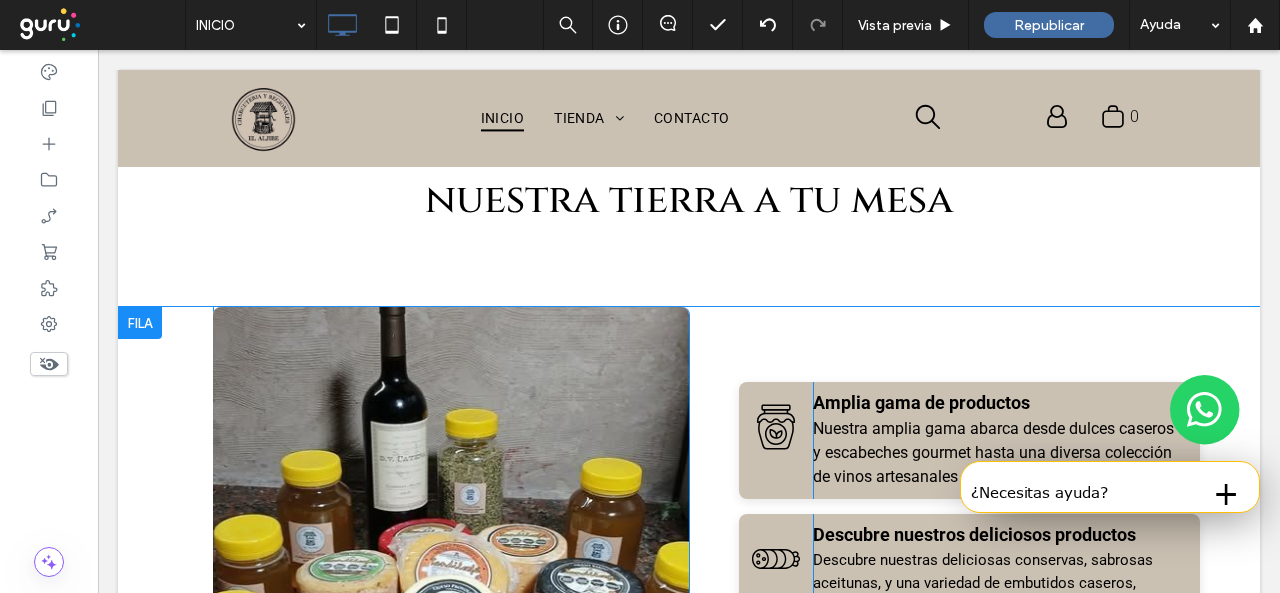 click at bounding box center [451, 571] 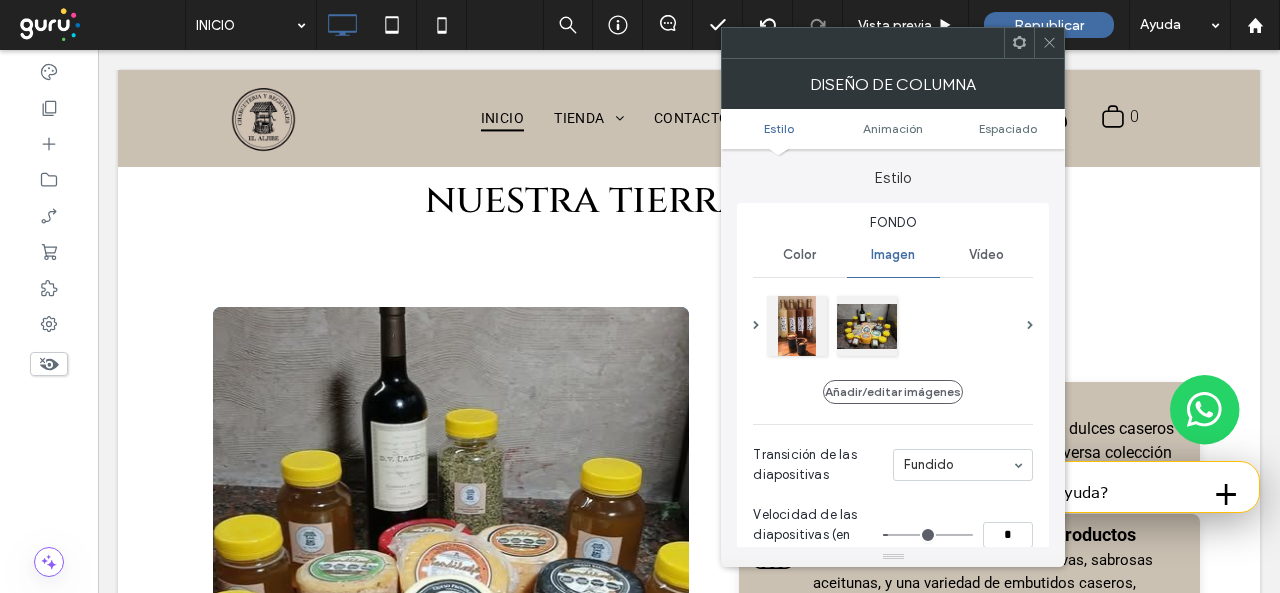 click 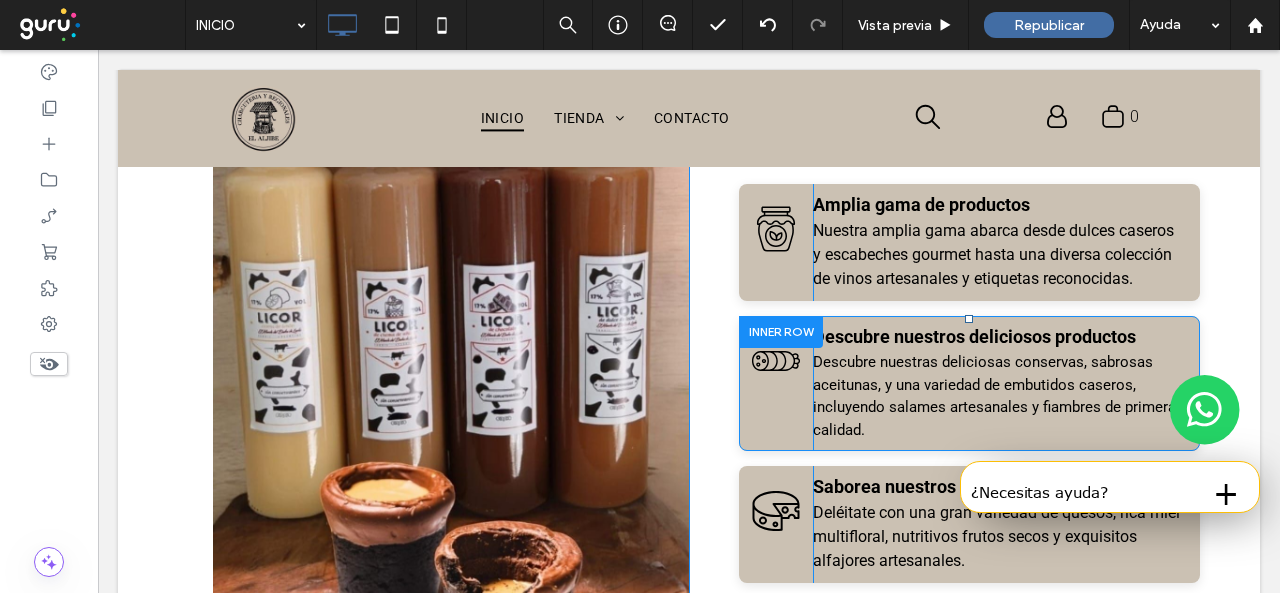 scroll, scrollTop: 1555, scrollLeft: 0, axis: vertical 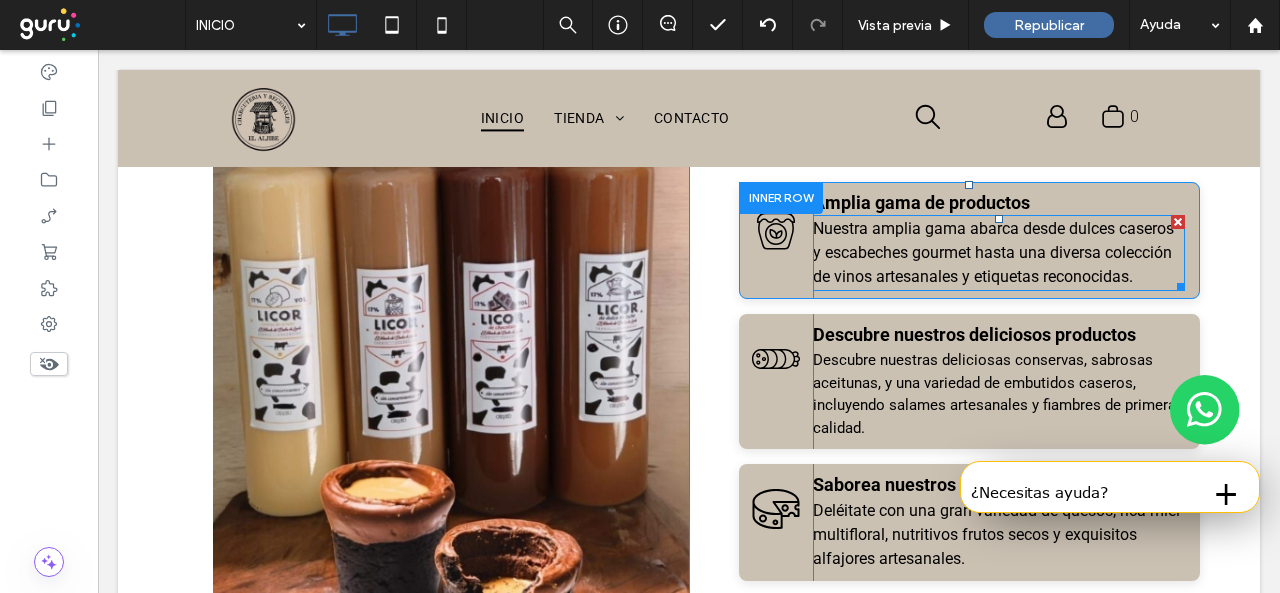 click on "Nuestra amplia gama abarca desde dulces caseros y escabeches gourmet hasta una diversa colección de vinos artesanales y etiquetas reconocidas." at bounding box center [999, 253] 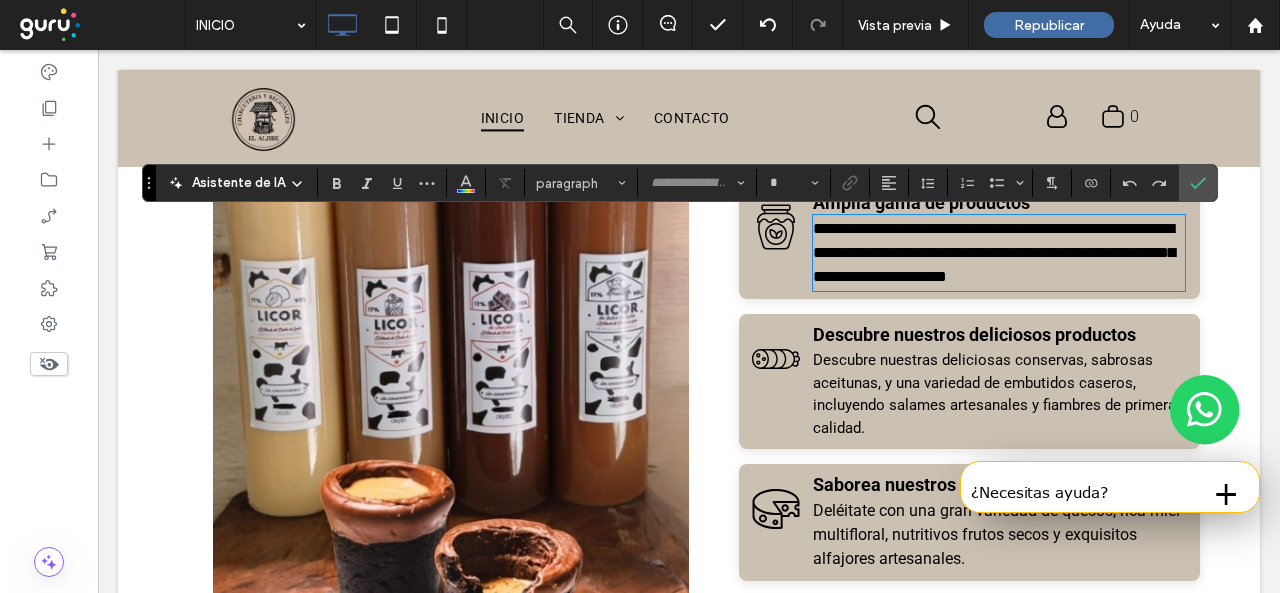 type on "******" 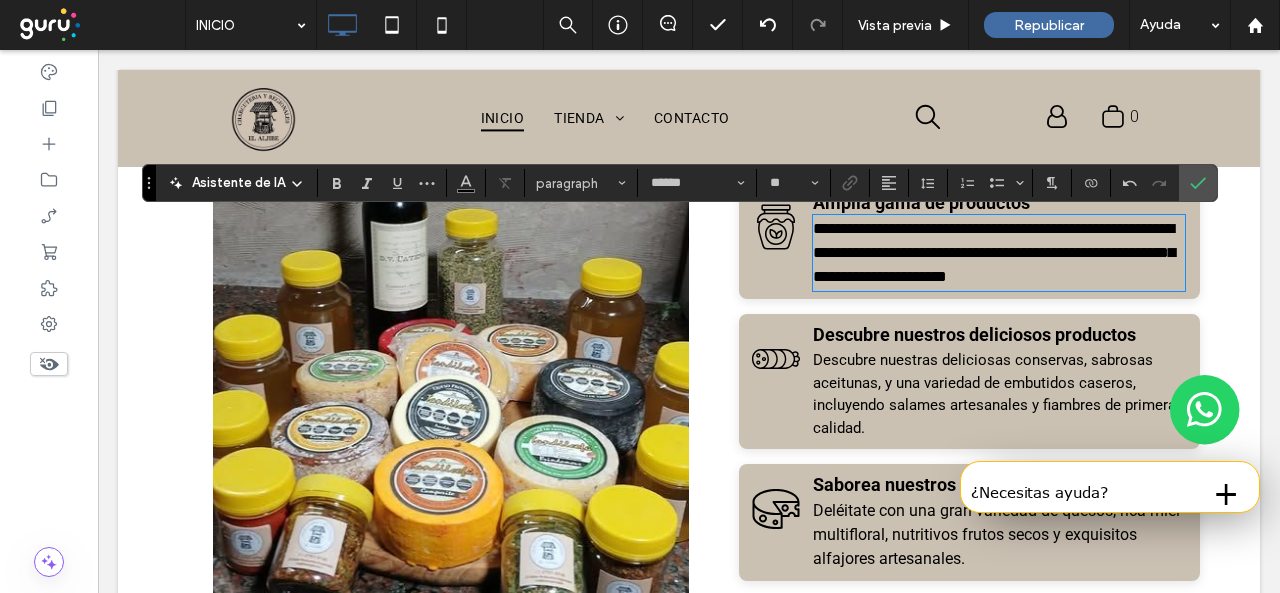 scroll, scrollTop: 0, scrollLeft: 0, axis: both 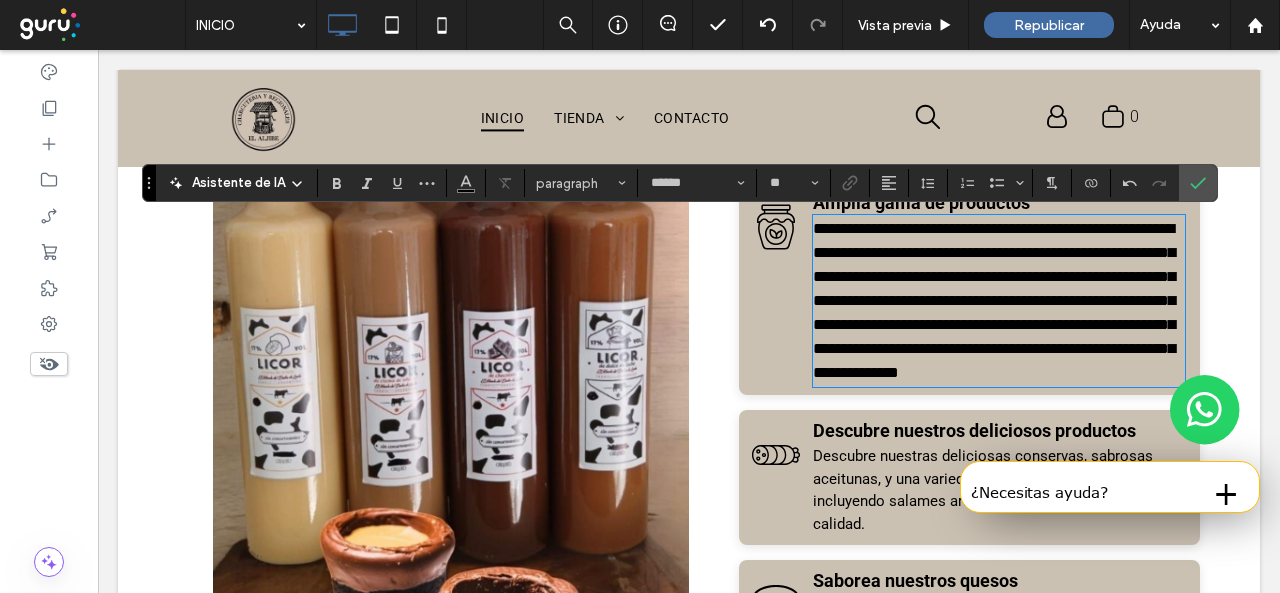 type 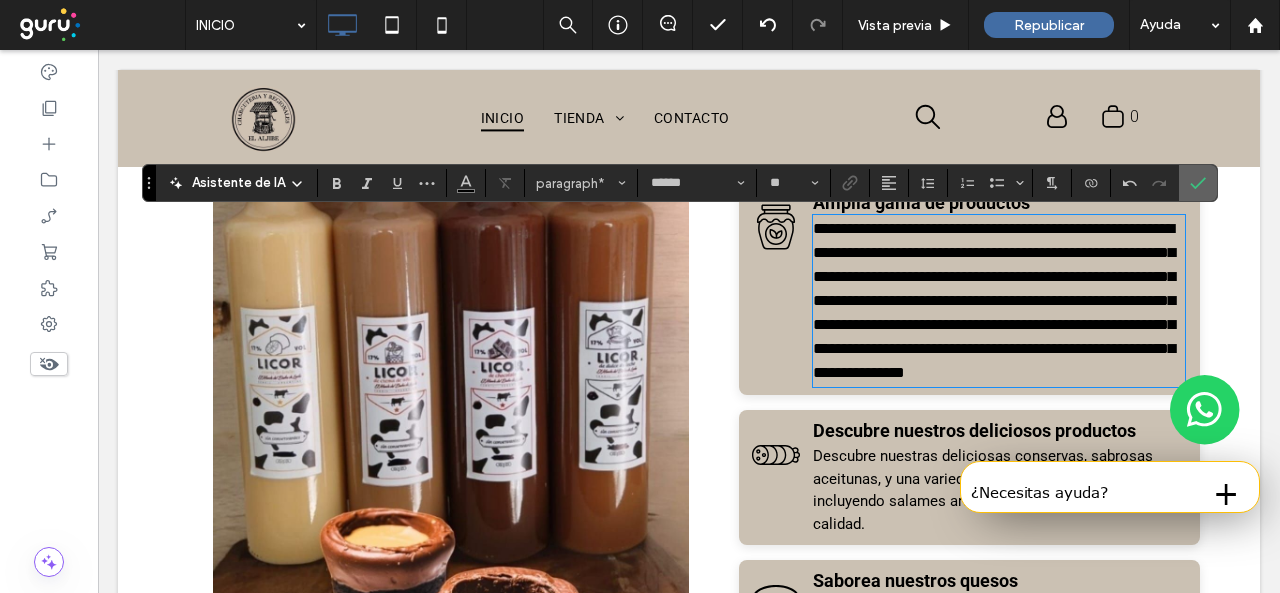 click at bounding box center [1198, 183] 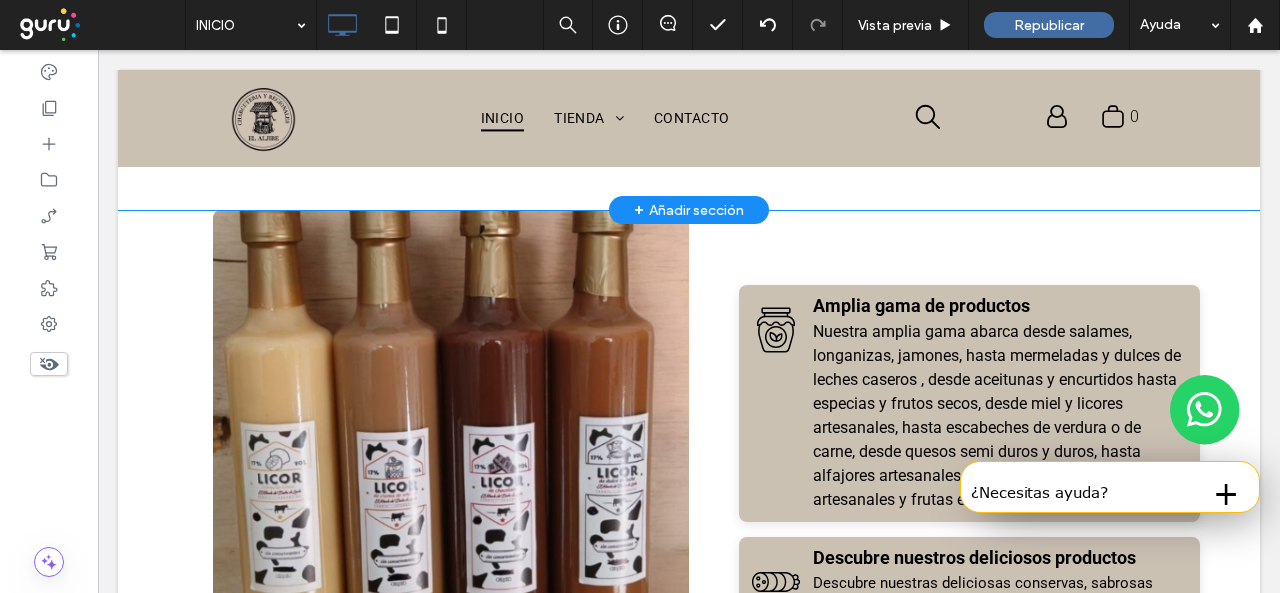 scroll, scrollTop: 1355, scrollLeft: 0, axis: vertical 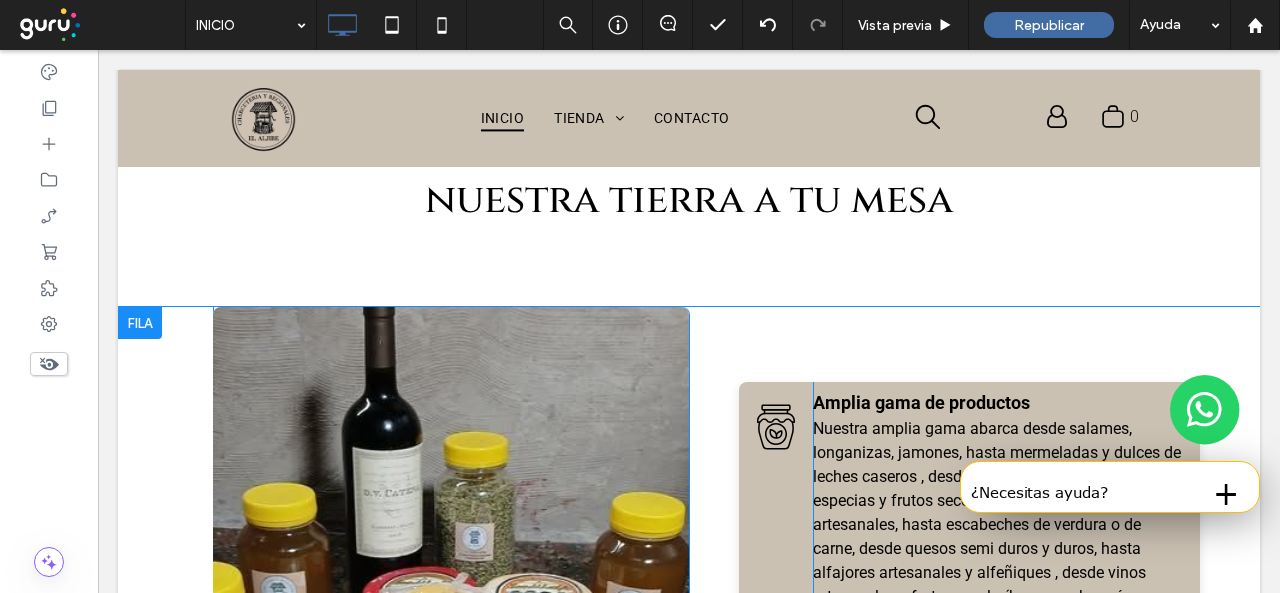 click on "Un tarro de mermelada y una taza de té con galletas.
Click To Paste
Amplia gama de productos
Nuestra amplia gama abarca desde salames, longanizas, jamones, hasta mermeladas y dulces de leches caseros , desde aceitunas y encurtidos hasta especias y frutos secos, desde miel y licores artesanales, hasta escabeches de verdura o de carne, desde quesos semi duros y duros, hasta alfajores artesanales y alfeñiques , desde vinos artesanales y frutas en almíbar y mucho más.
Click To Paste
Un dibujo en blanco y negro de una salchicha sobre un fondo blanco.
Click To Paste
Descubre nuestros deliciosos productos
Descubre nuestras deliciosas conservas, sabrosas aceitunas, y una variedad de embutidos caseros, incluyendo salames artesanales y fiambres de primera calidad.
Click To Paste
Un dibujo en blanco y negro de un trozo de queso al que se le ha quitado un mordisco." at bounding box center [974, 631] 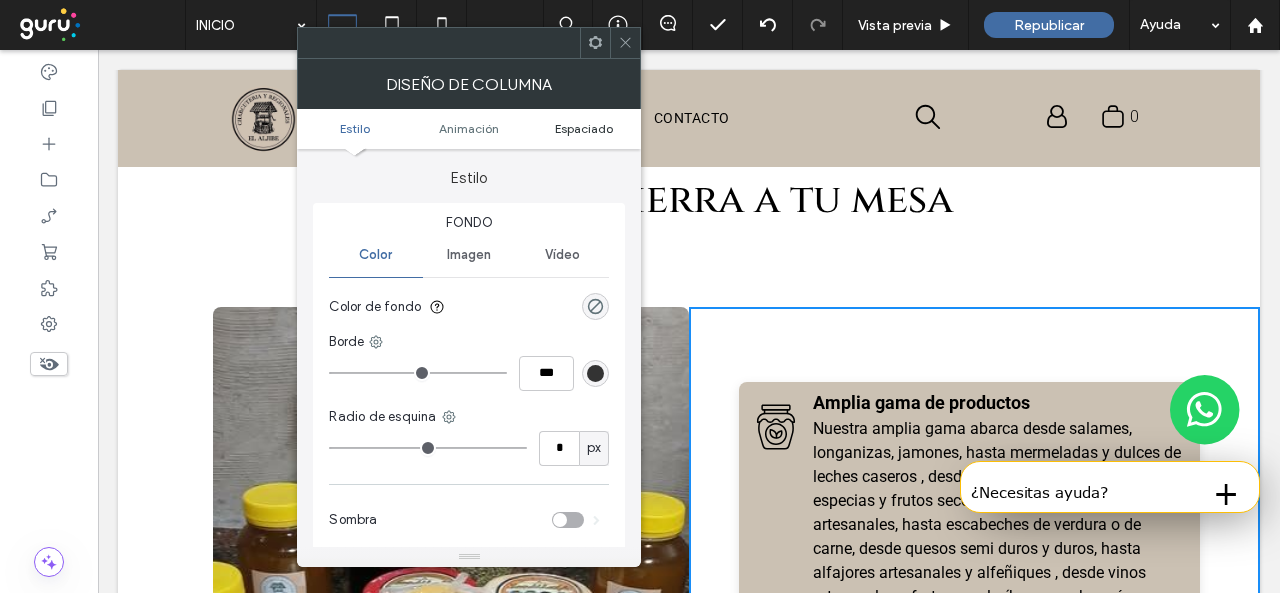 click on "Espaciado" at bounding box center (584, 128) 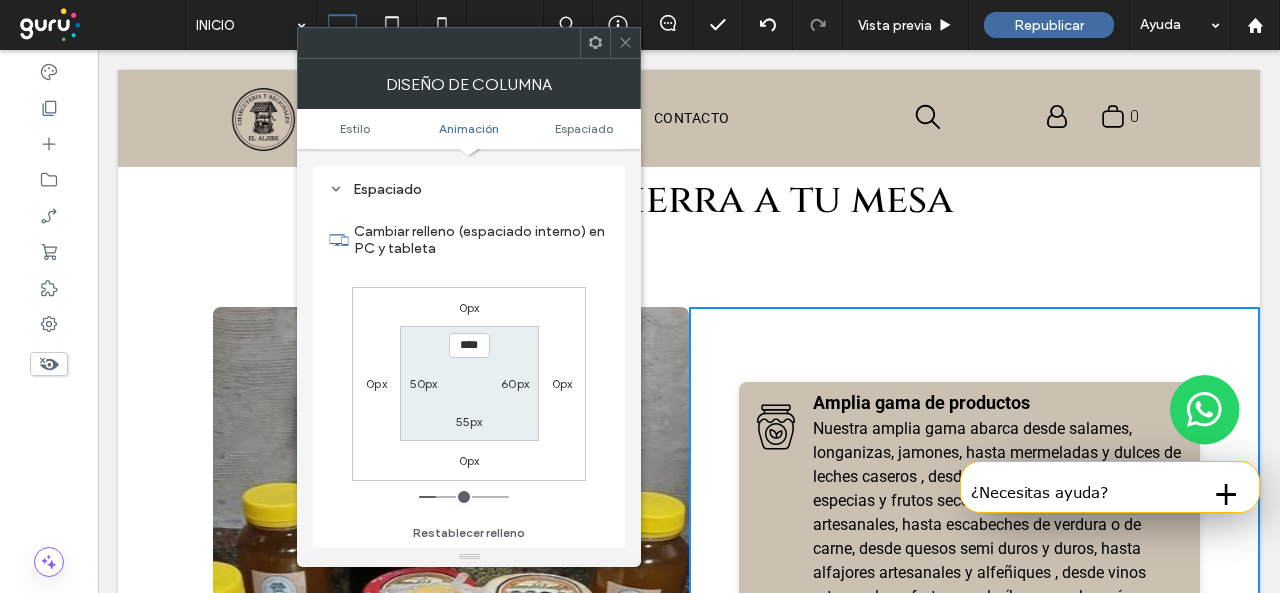 scroll, scrollTop: 469, scrollLeft: 0, axis: vertical 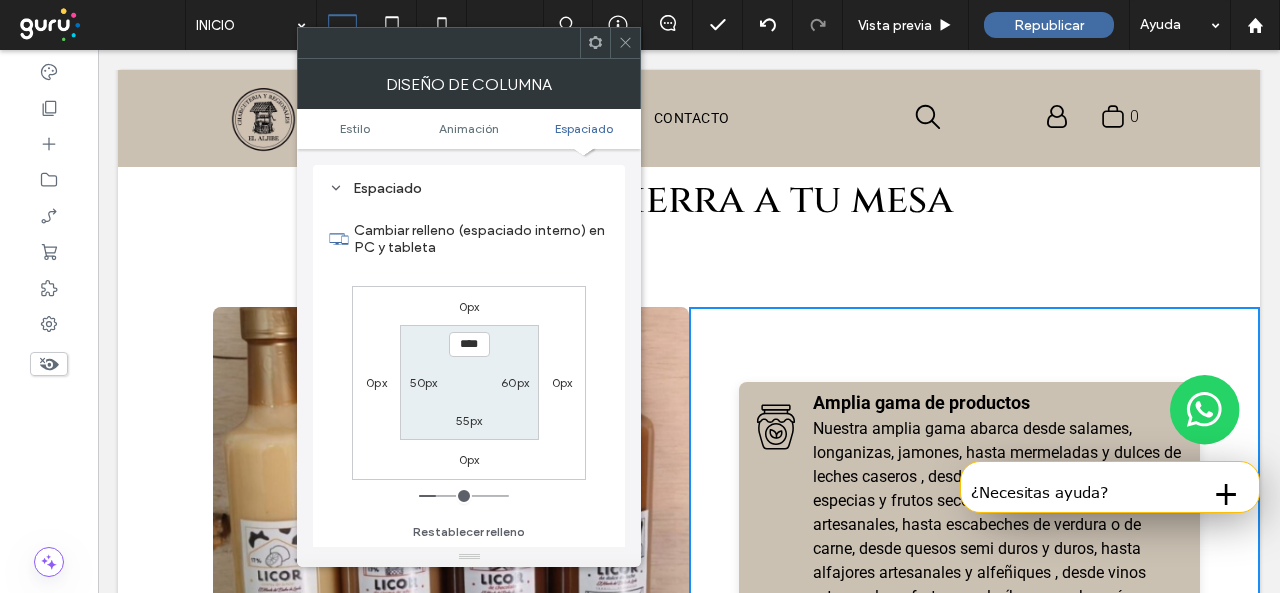 click 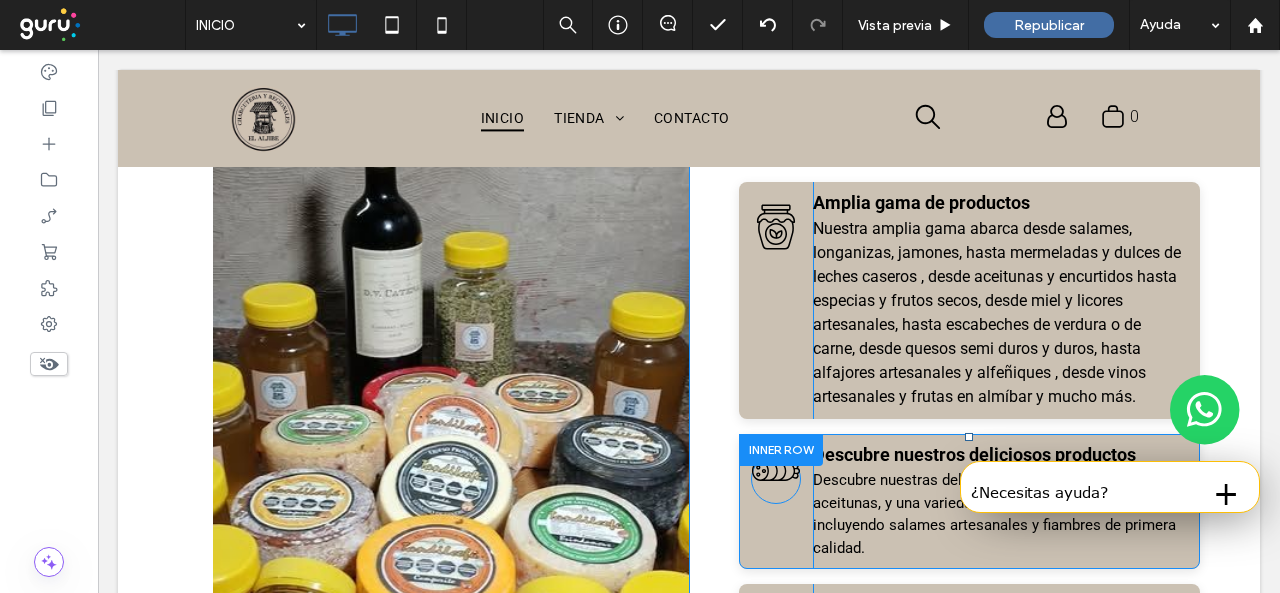 scroll, scrollTop: 1655, scrollLeft: 0, axis: vertical 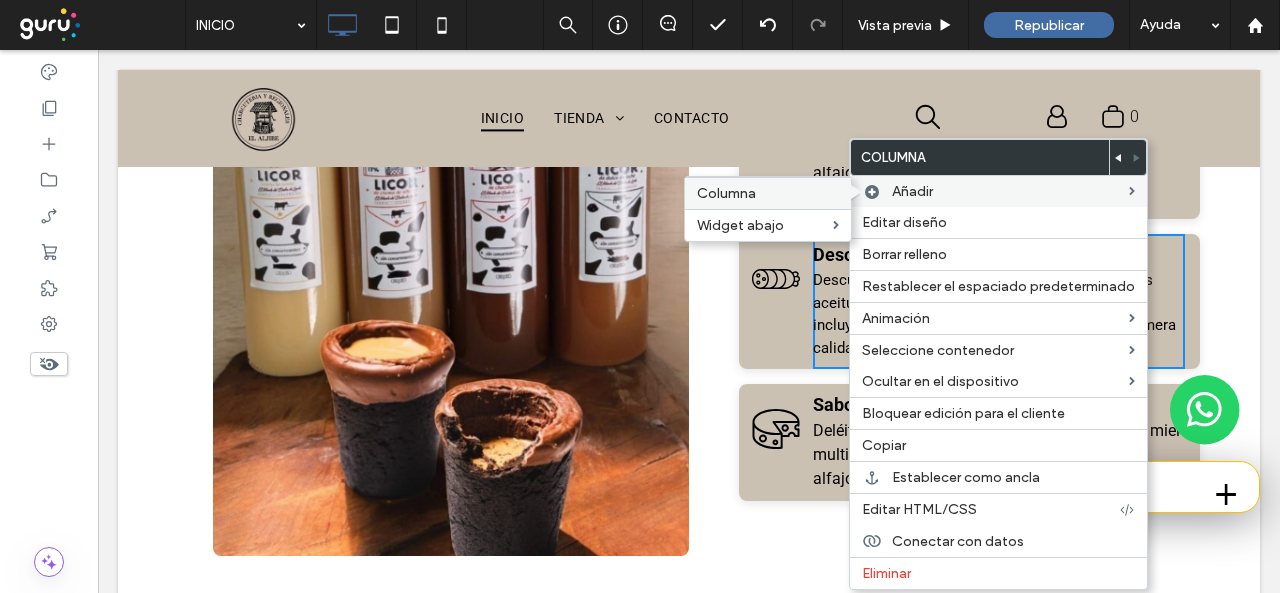 click on "Columna" at bounding box center (768, 193) 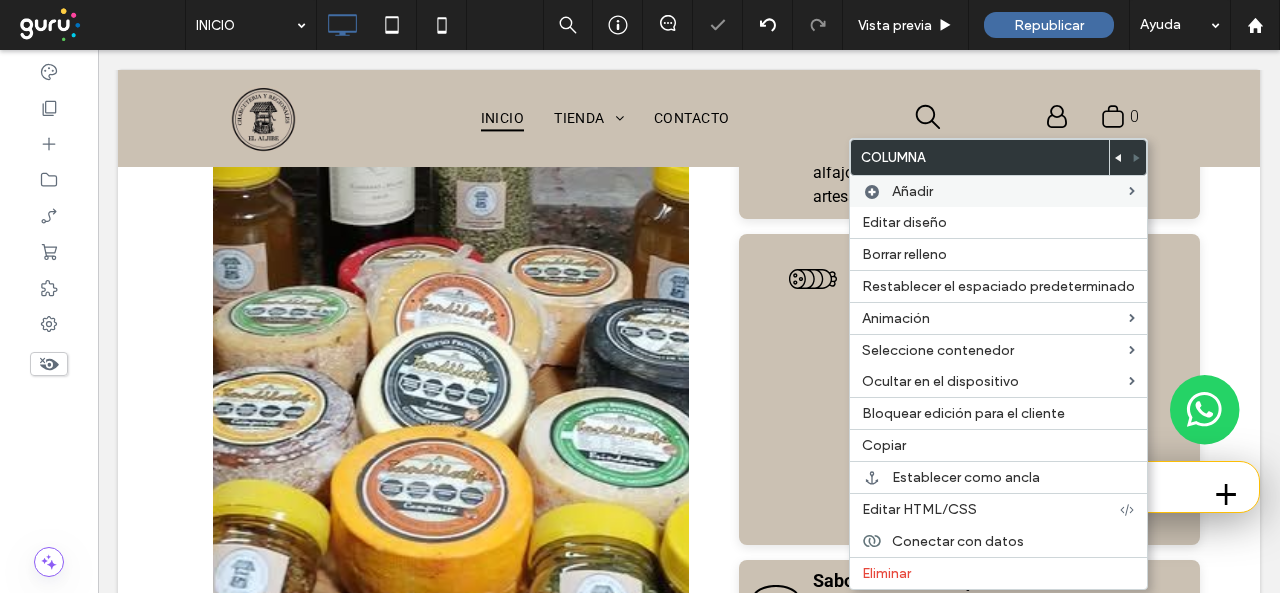 click on "Un dibujo en blanco y negro de una salchicha sobre un fondo blanco.
Click To Paste" at bounding box center (813, 389) 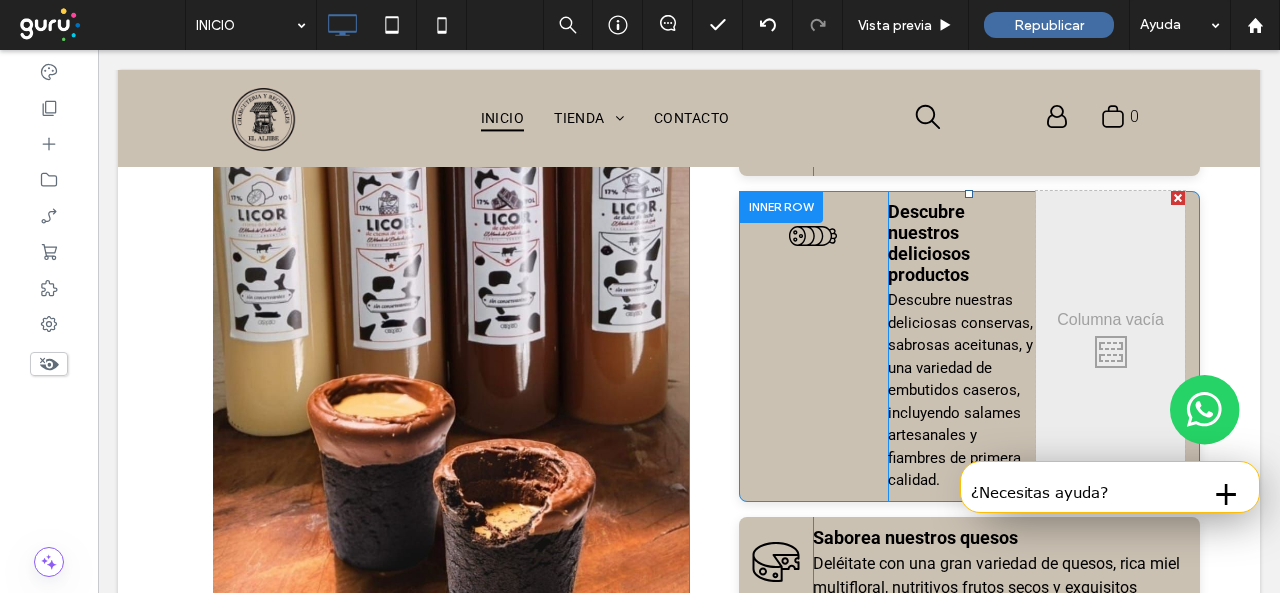 scroll, scrollTop: 1755, scrollLeft: 0, axis: vertical 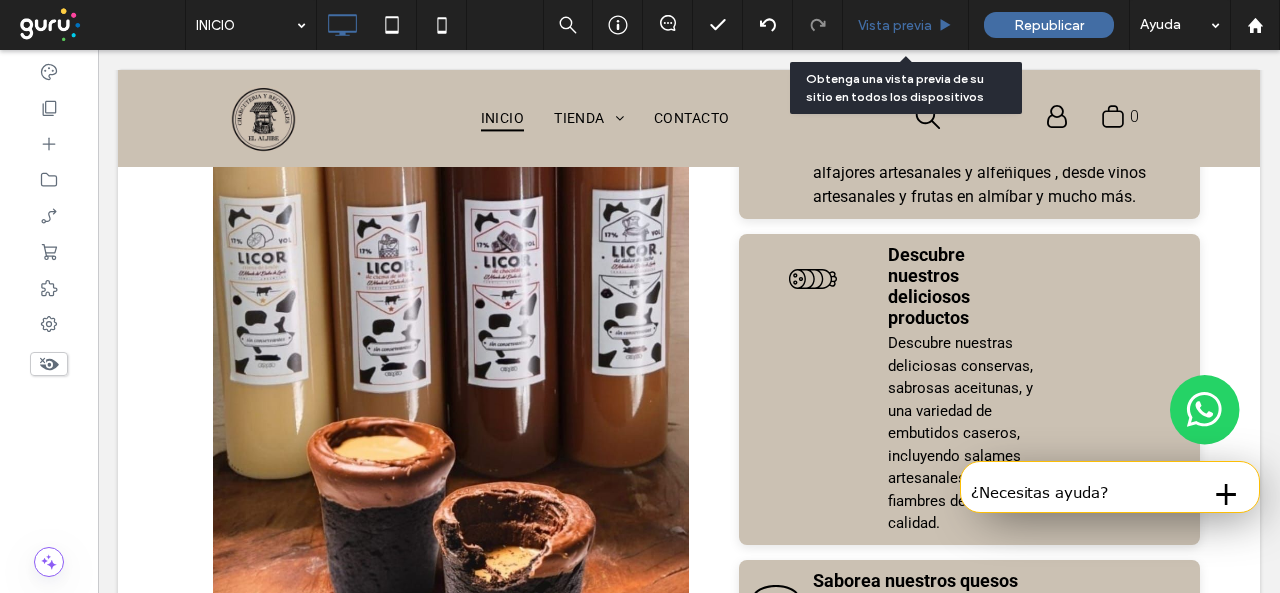 click on "Vista previa" at bounding box center (895, 25) 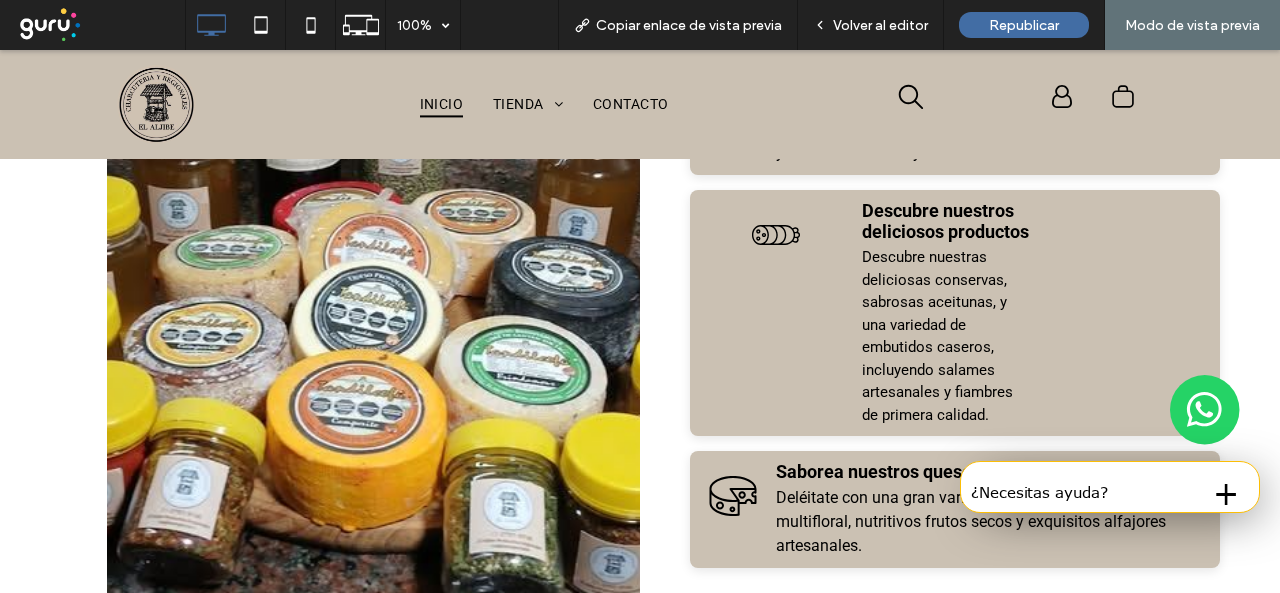click on "Volver al editor" at bounding box center [880, 25] 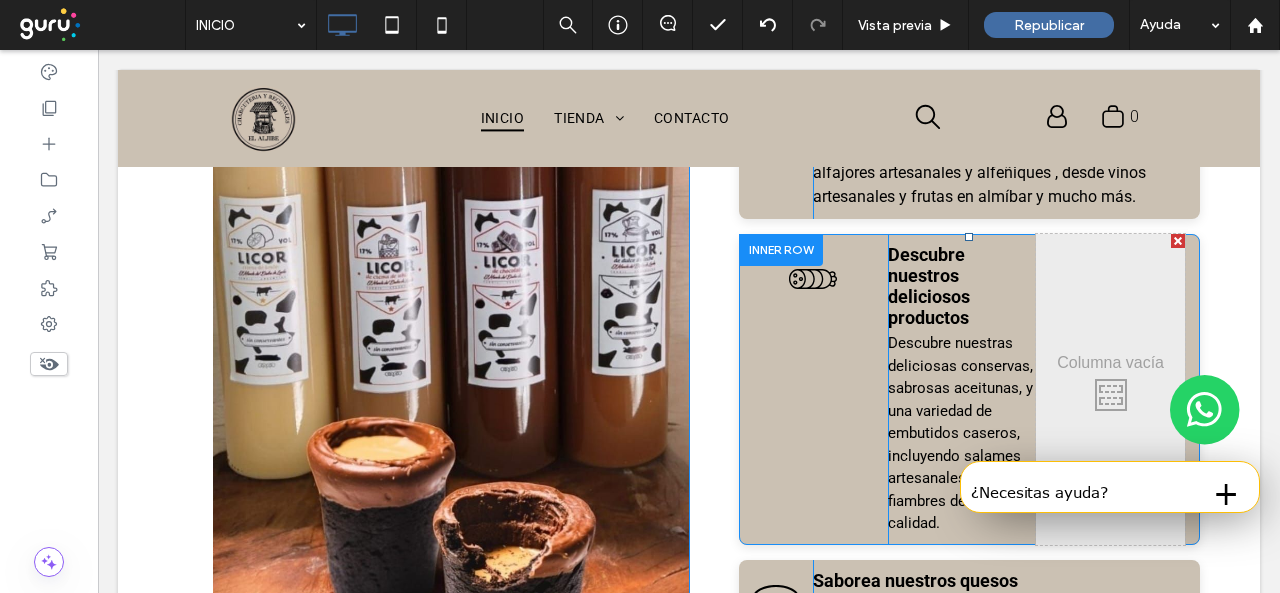 click at bounding box center [1178, 241] 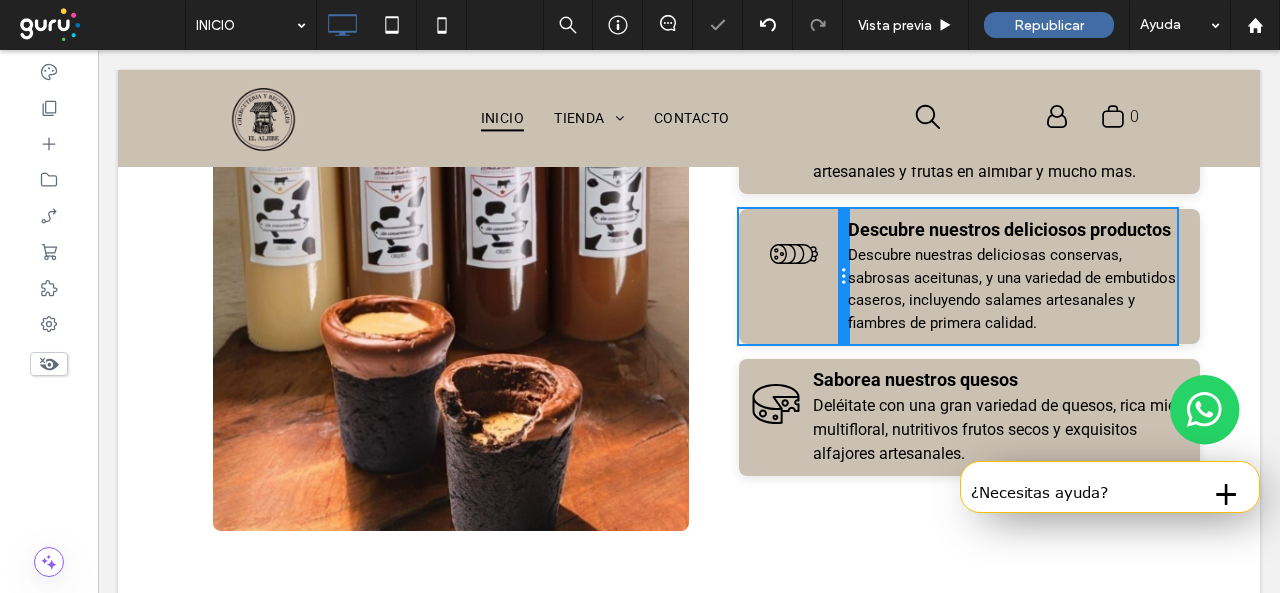 drag, startPoint x: 942, startPoint y: 283, endPoint x: 923, endPoint y: 322, distance: 43.382023 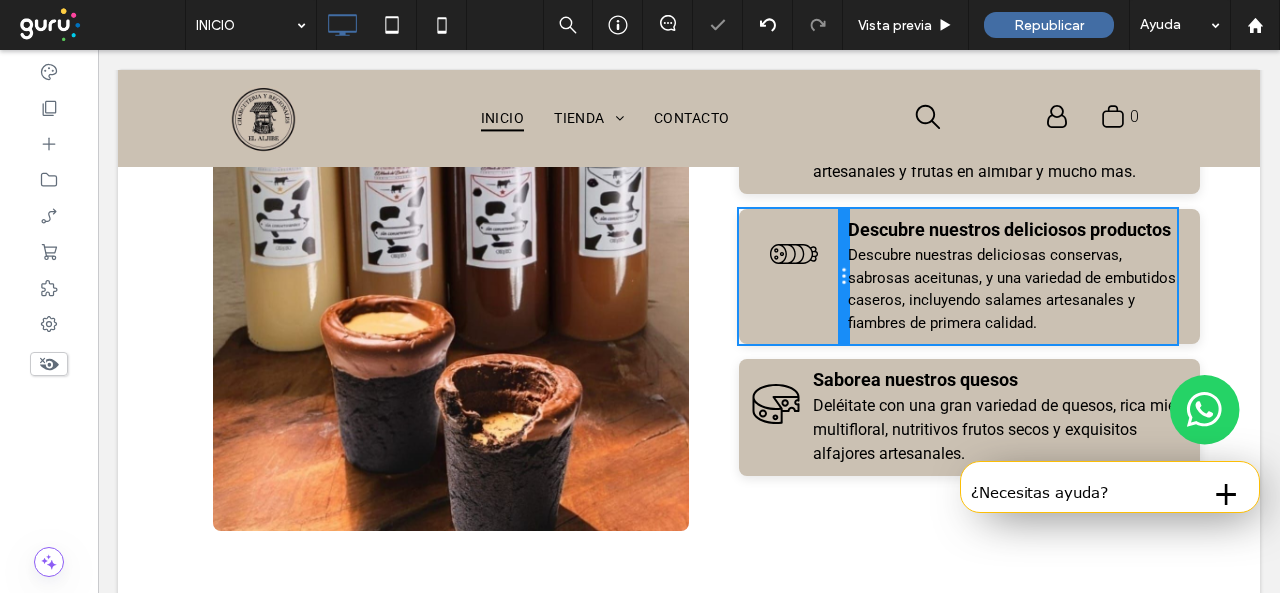 scroll, scrollTop: 1730, scrollLeft: 0, axis: vertical 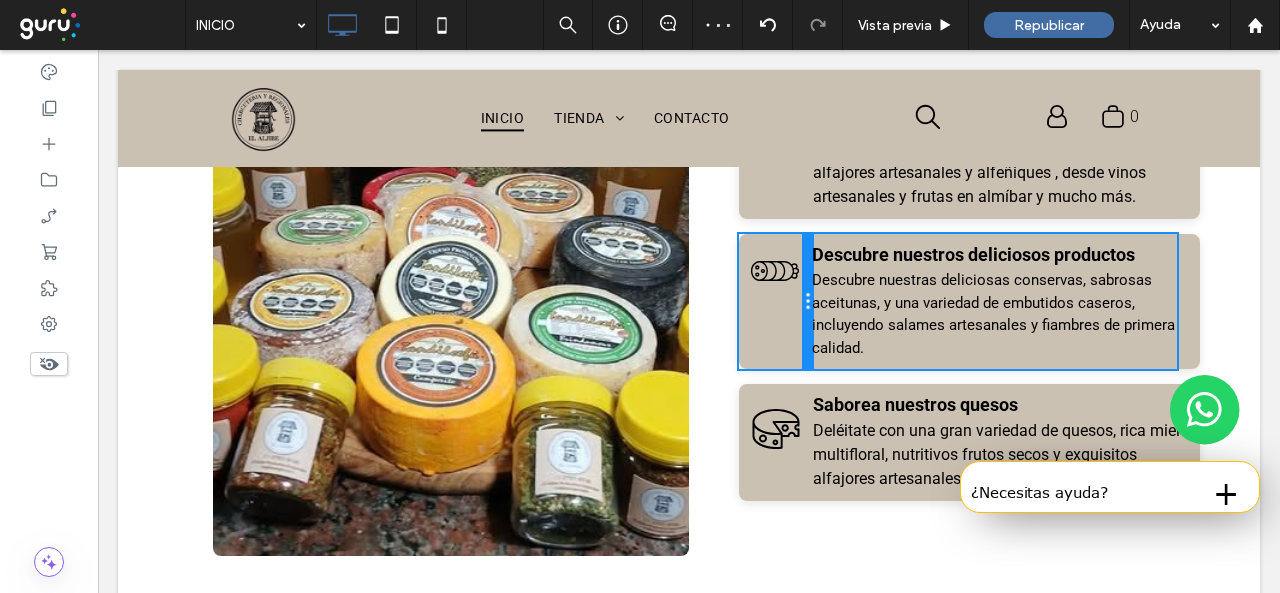 drag, startPoint x: 840, startPoint y: 288, endPoint x: 930, endPoint y: 357, distance: 113.40635 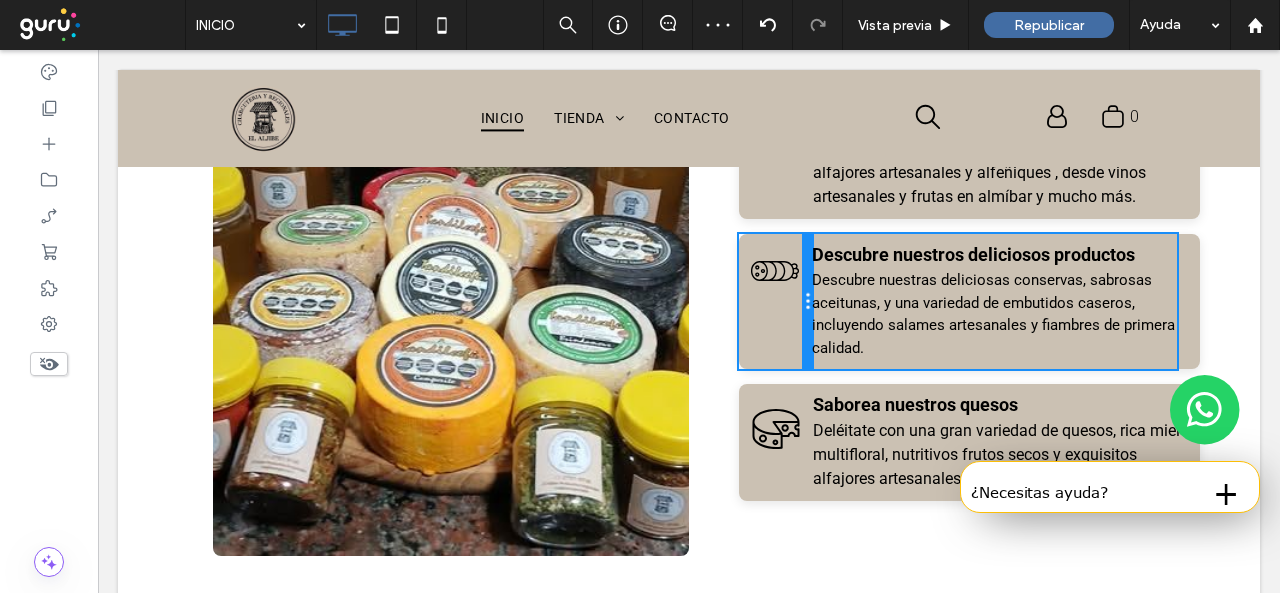 click on "Un dibujo en blanco y negro de una salchicha sobre un fondo blanco.
Click To Paste" at bounding box center [775, 301] 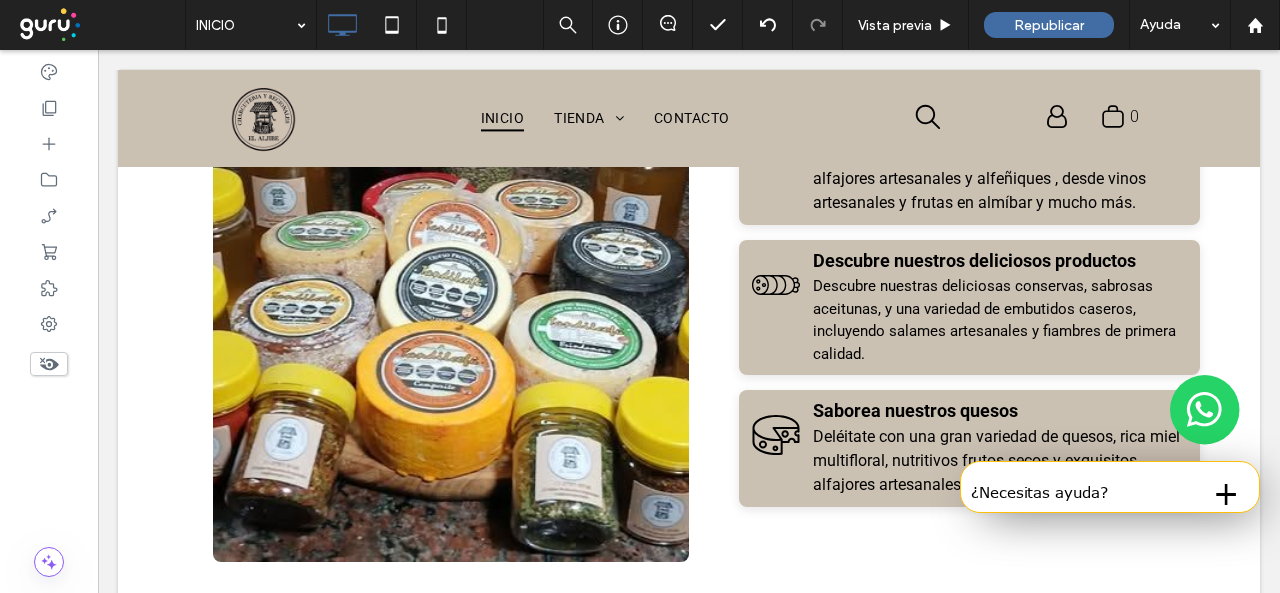 scroll, scrollTop: 1730, scrollLeft: 0, axis: vertical 